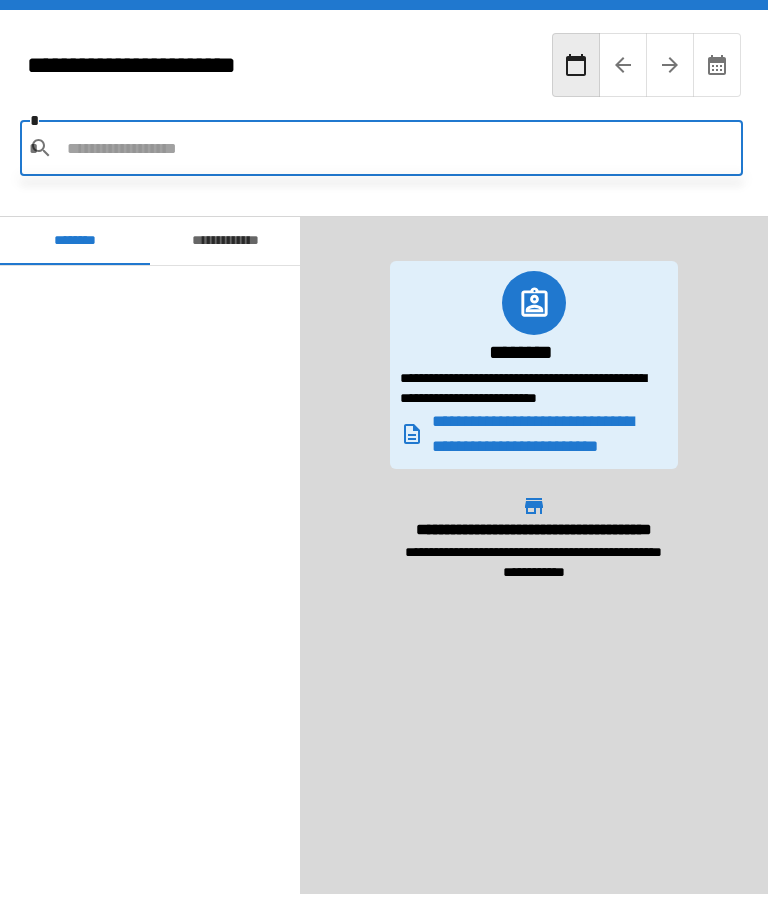 scroll, scrollTop: 64, scrollLeft: 0, axis: vertical 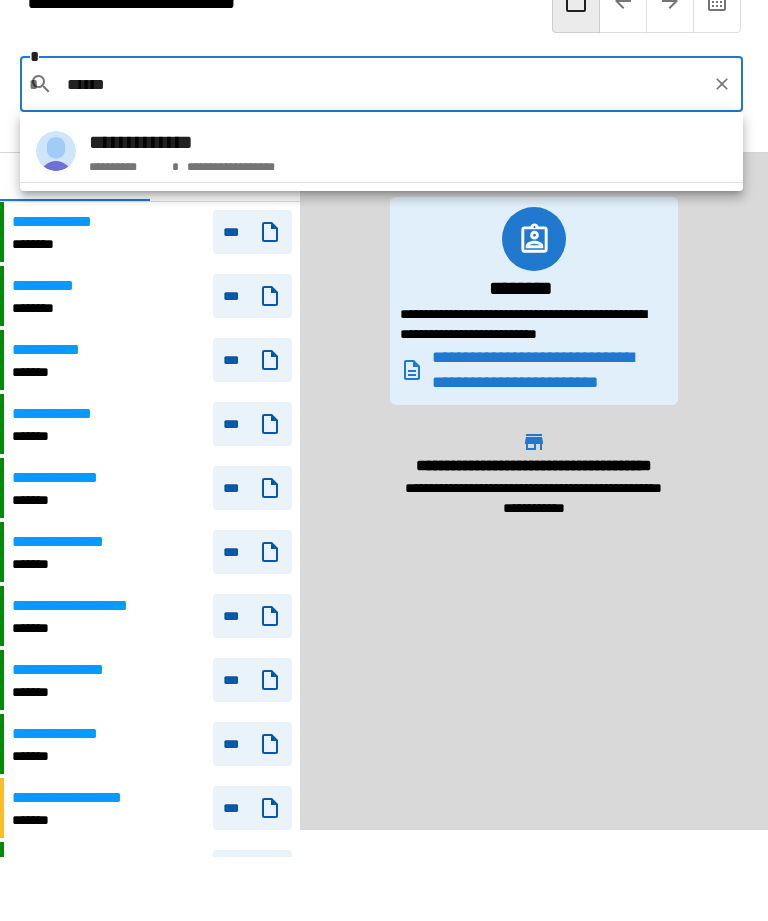 click on "**********" at bounding box center [381, 151] 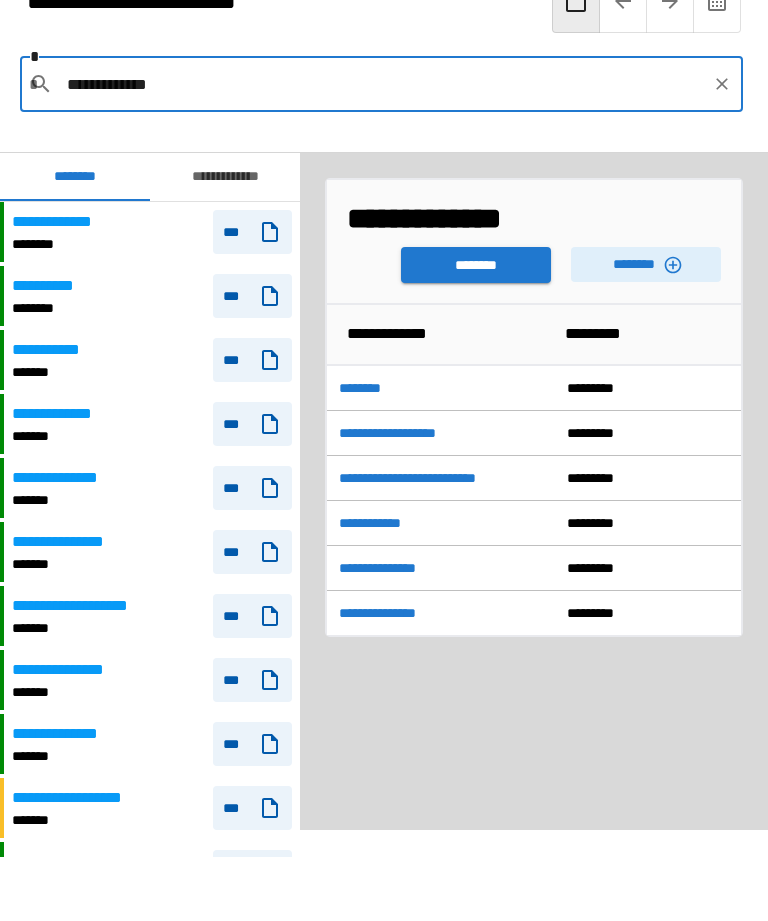 click on "********" at bounding box center [646, 264] 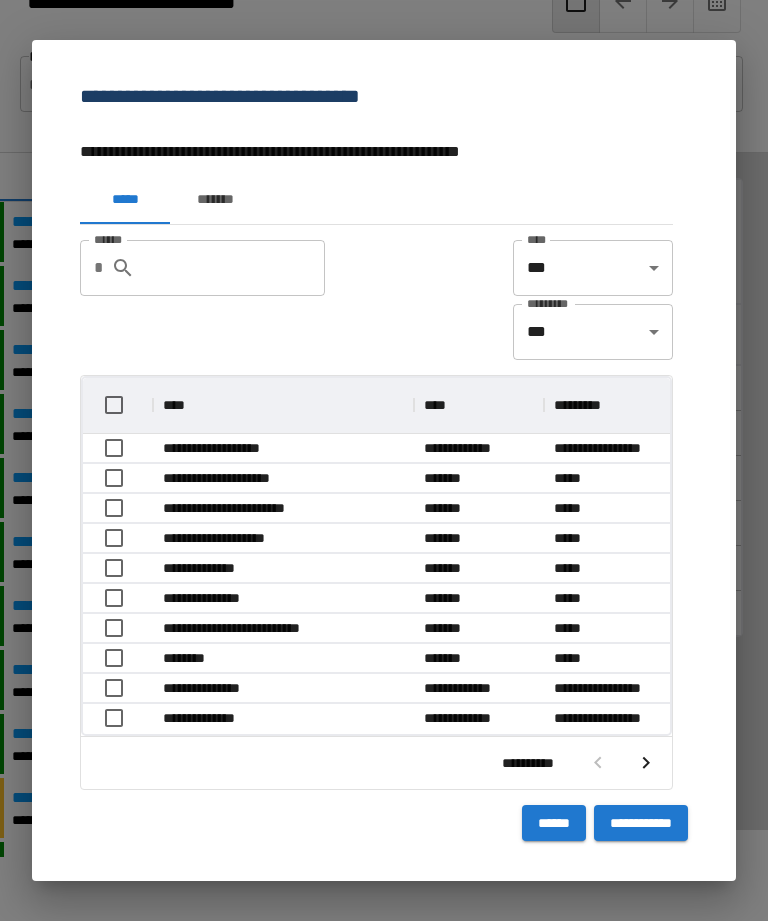type 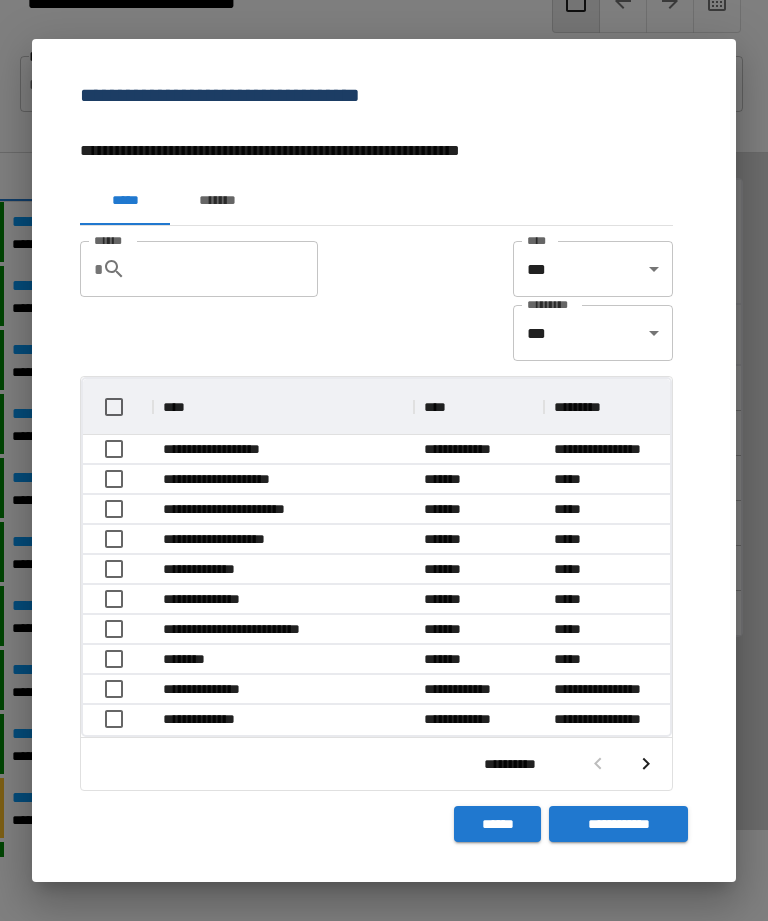 scroll, scrollTop: 1, scrollLeft: 1, axis: both 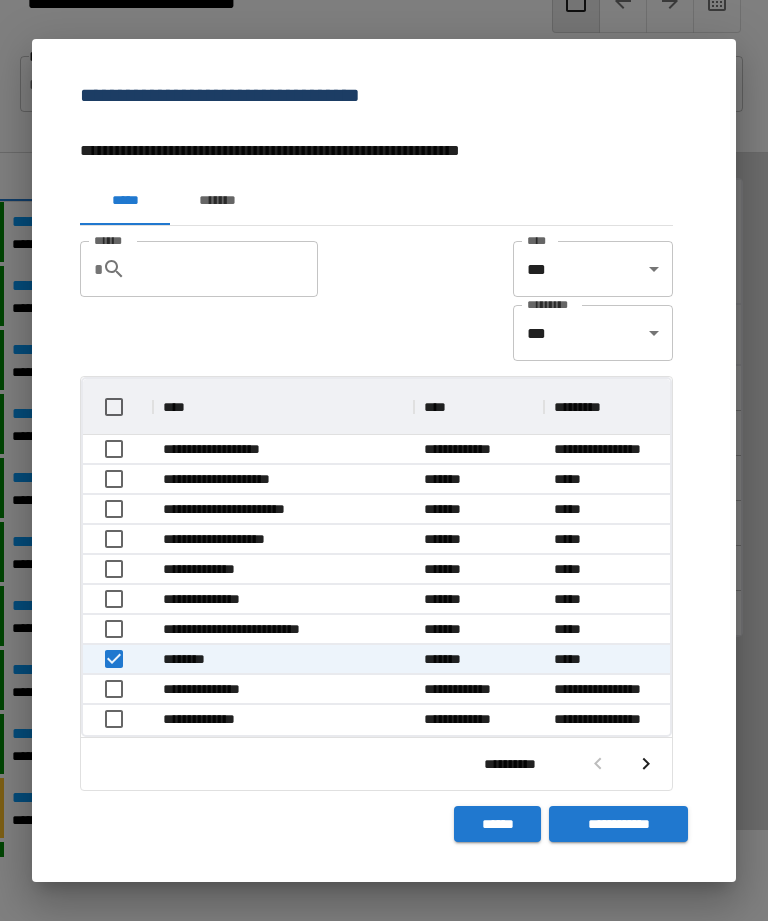 click on "**********" at bounding box center [618, 824] 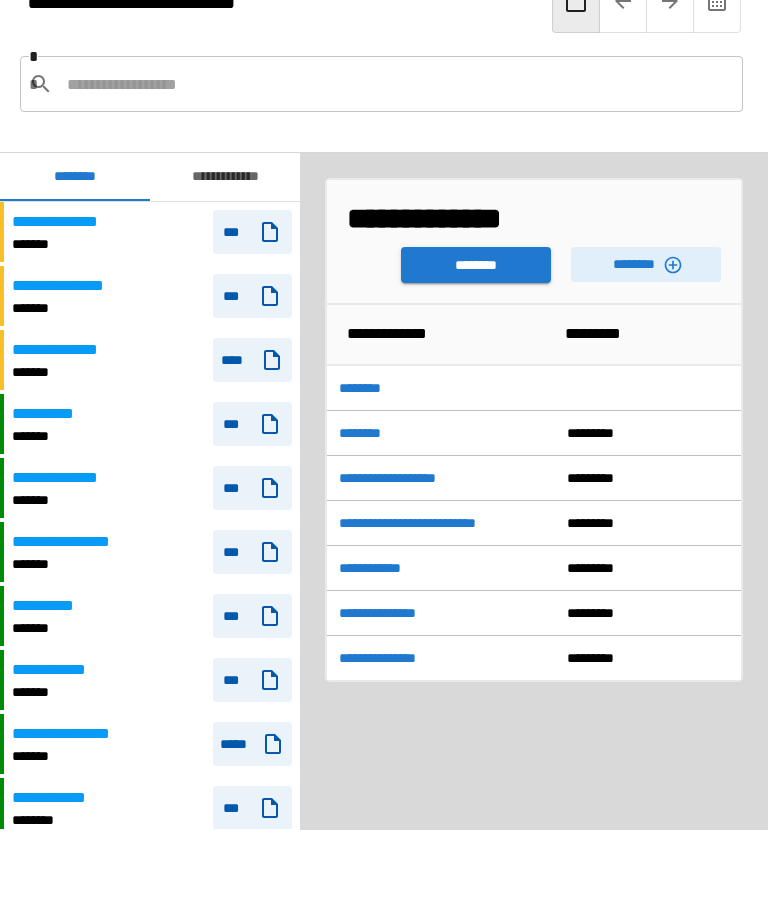 scroll, scrollTop: 1080, scrollLeft: 0, axis: vertical 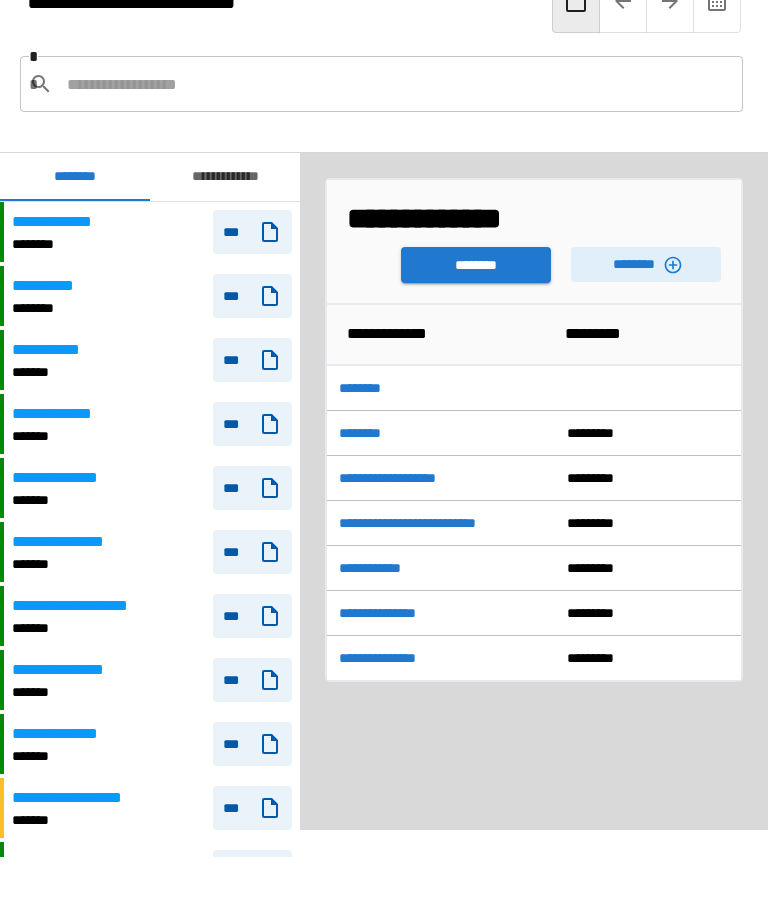 click on "********" at bounding box center (476, 265) 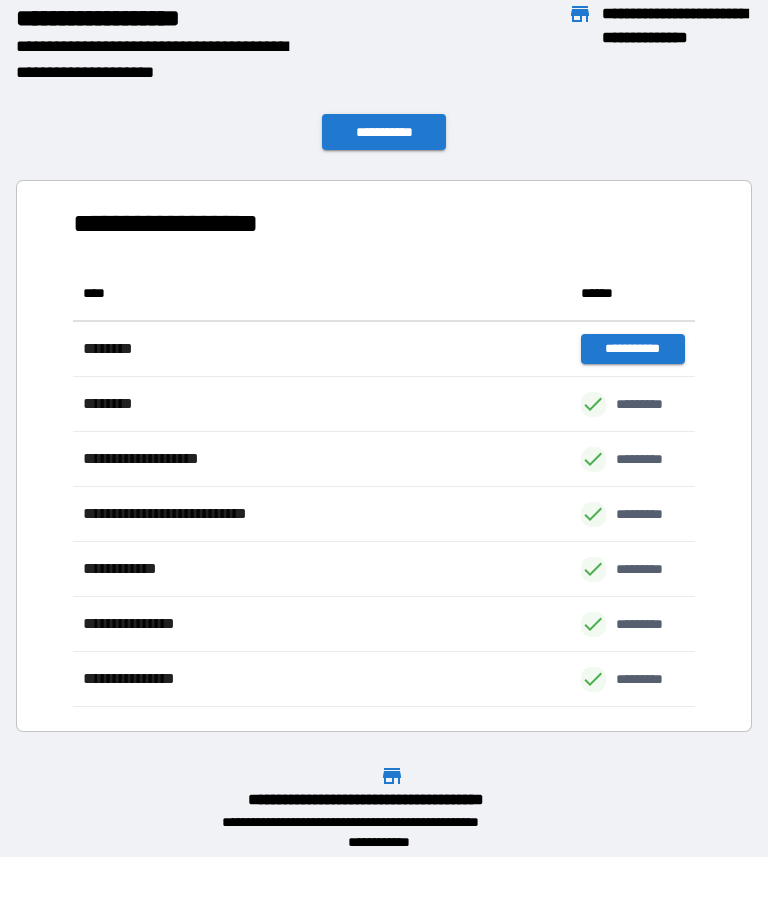 scroll, scrollTop: 1, scrollLeft: 1, axis: both 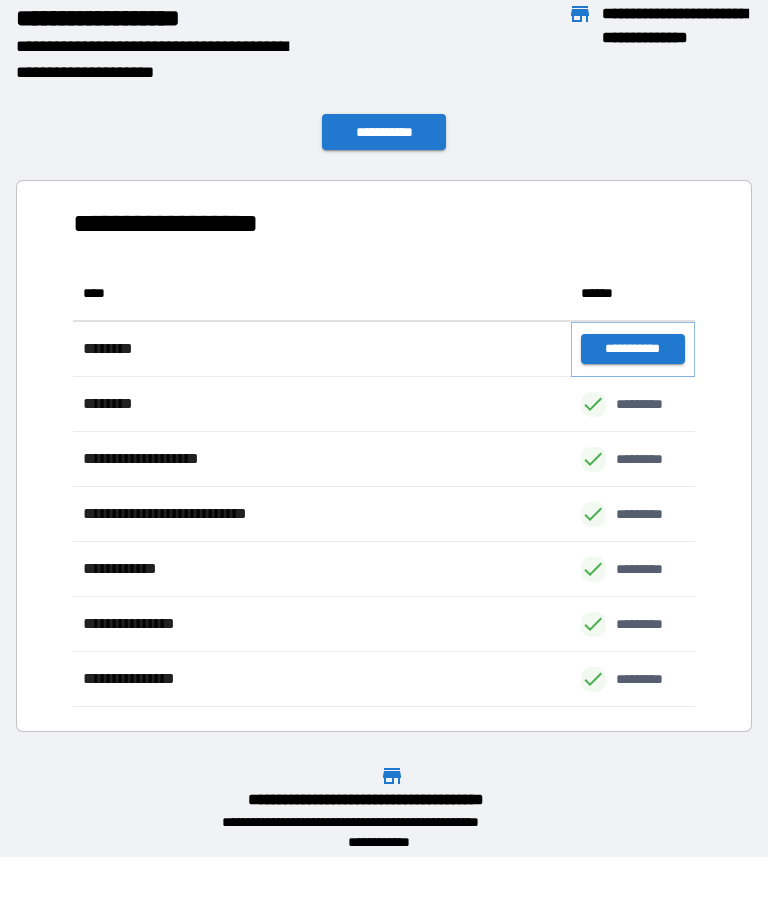 click on "**********" at bounding box center [633, 349] 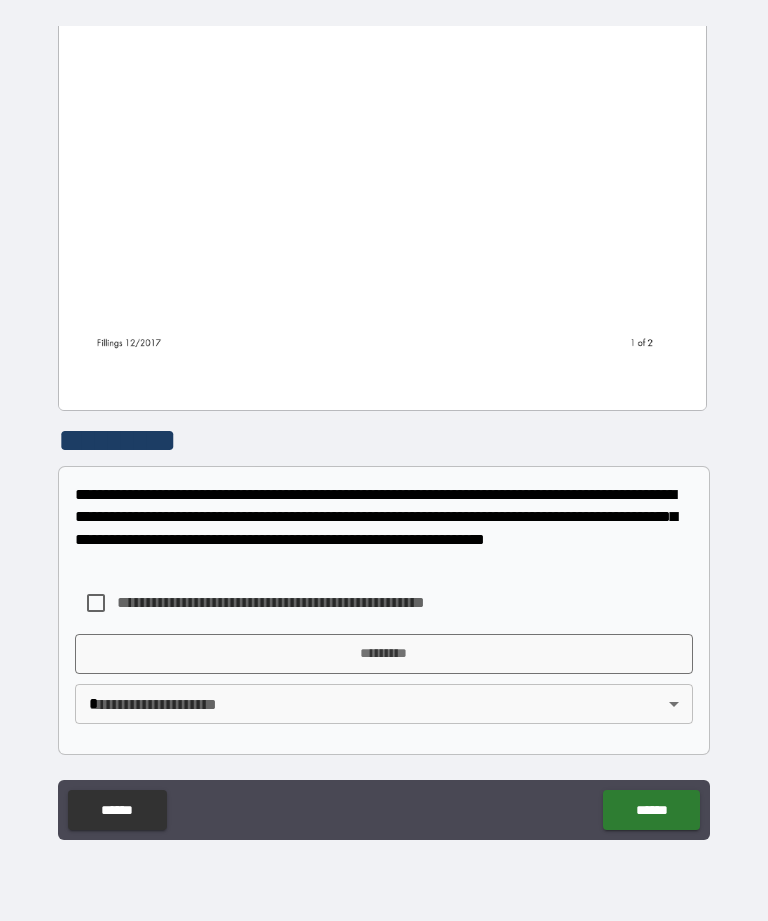 scroll, scrollTop: 1359, scrollLeft: 0, axis: vertical 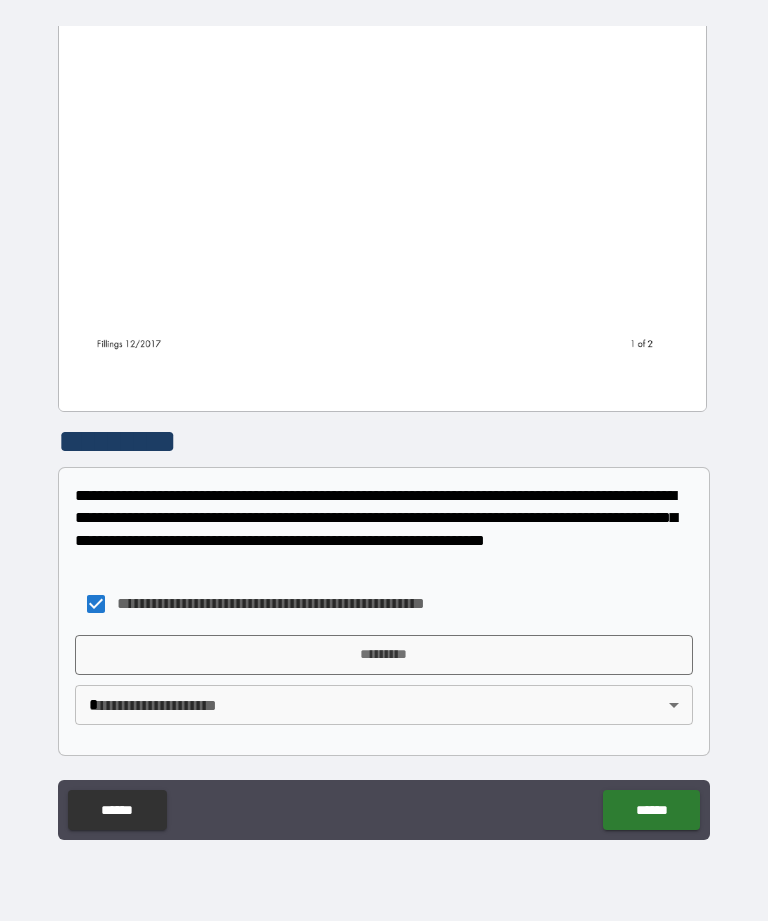 click on "*********" at bounding box center (384, 655) 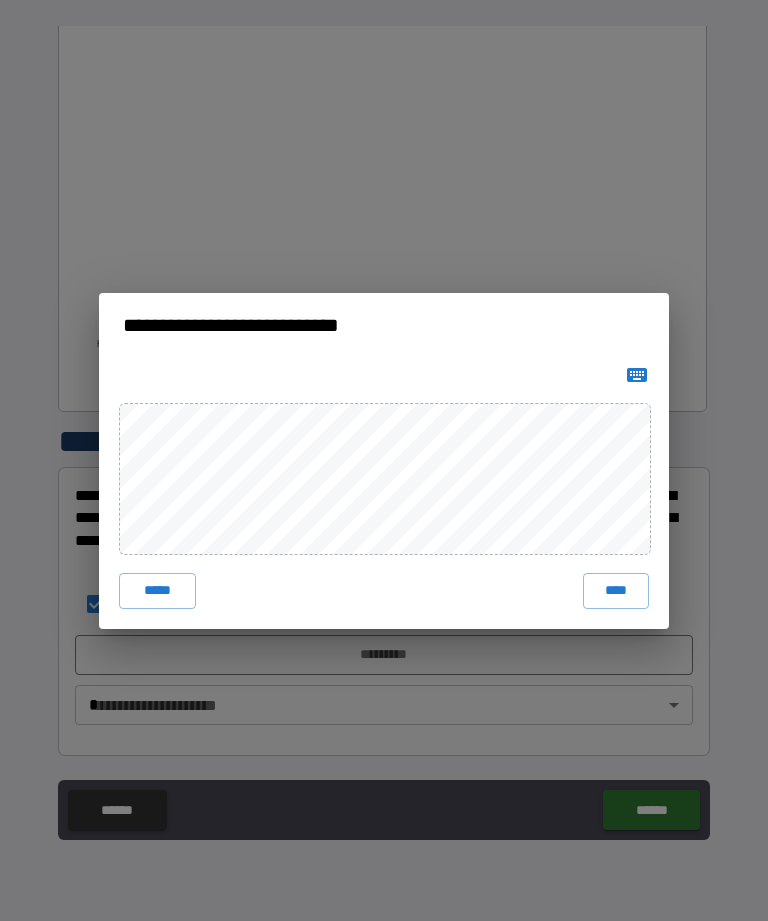click on "****" at bounding box center [616, 591] 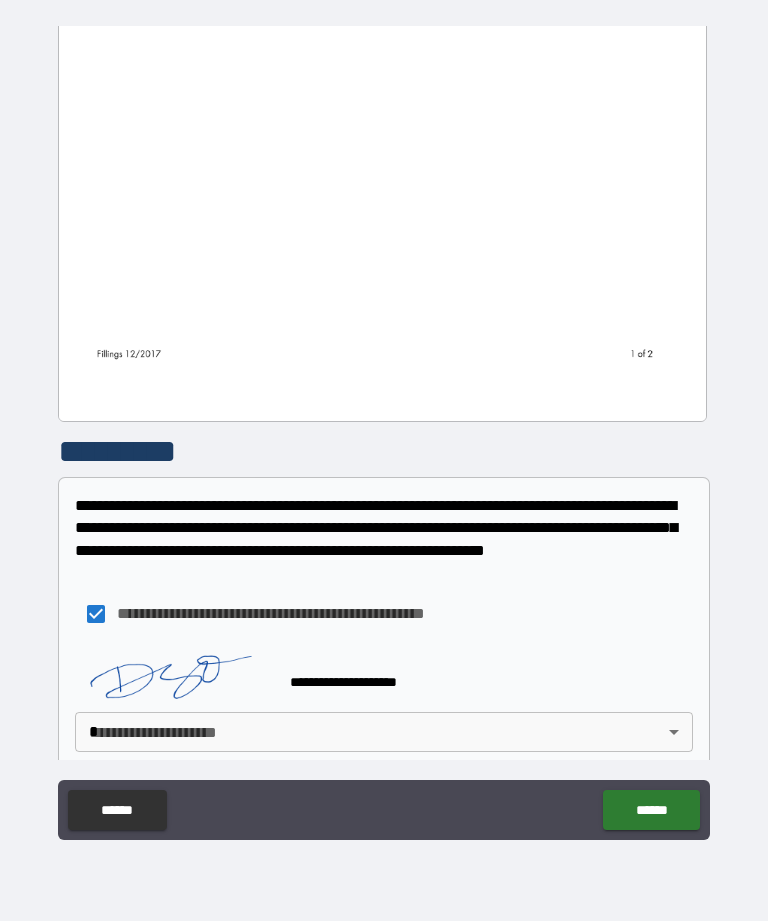 click on "**********" at bounding box center [384, 428] 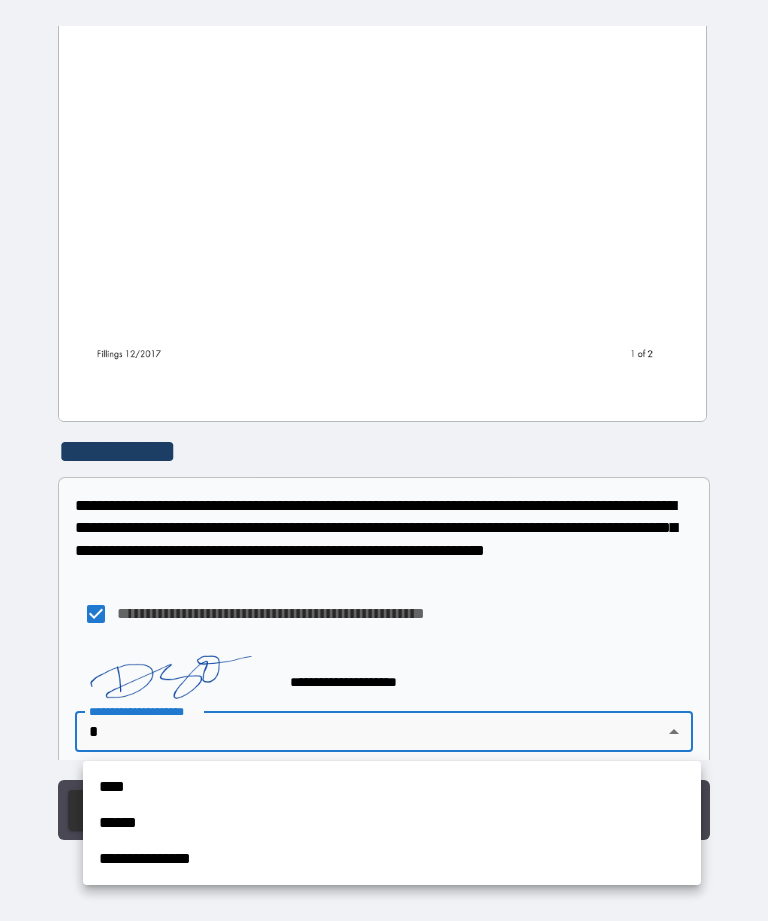 click on "****" at bounding box center (392, 787) 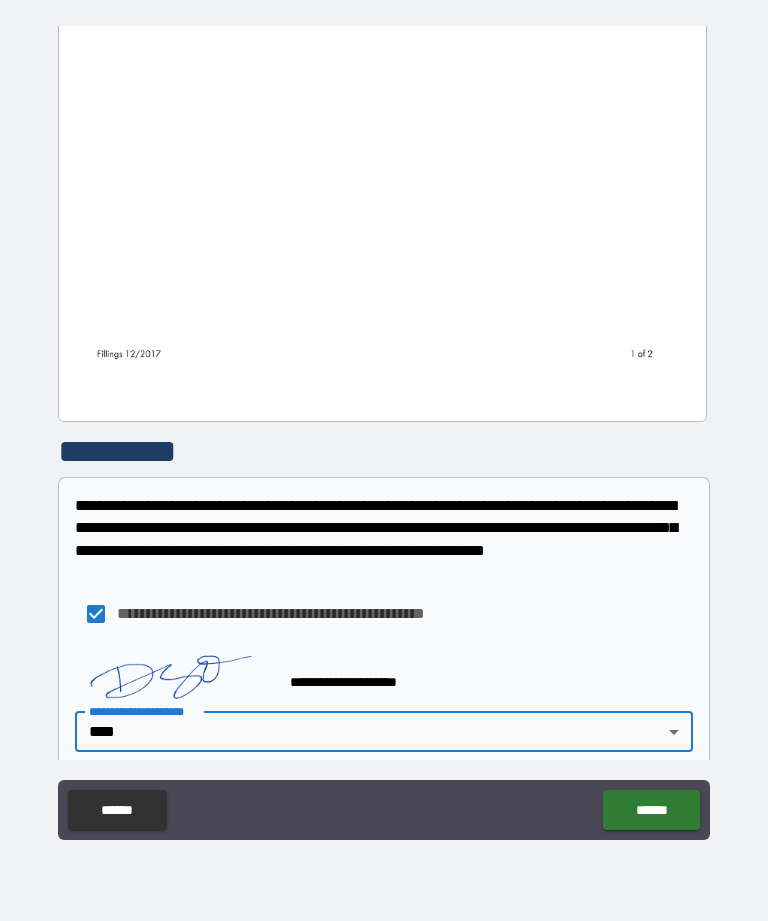click on "******" at bounding box center [651, 810] 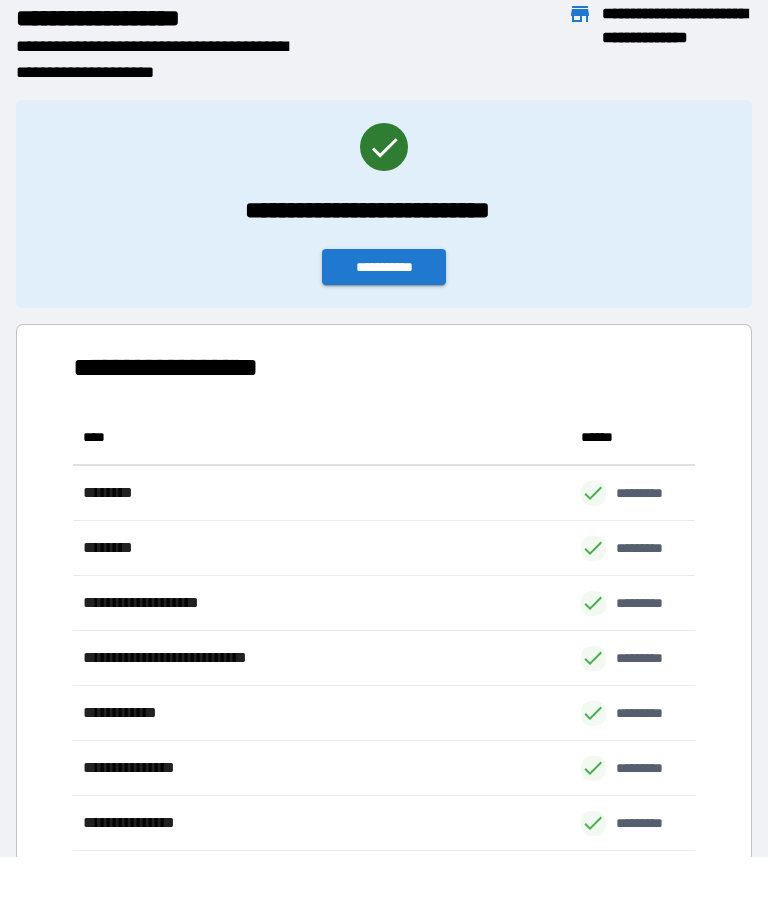 scroll, scrollTop: 1, scrollLeft: 1, axis: both 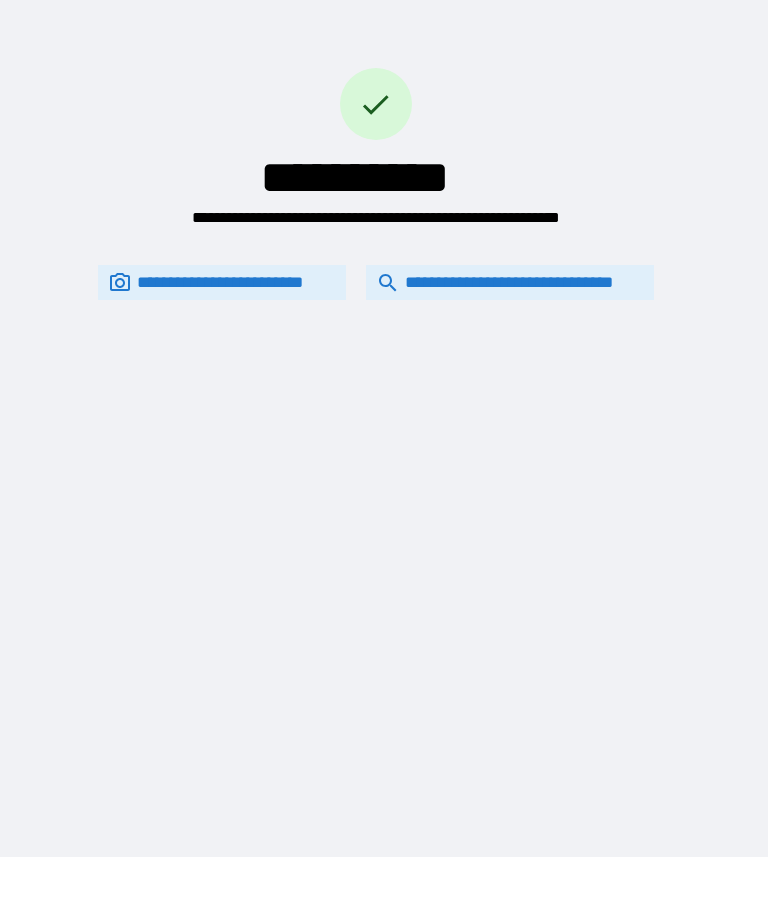 click on "**********" at bounding box center [510, 282] 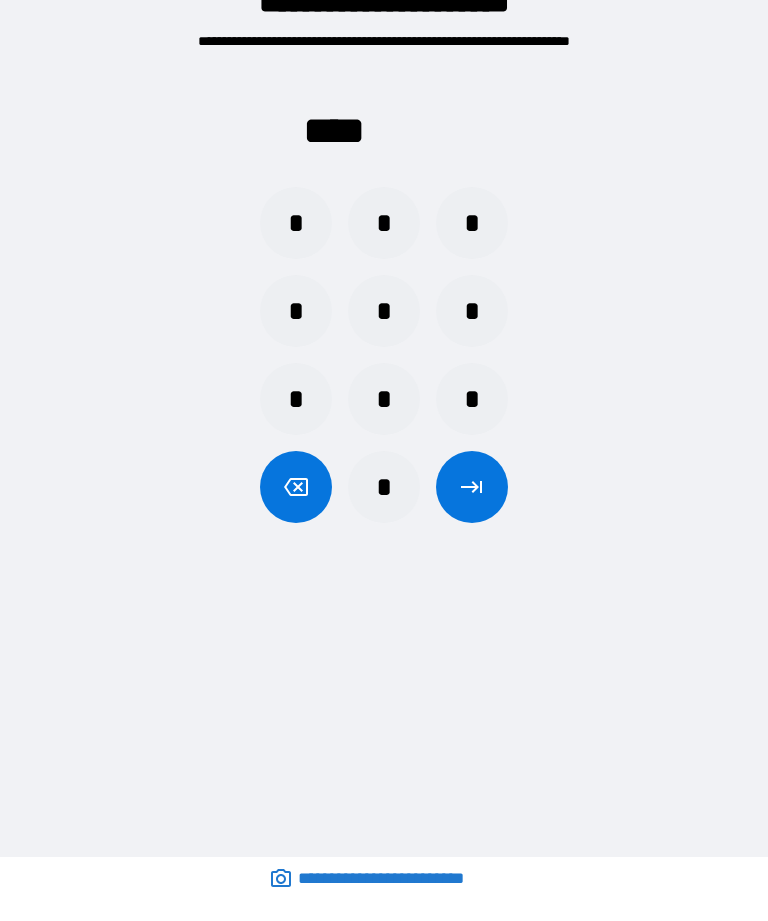click on "*" at bounding box center [384, 223] 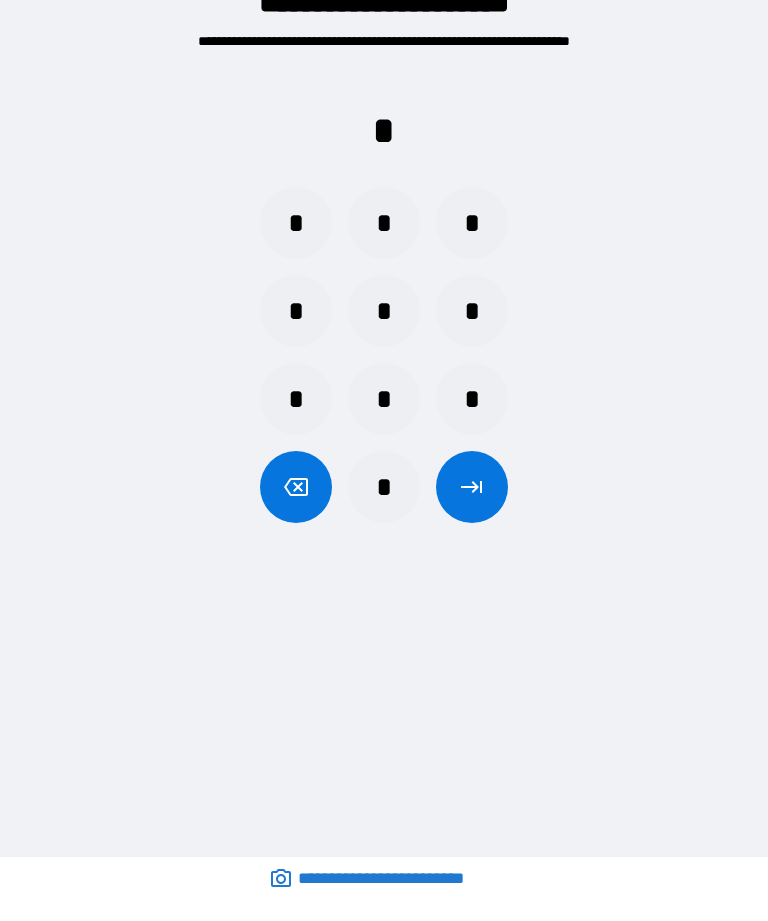 click on "*" at bounding box center [296, 223] 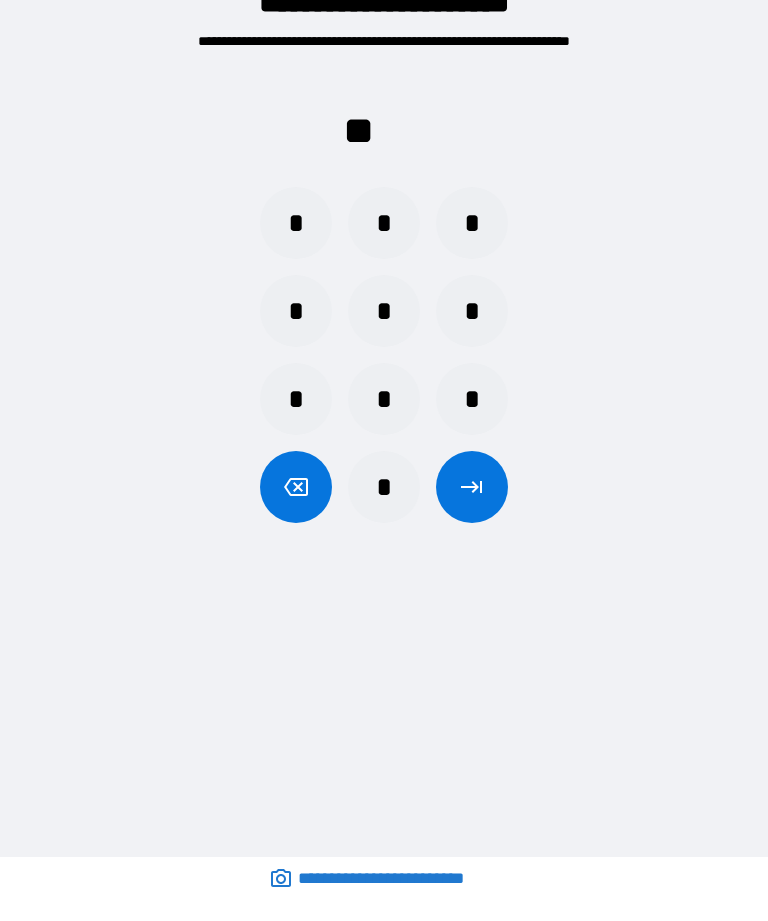click on "*" at bounding box center (472, 223) 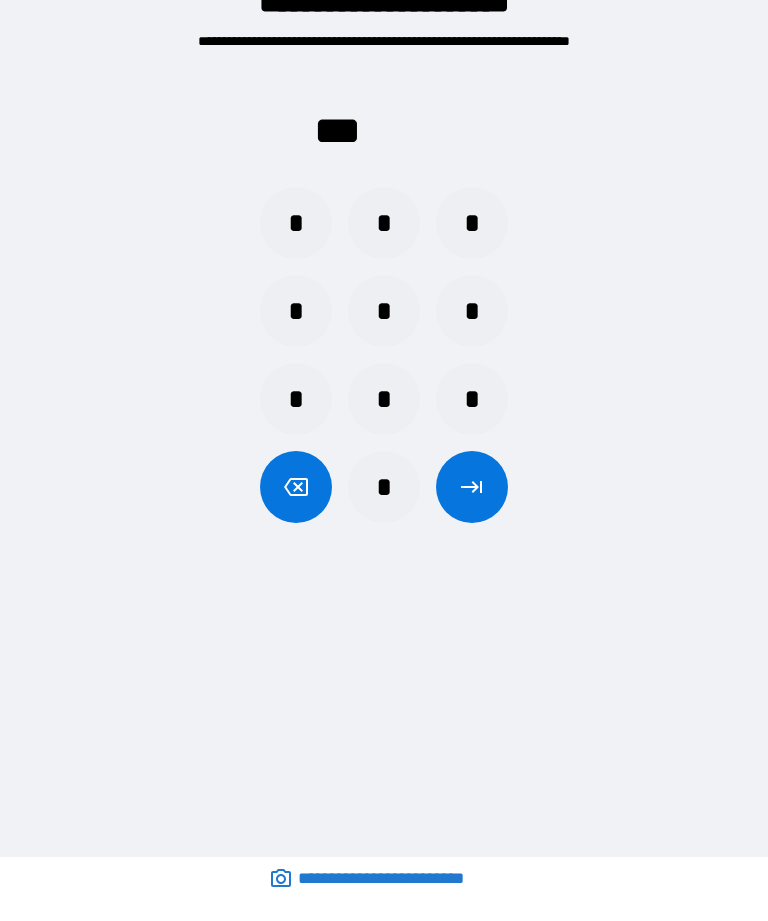 click on "*" at bounding box center (472, 311) 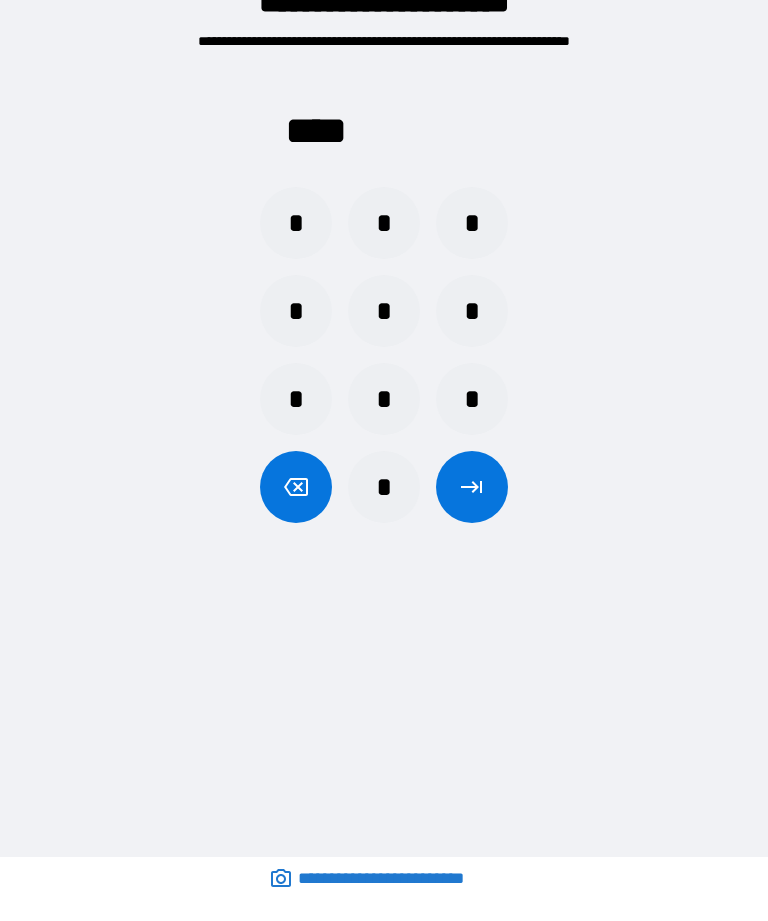 click at bounding box center [472, 487] 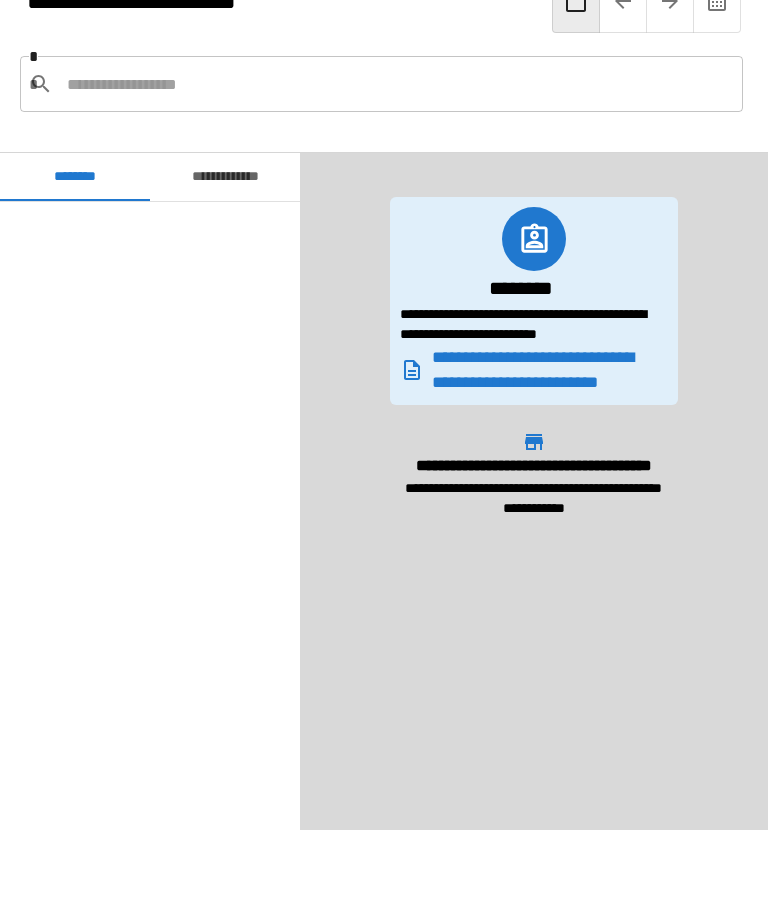 click at bounding box center (397, 84) 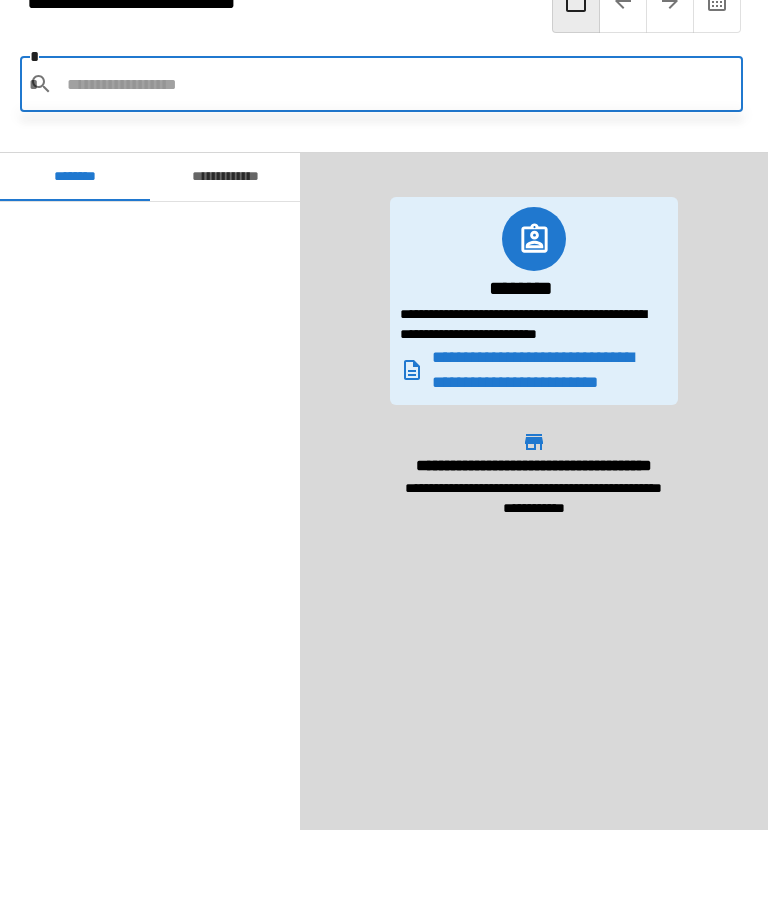 scroll, scrollTop: 1140, scrollLeft: 0, axis: vertical 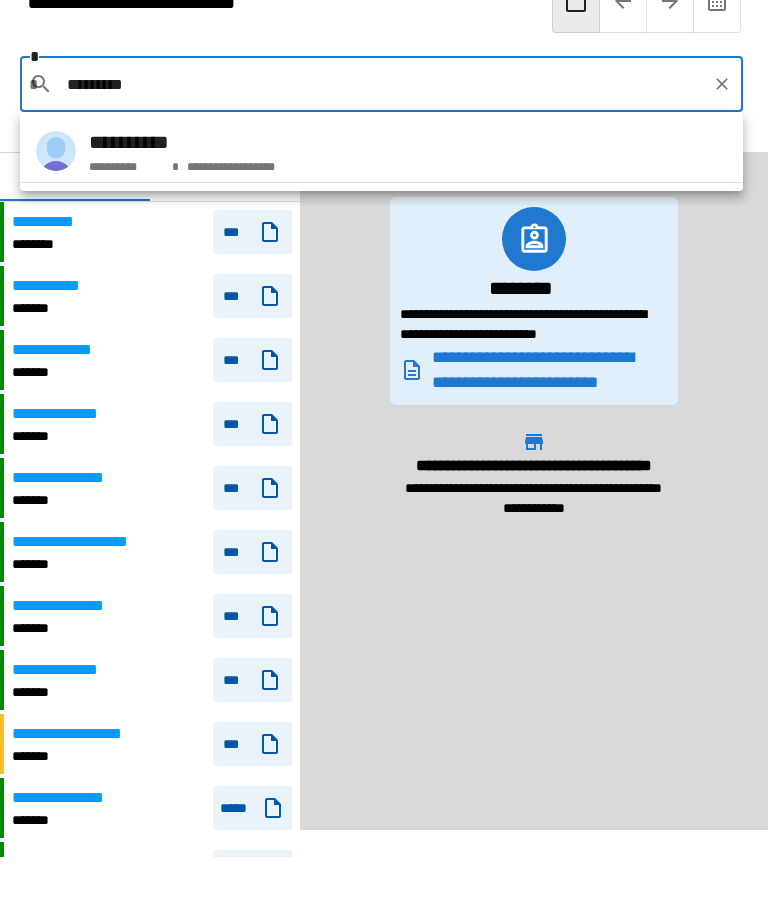 click on "[FIRST] [LAST]" at bounding box center (381, 151) 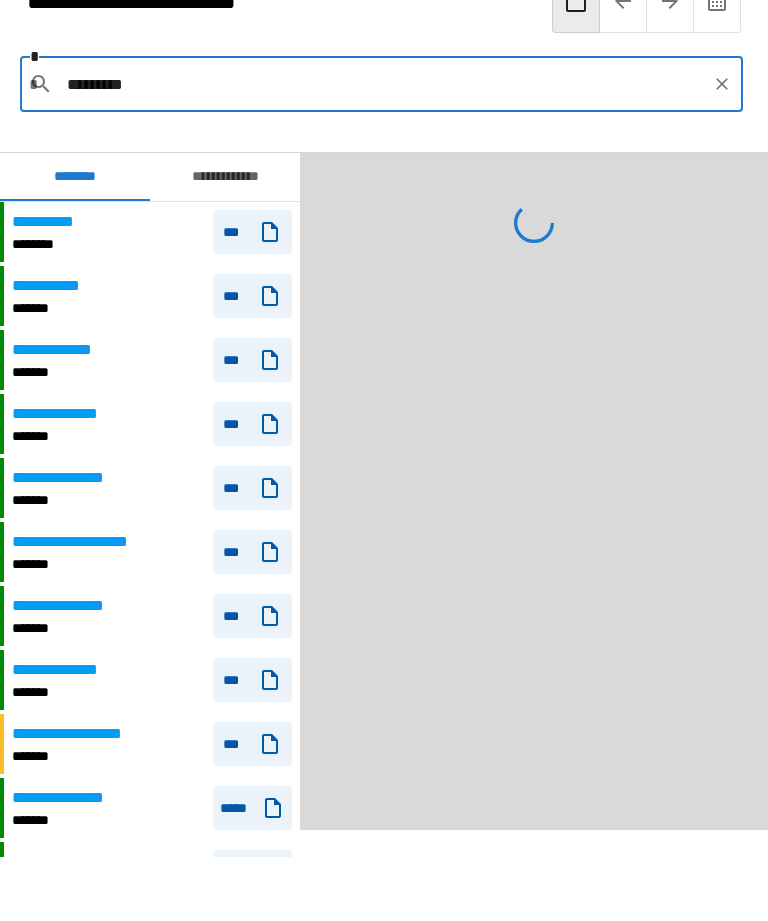 type on "**********" 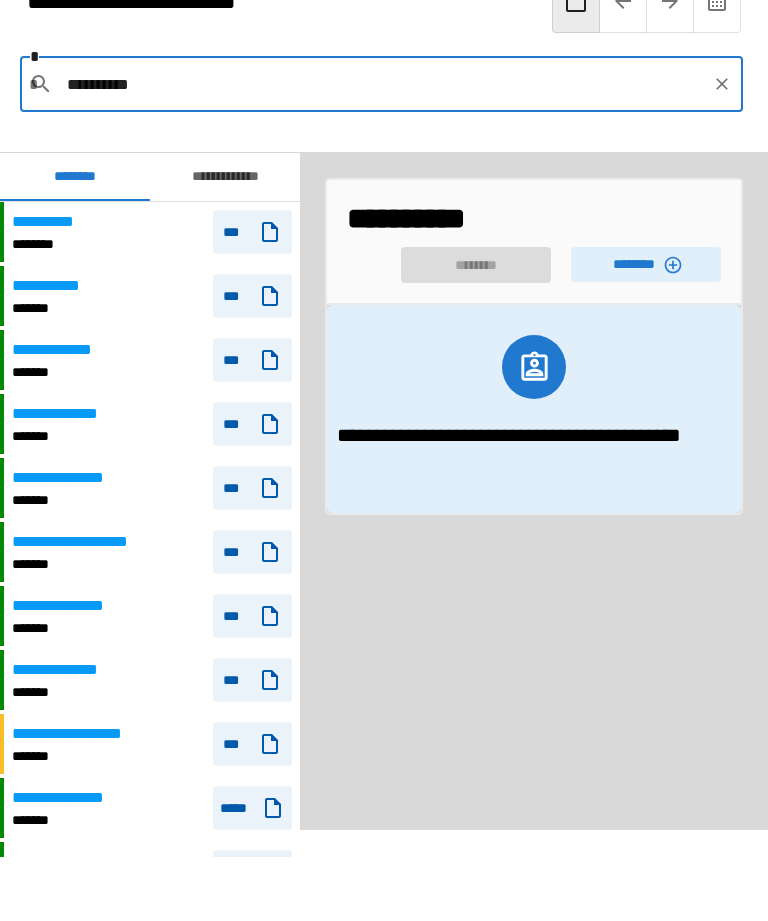 click on "********" at bounding box center (646, 264) 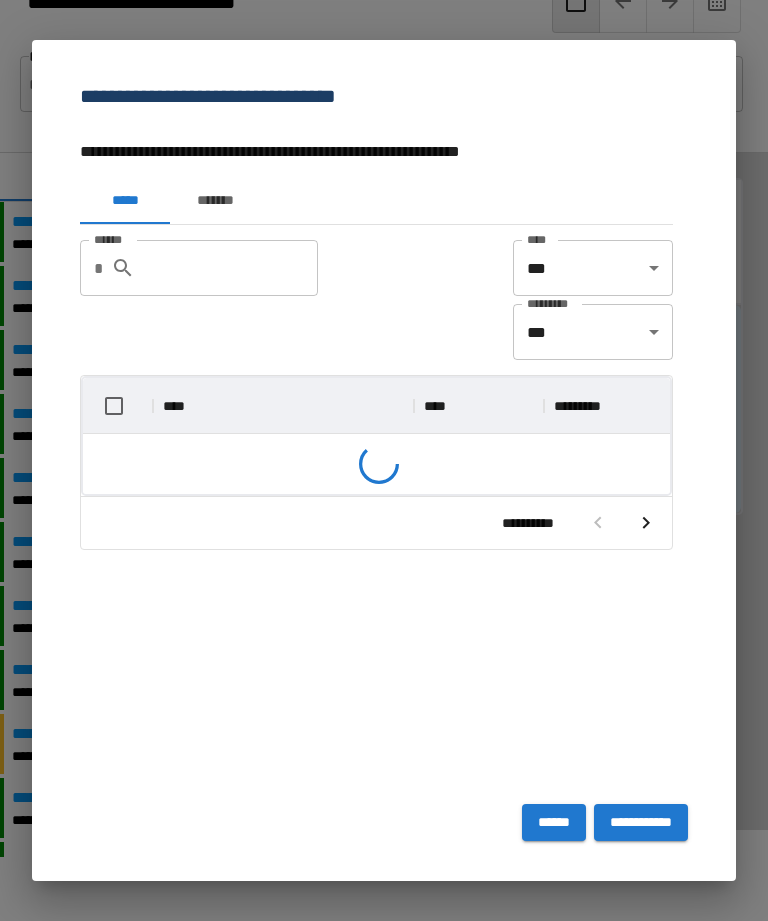 scroll, scrollTop: 116, scrollLeft: 587, axis: both 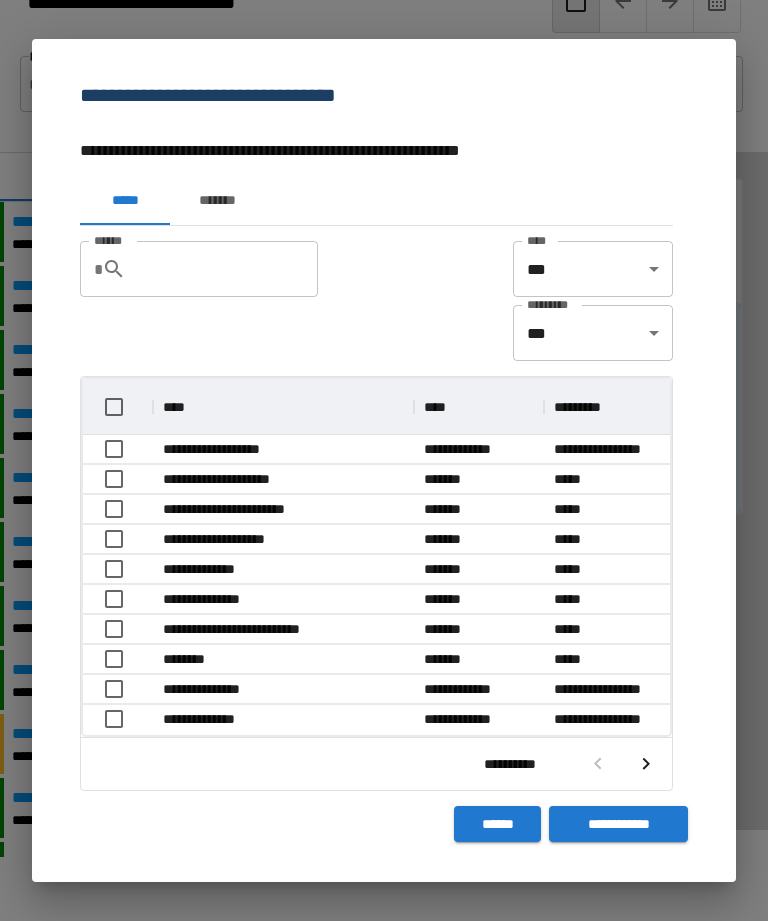 click at bounding box center [646, 764] 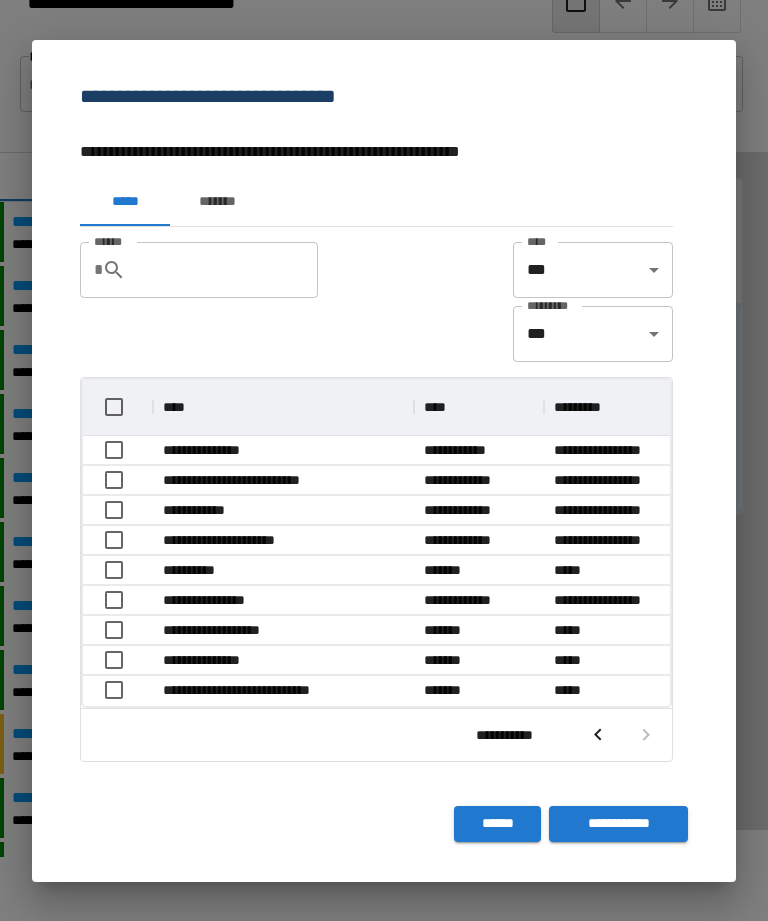 scroll, scrollTop: 326, scrollLeft: 587, axis: both 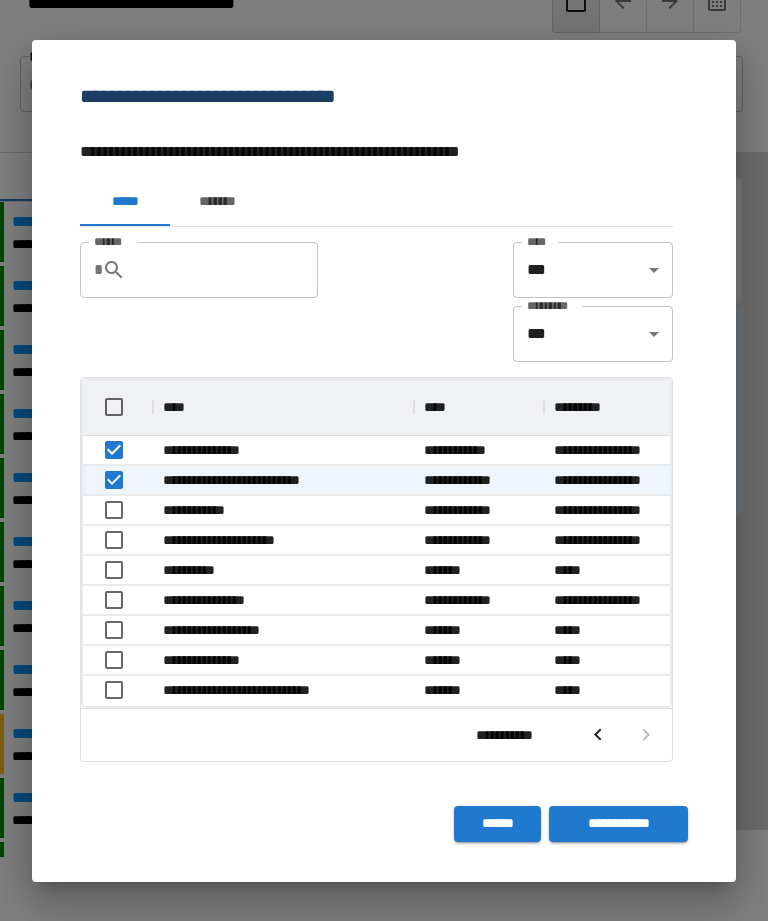 click on "**********" at bounding box center [618, 824] 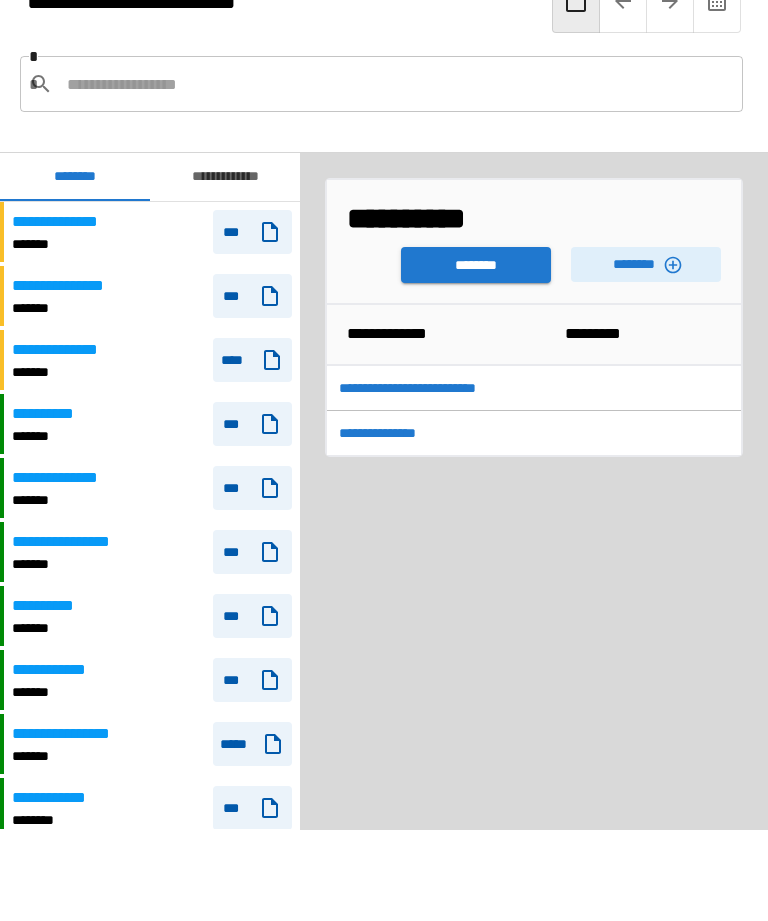 scroll, scrollTop: 1140, scrollLeft: 0, axis: vertical 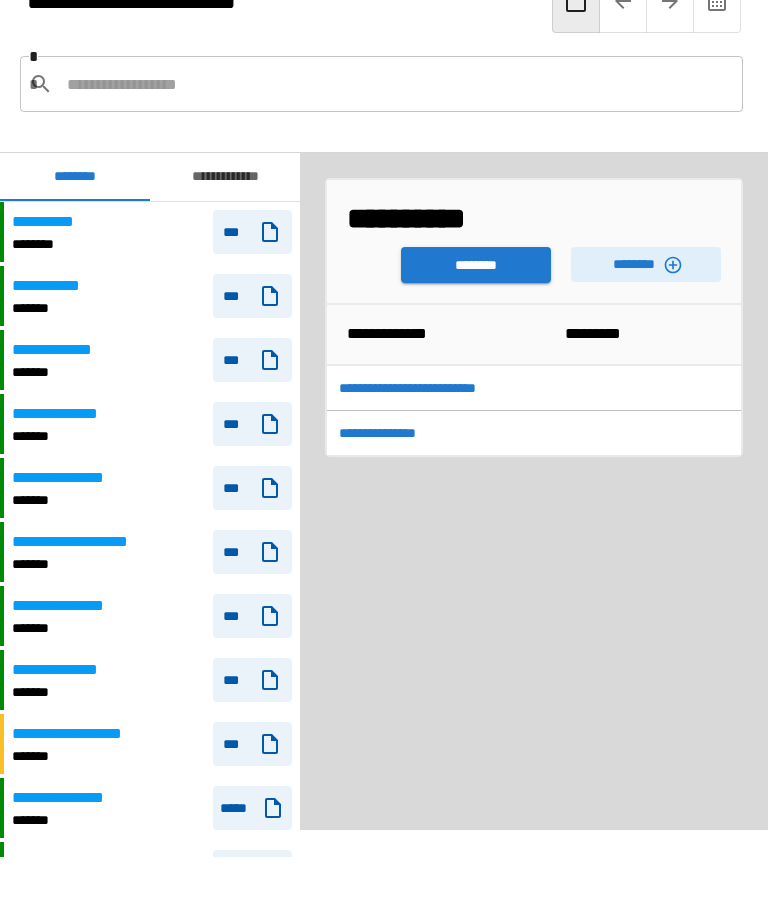 click on "********" at bounding box center (476, 265) 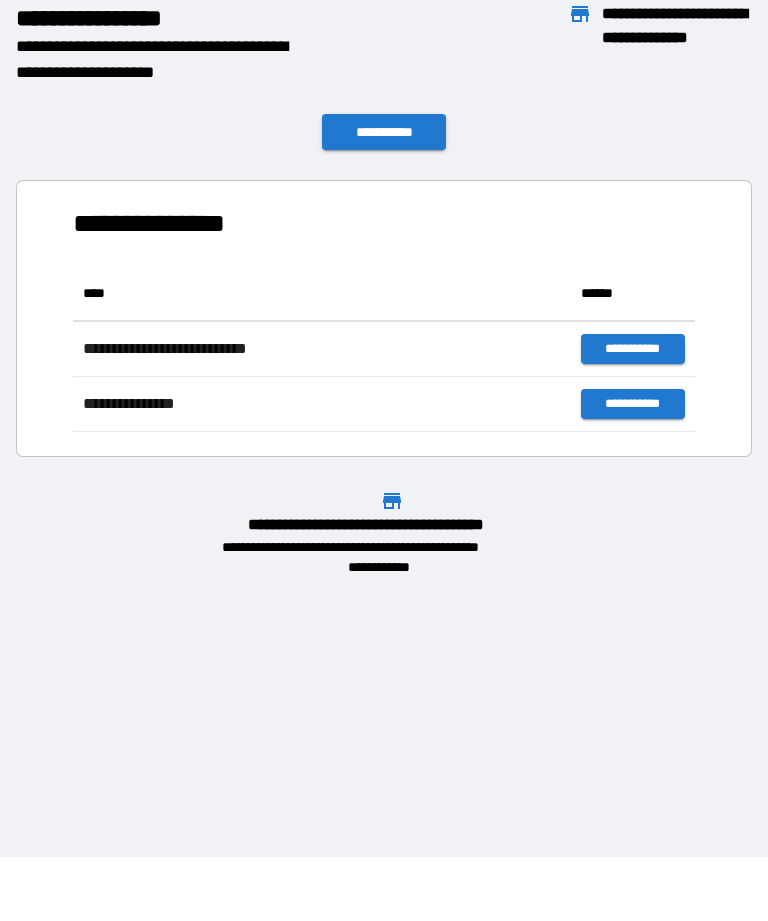 scroll, scrollTop: 1, scrollLeft: 1, axis: both 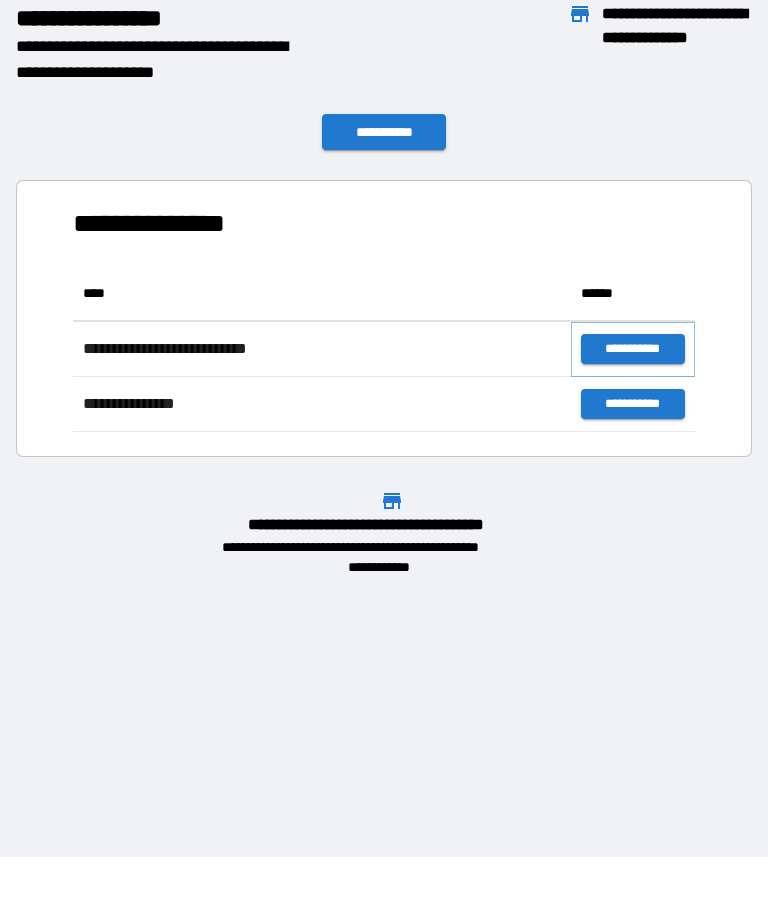click on "**********" at bounding box center (633, 349) 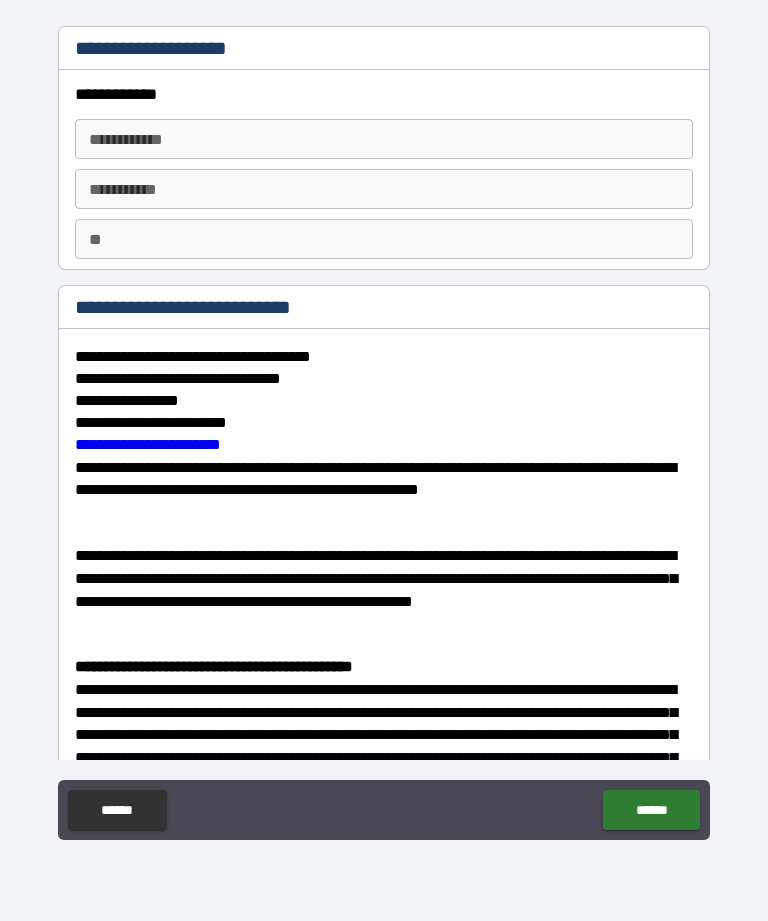 click on "**********" at bounding box center [384, 139] 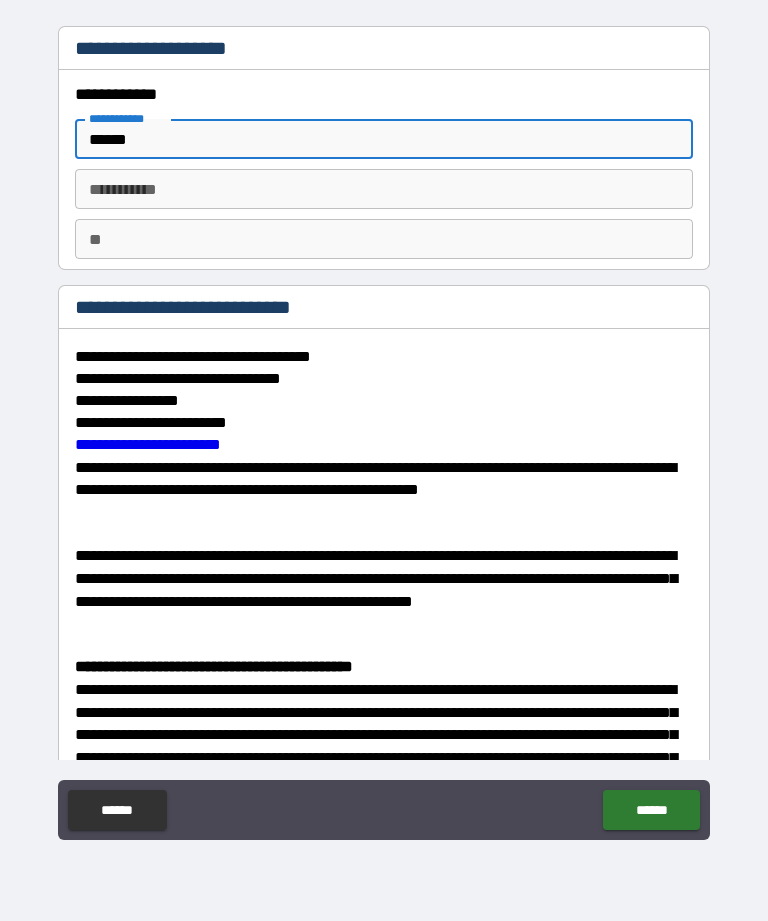 type on "******" 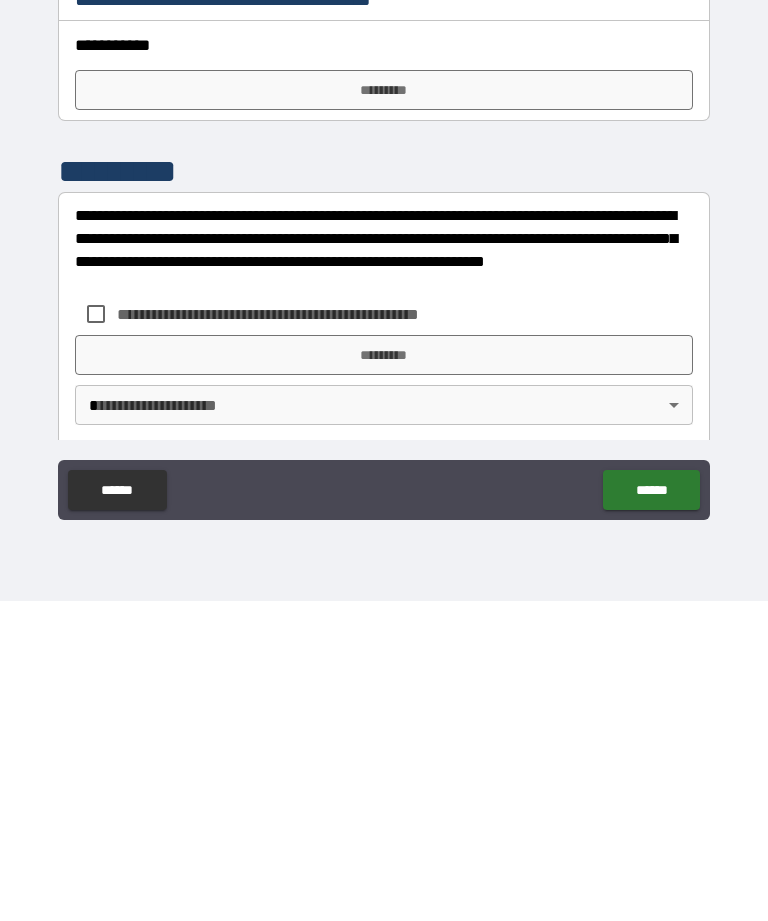 scroll, scrollTop: 4043, scrollLeft: 0, axis: vertical 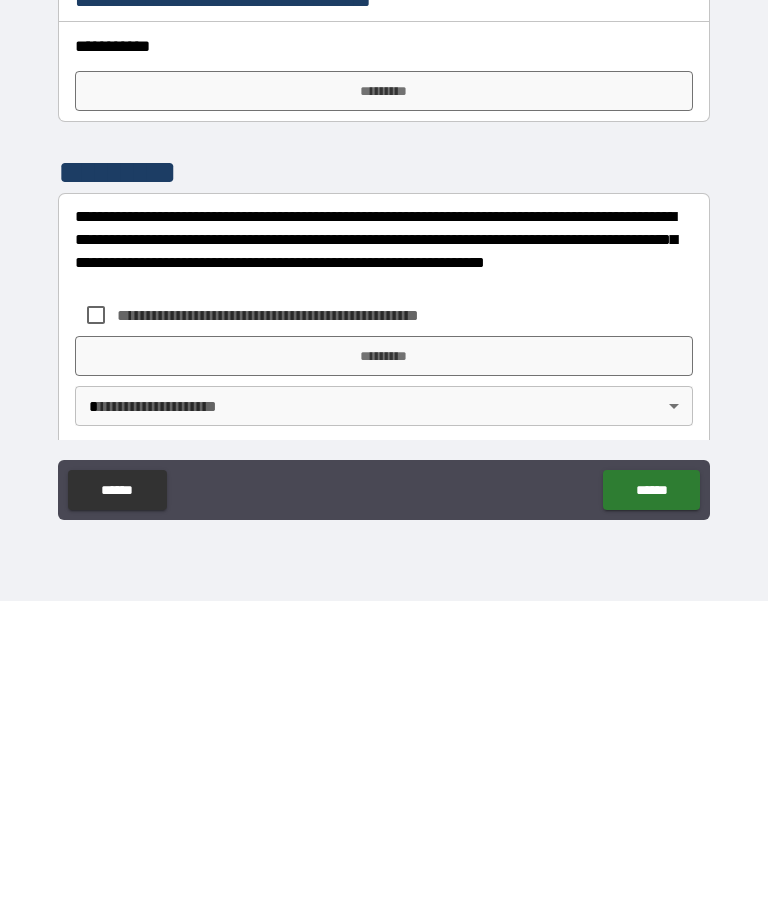 type on "*****" 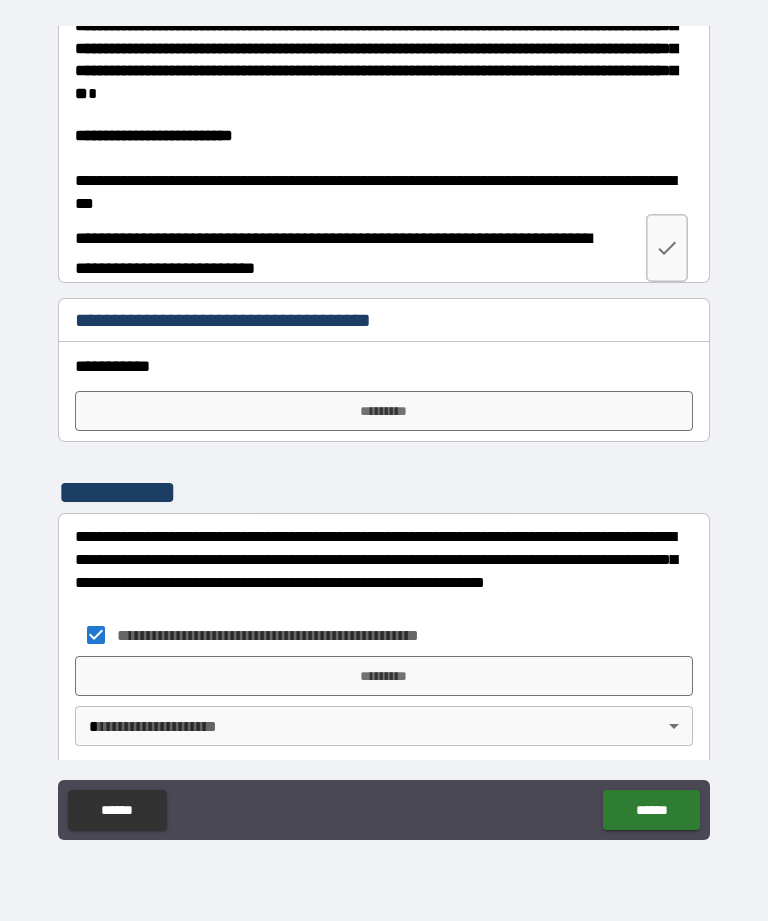click on "*********" at bounding box center (384, 676) 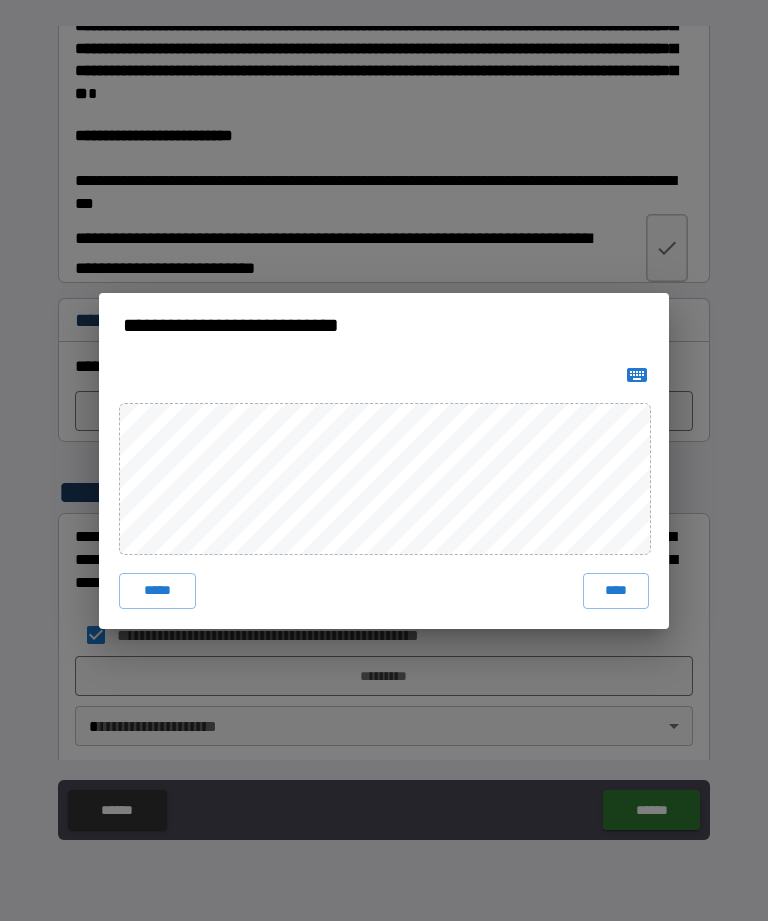 click on "****" at bounding box center (616, 591) 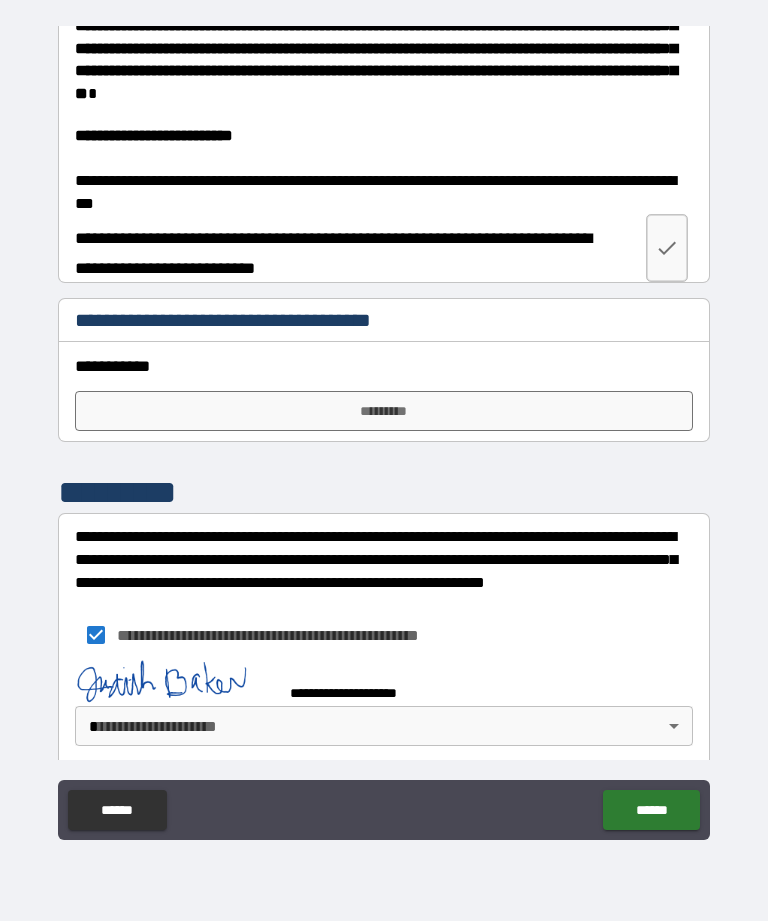 scroll, scrollTop: 4033, scrollLeft: 0, axis: vertical 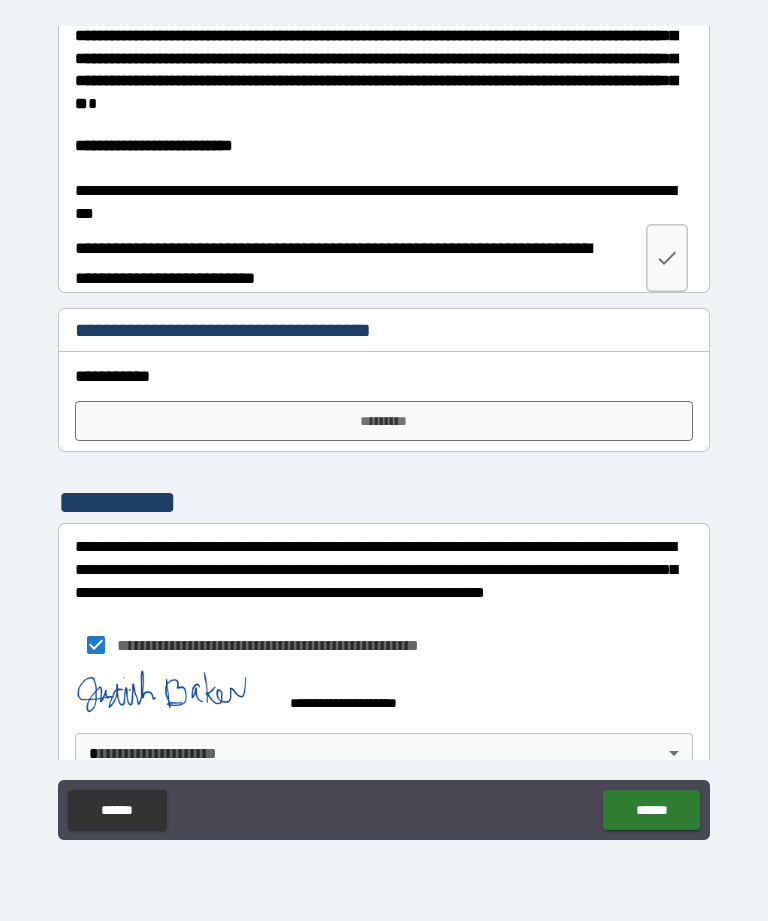 click on "******" at bounding box center (651, 810) 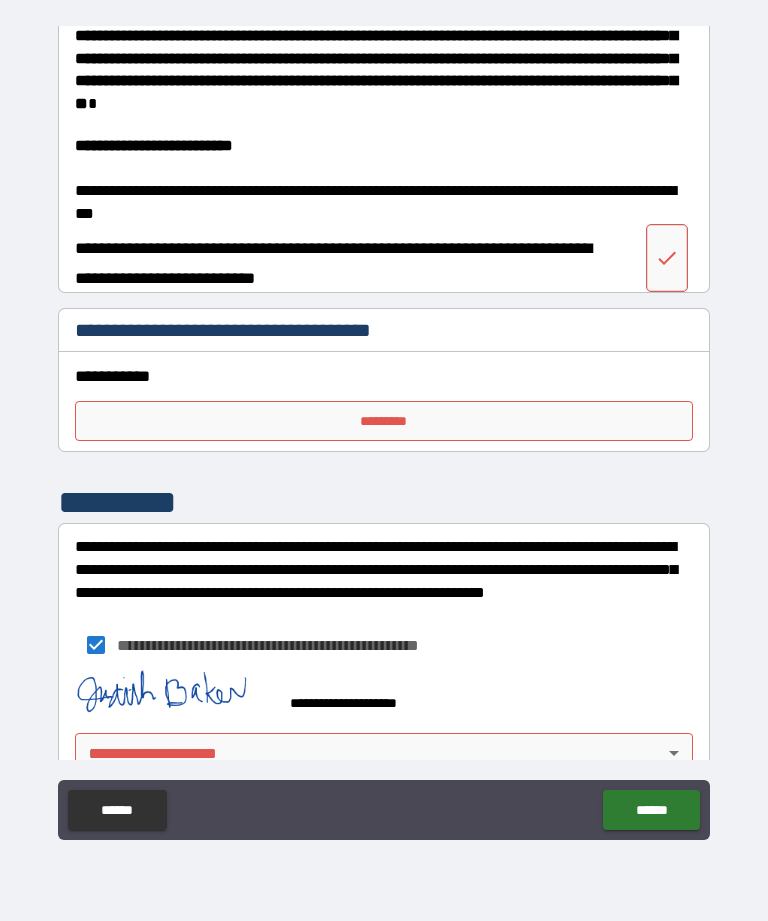 click at bounding box center (667, 258) 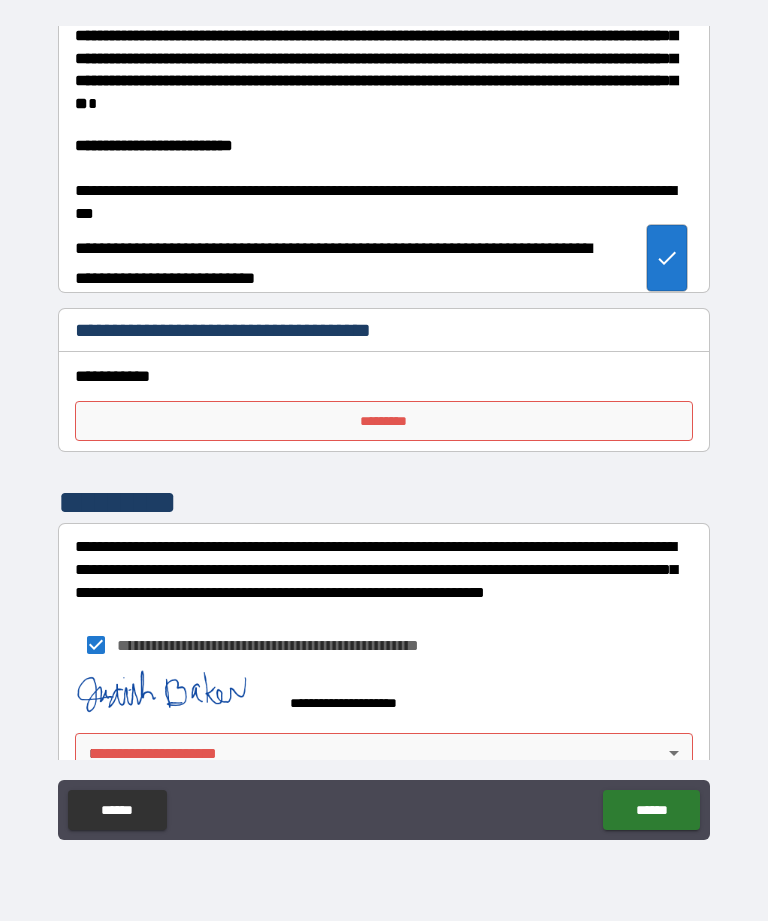 click on "*********" at bounding box center (384, 421) 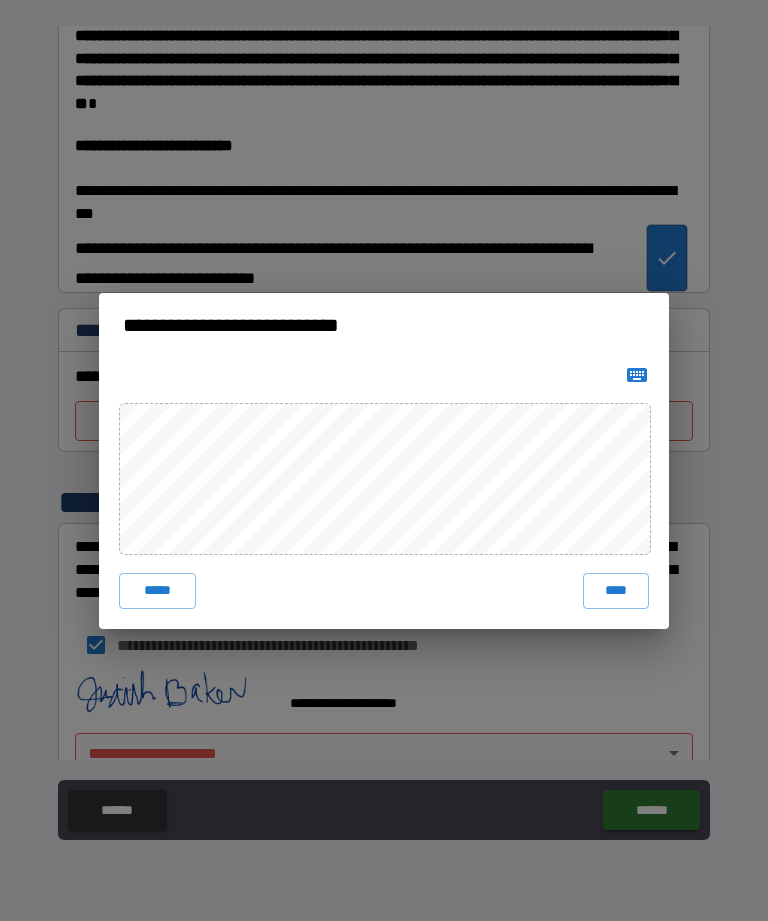 click on "****" at bounding box center [616, 591] 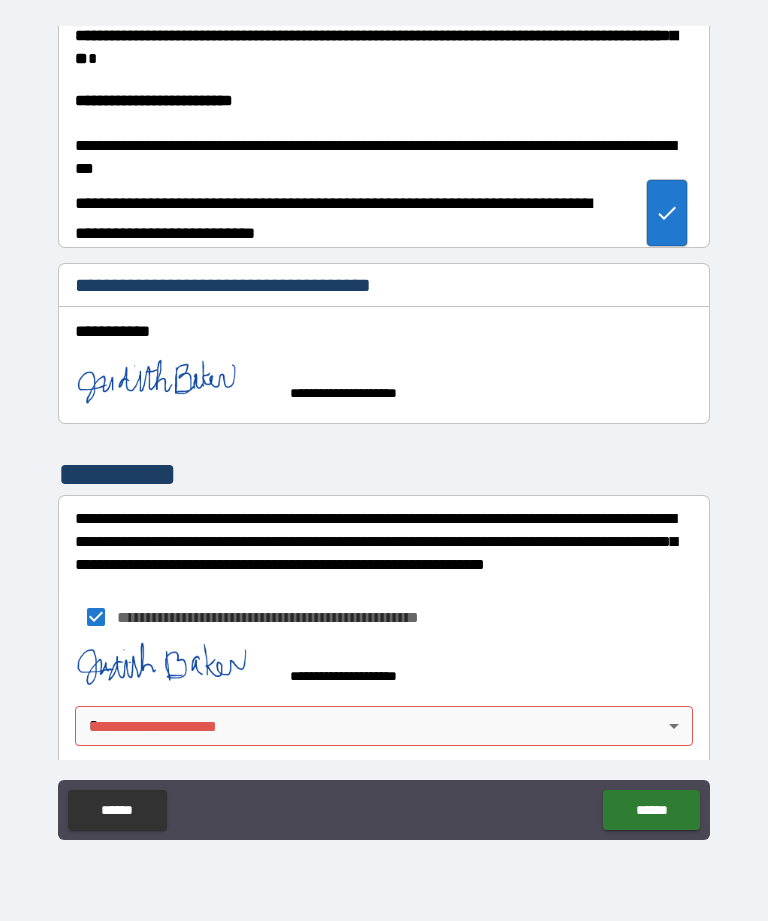 scroll, scrollTop: 4077, scrollLeft: 0, axis: vertical 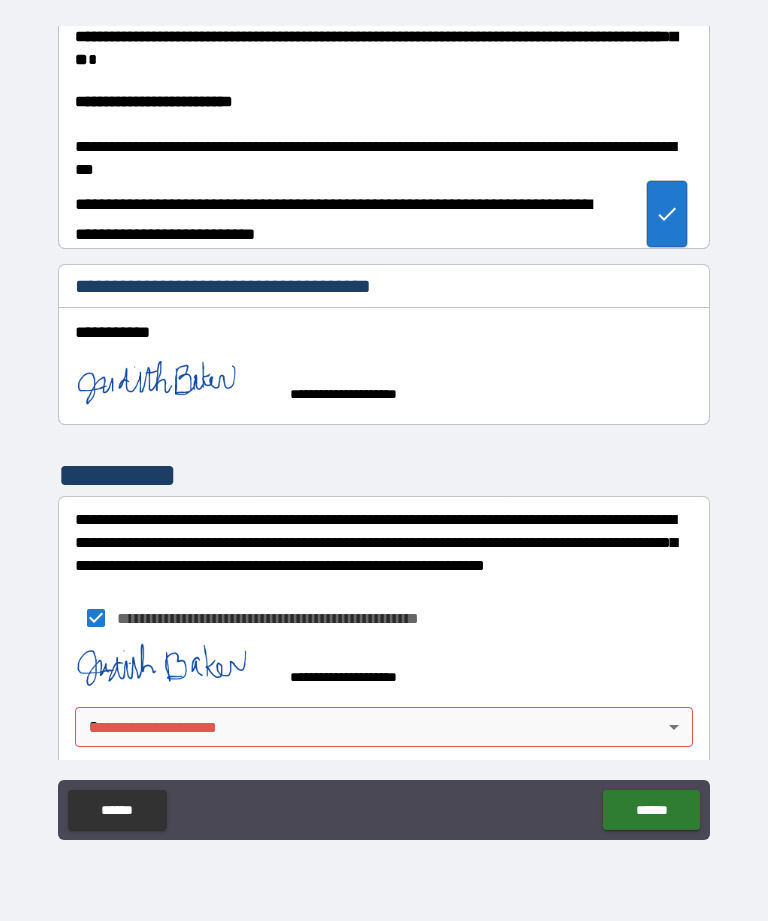 click on "[FIRST] [LAST] [STREET] [CITY] [STATE] [ZIP] [COUNTRY] [PHONE] [EMAIL] [SSN] [DLN] [CC] [DOB] [AGE]" at bounding box center [384, 428] 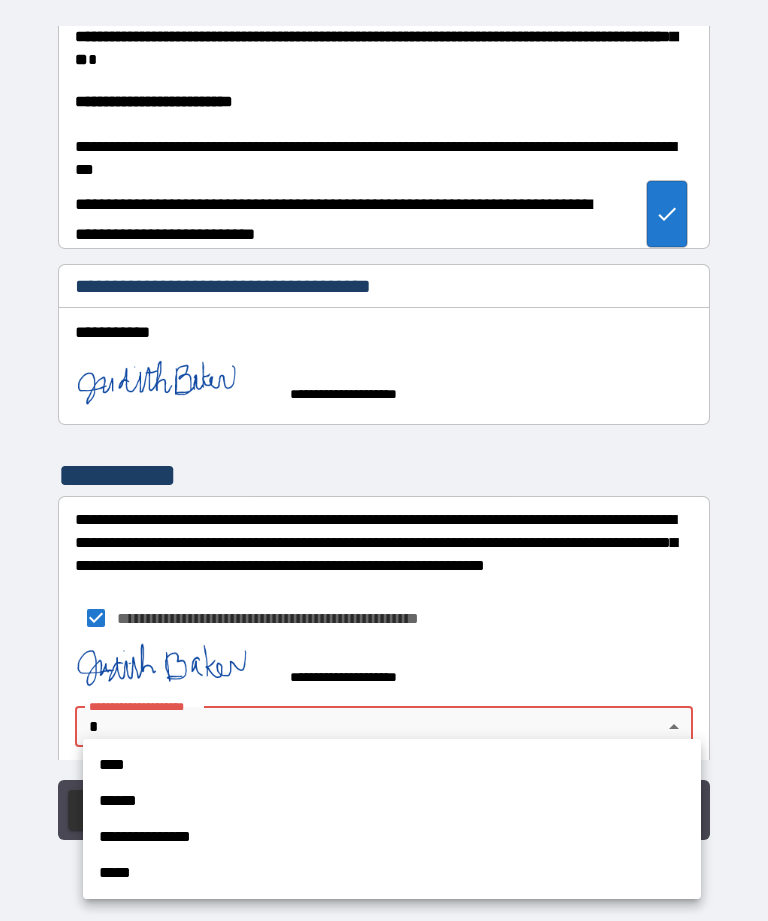 click on "****" at bounding box center [392, 765] 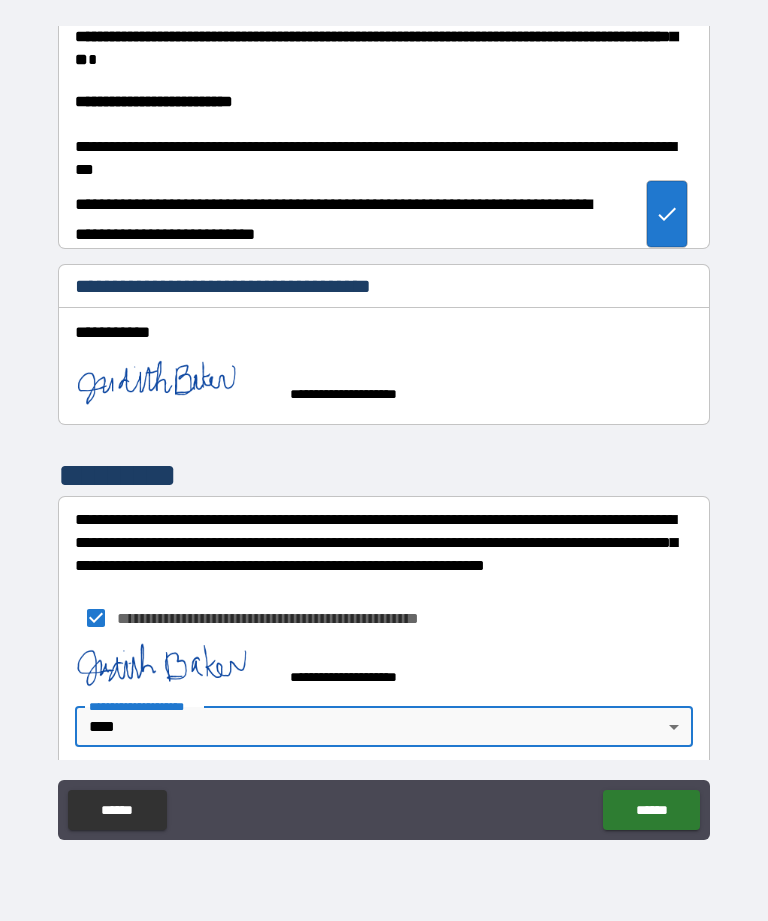type on "****" 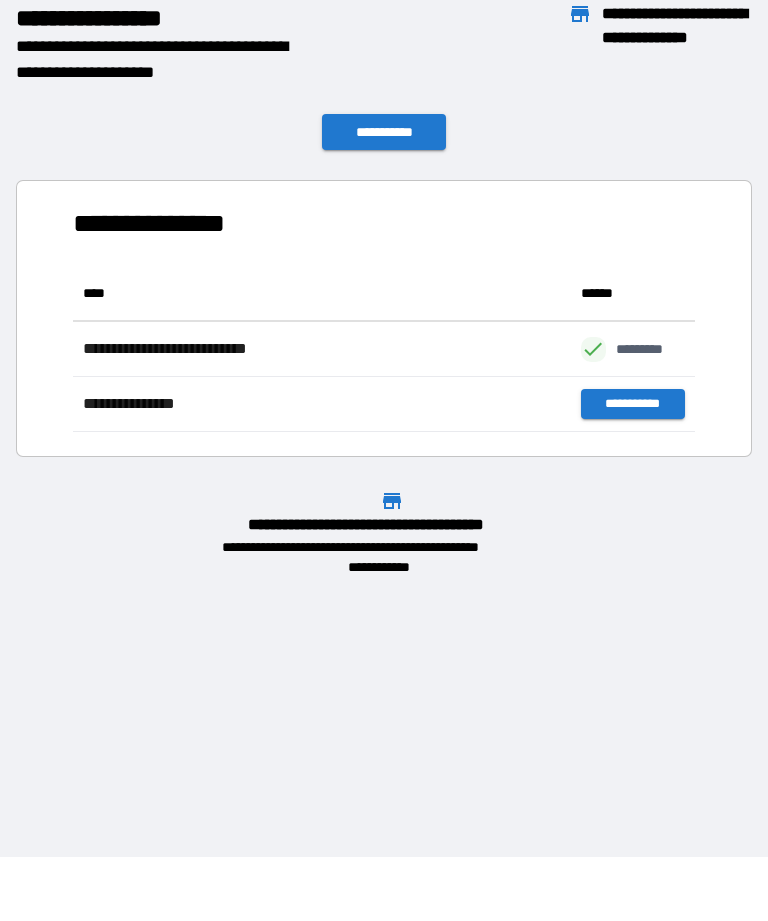 scroll, scrollTop: 166, scrollLeft: 622, axis: both 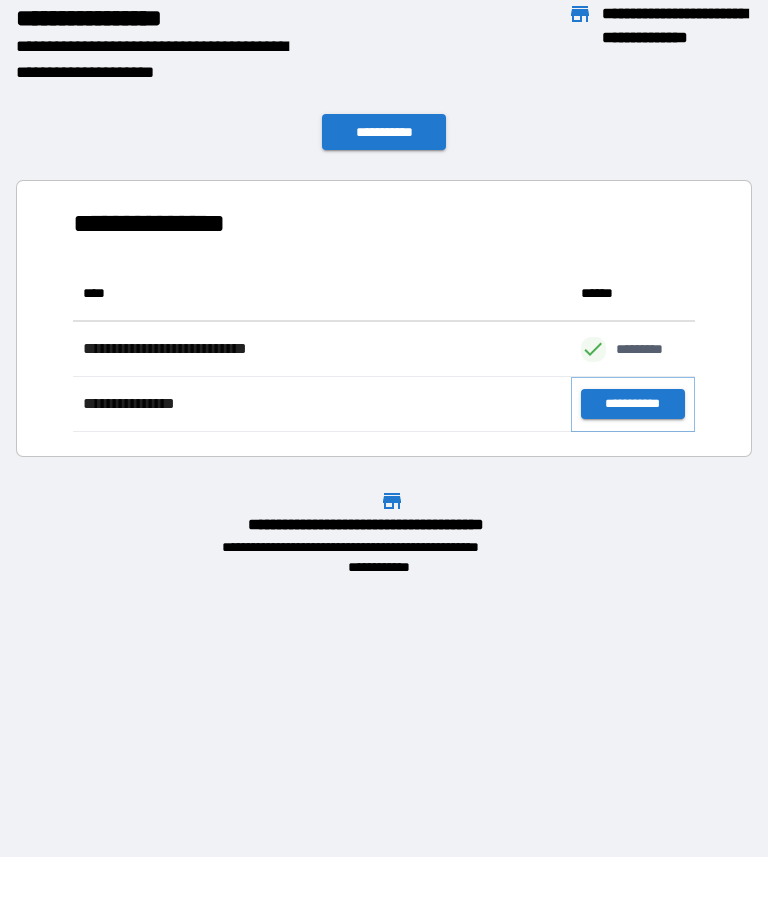 click on "**********" at bounding box center (633, 404) 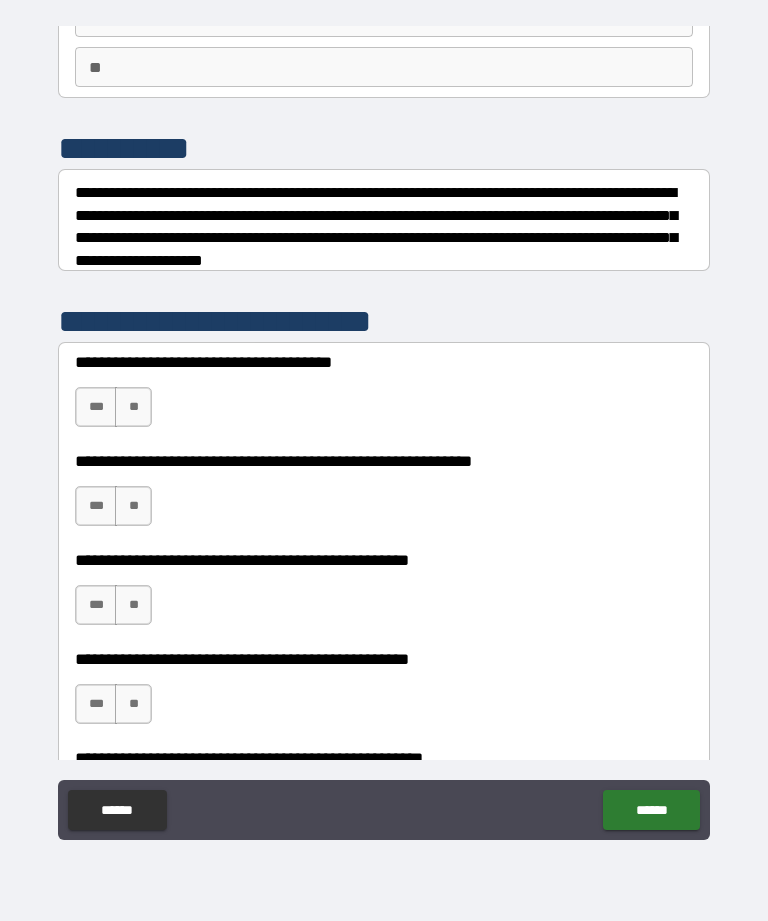 scroll, scrollTop: 169, scrollLeft: 0, axis: vertical 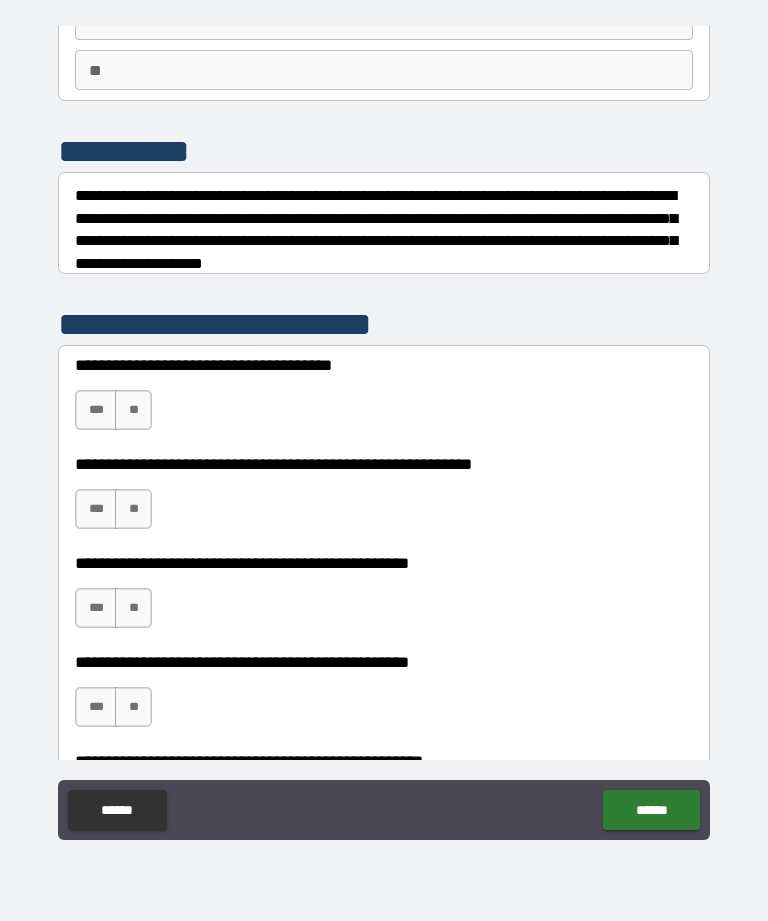 click on "**" at bounding box center (133, 509) 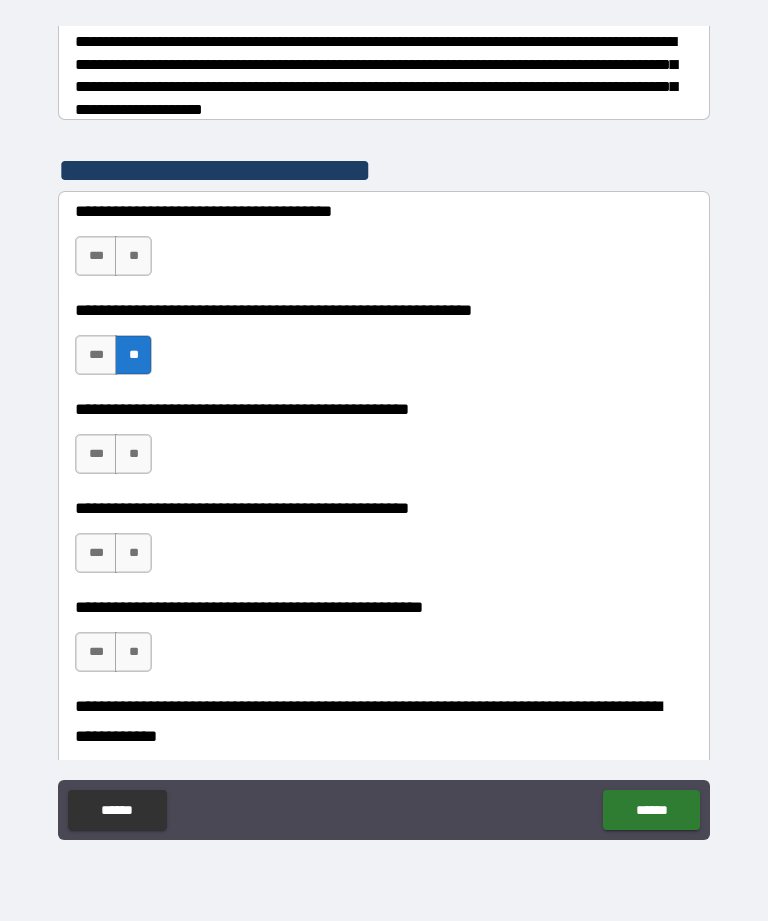 scroll, scrollTop: 341, scrollLeft: 0, axis: vertical 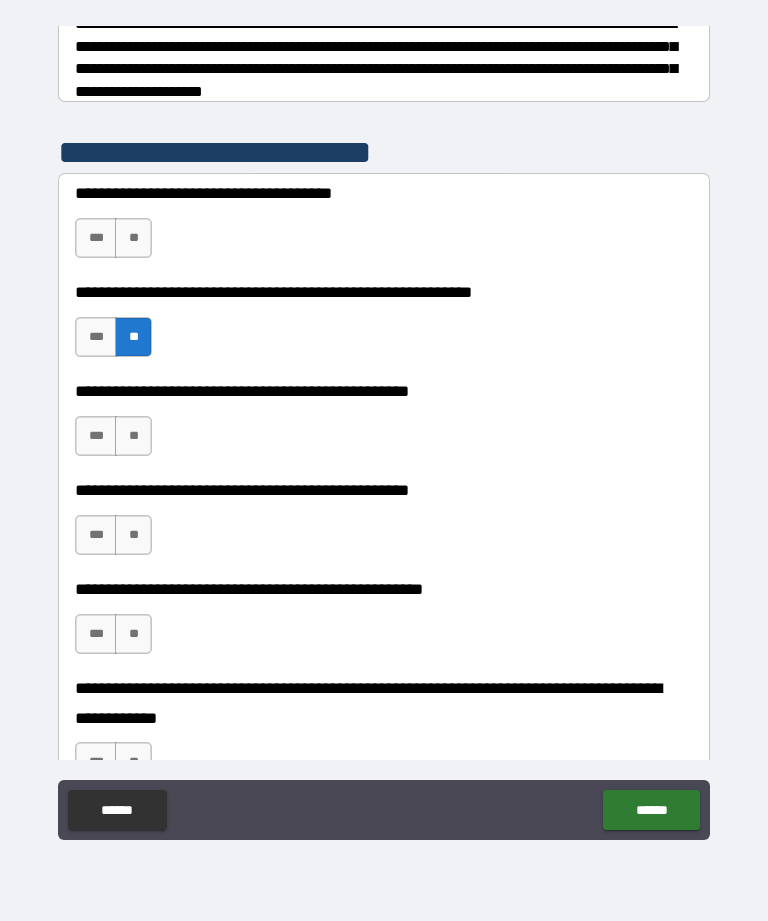 click on "**" at bounding box center [133, 436] 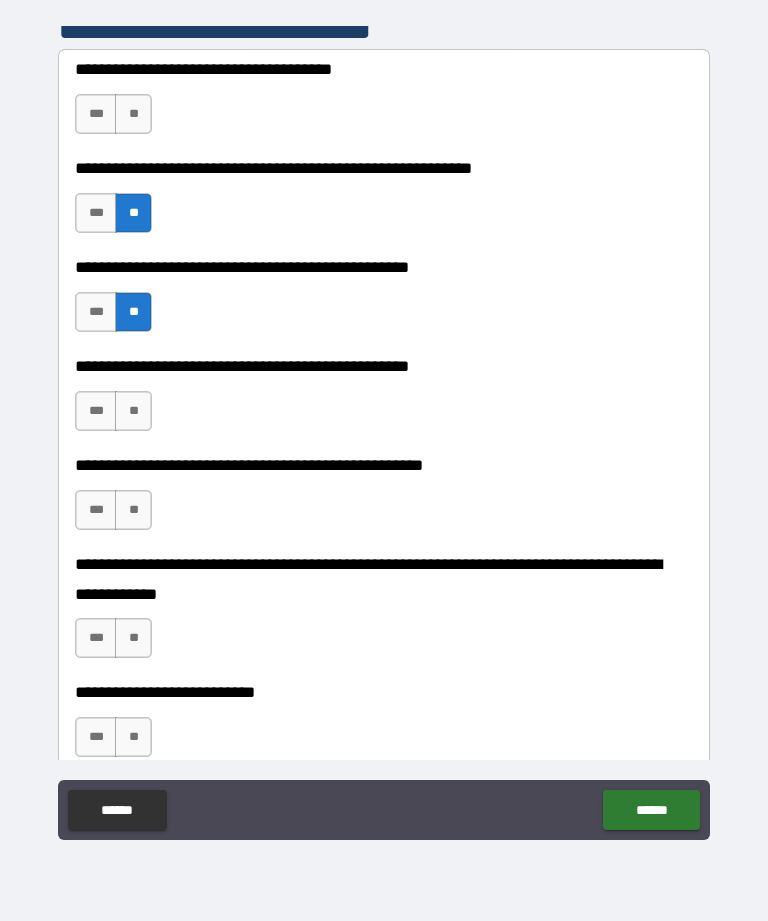 scroll, scrollTop: 467, scrollLeft: 0, axis: vertical 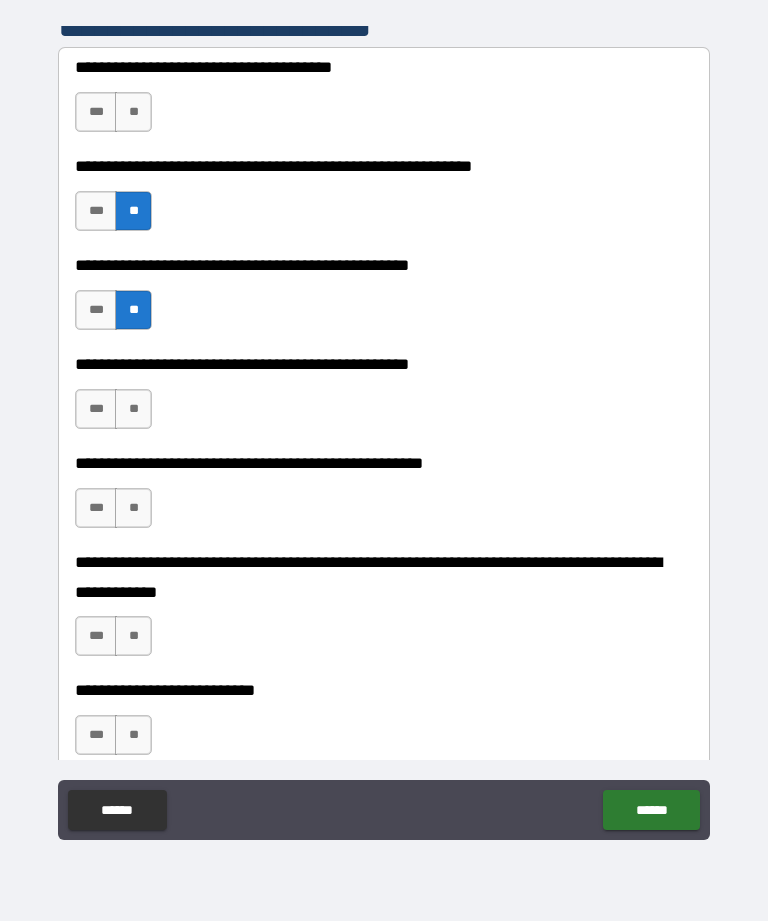 click on "***" at bounding box center [96, 409] 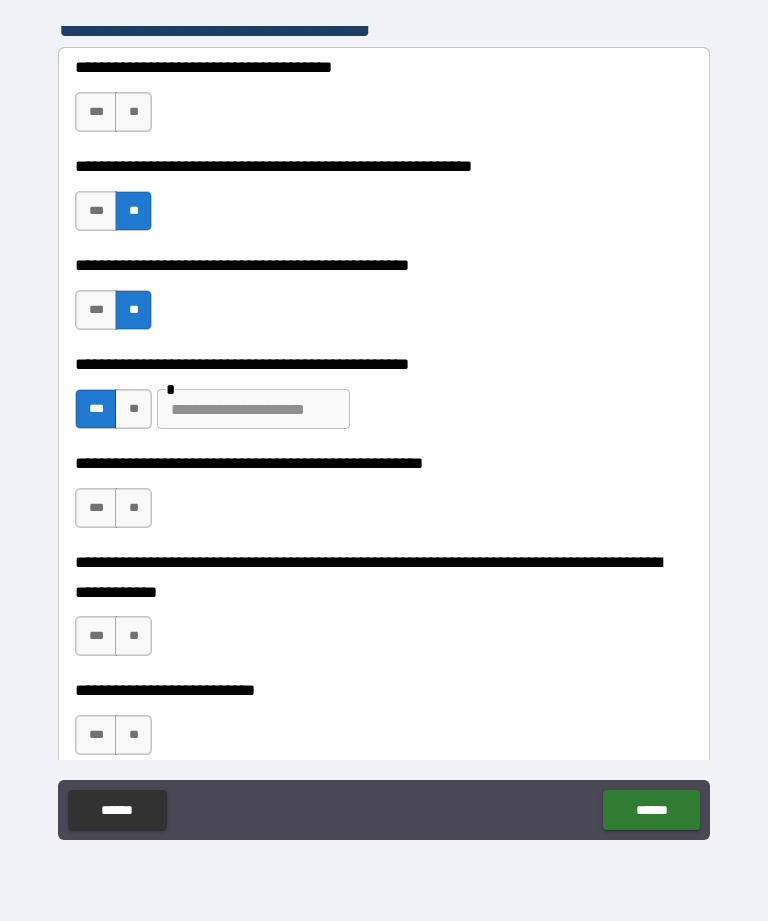 click at bounding box center [253, 409] 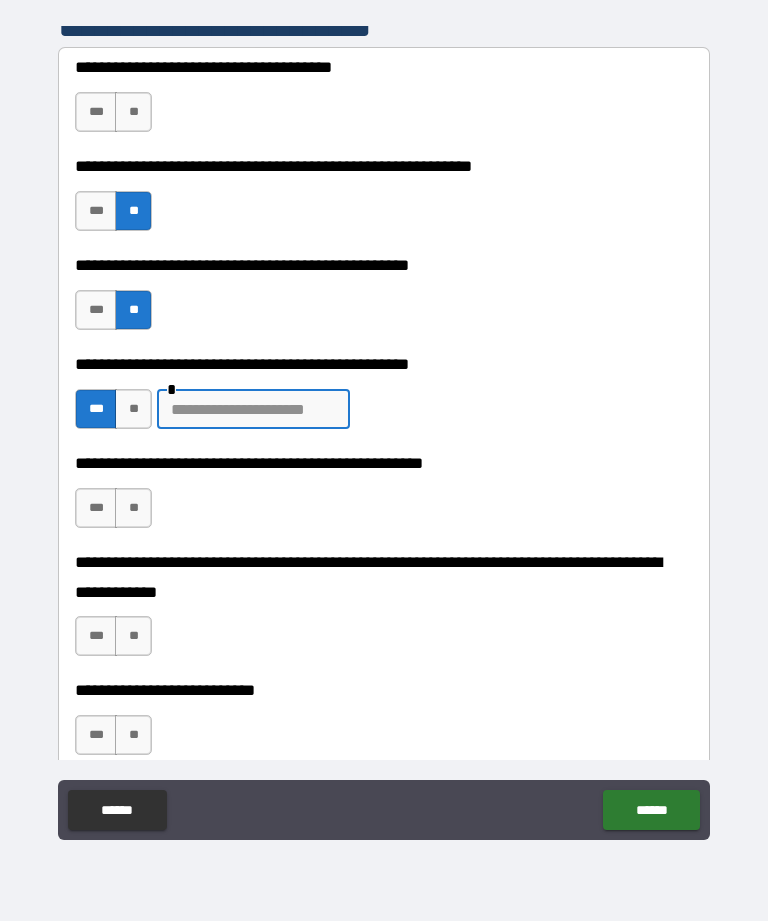 click on "**" at bounding box center (133, 409) 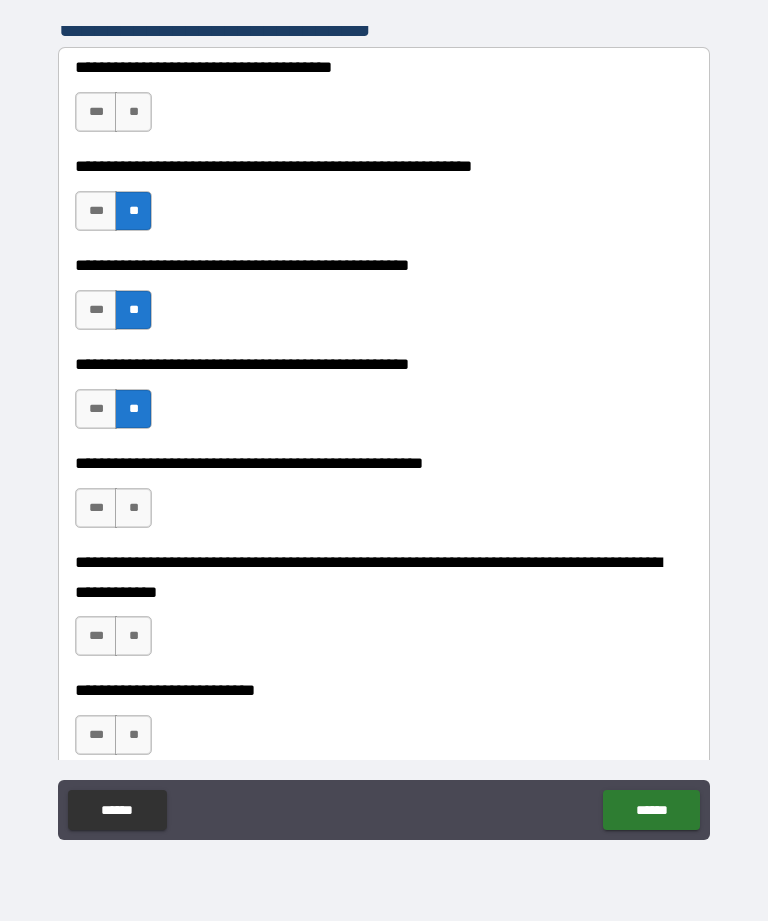 click on "**" at bounding box center (133, 508) 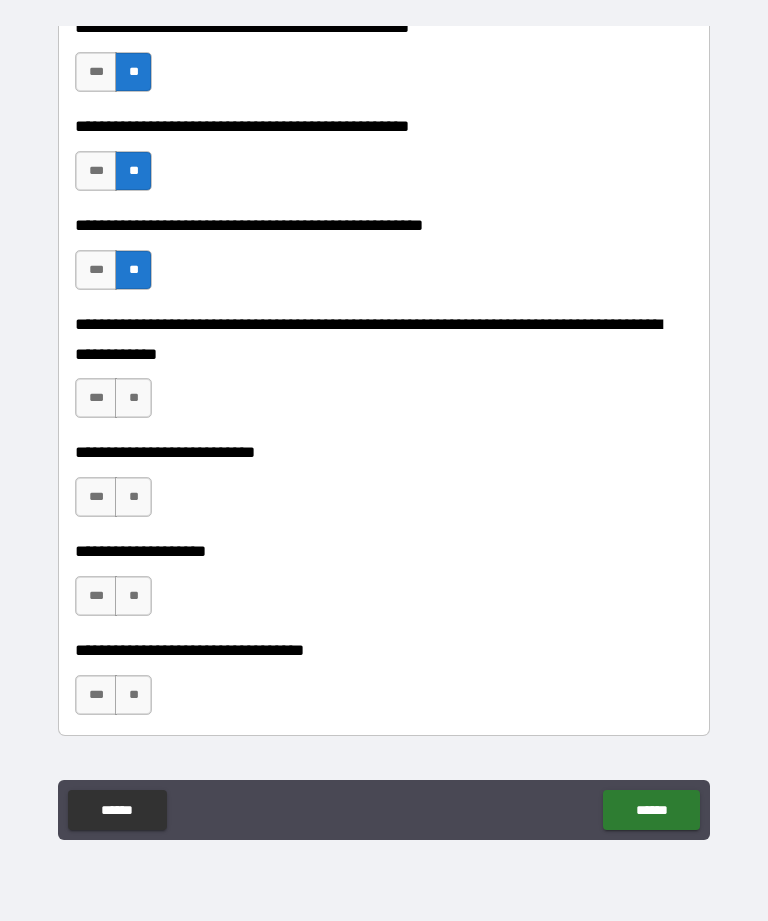 scroll, scrollTop: 710, scrollLeft: 0, axis: vertical 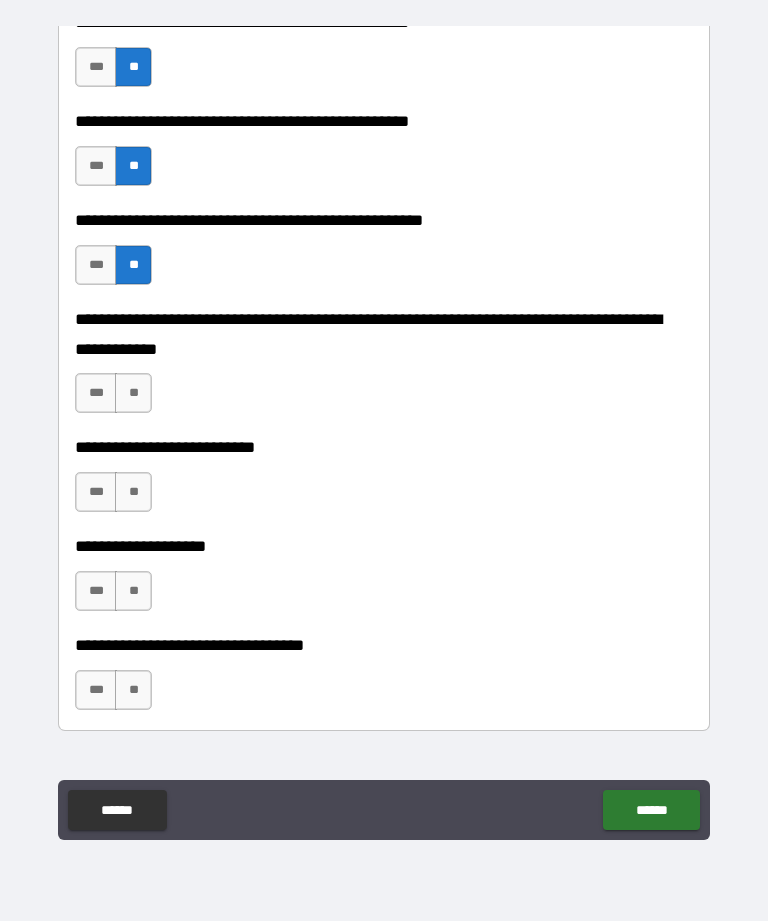 click on "***" at bounding box center (96, 393) 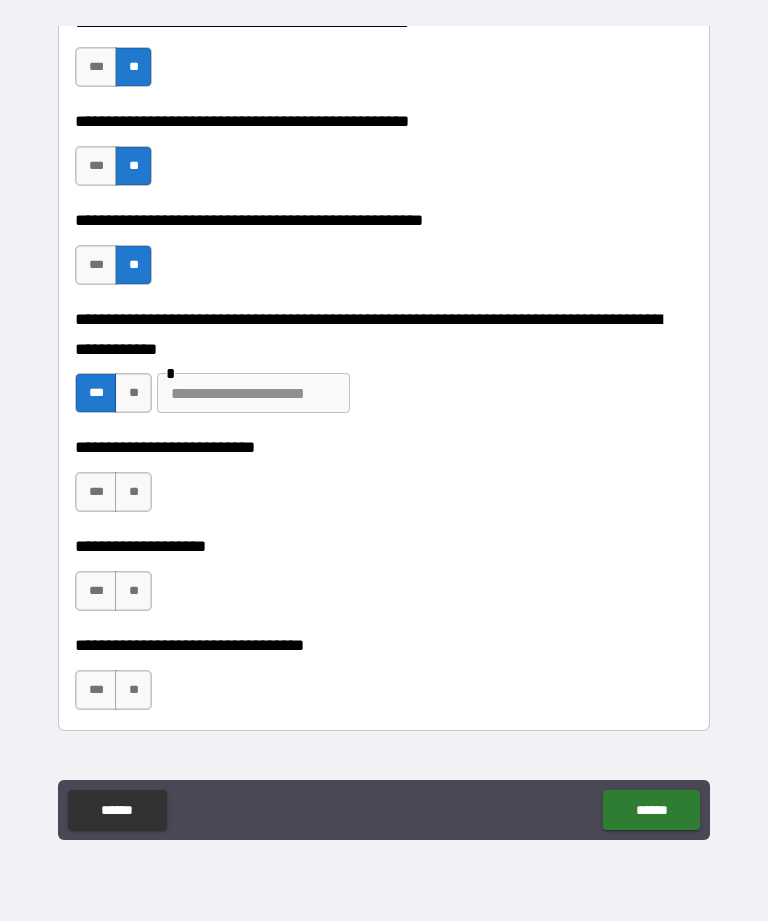 click at bounding box center (253, 393) 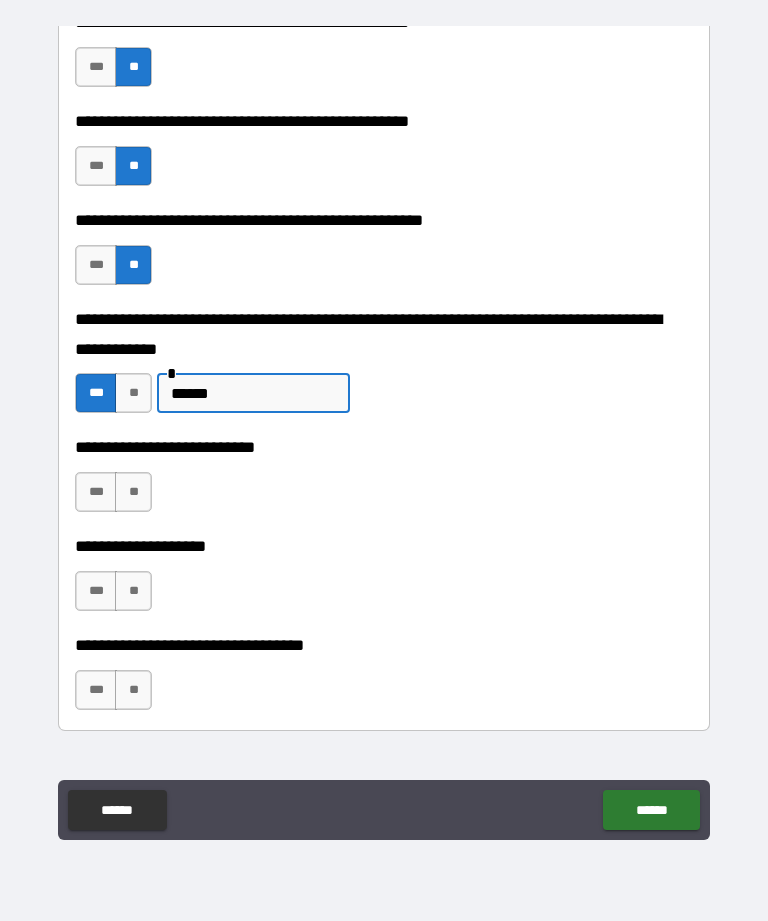 type on "******" 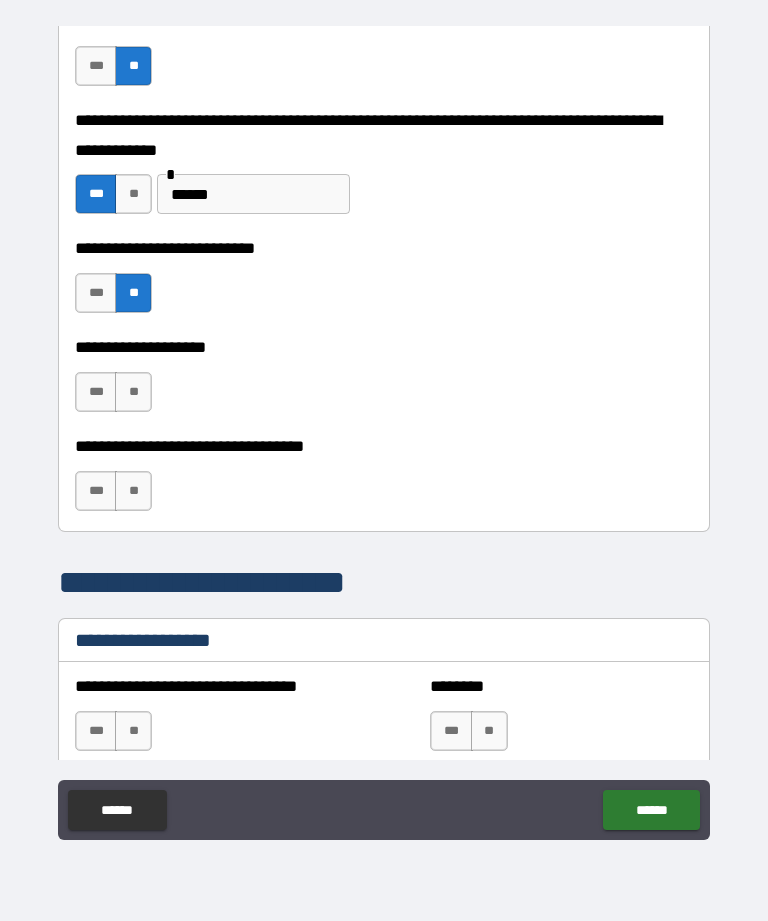 scroll, scrollTop: 918, scrollLeft: 0, axis: vertical 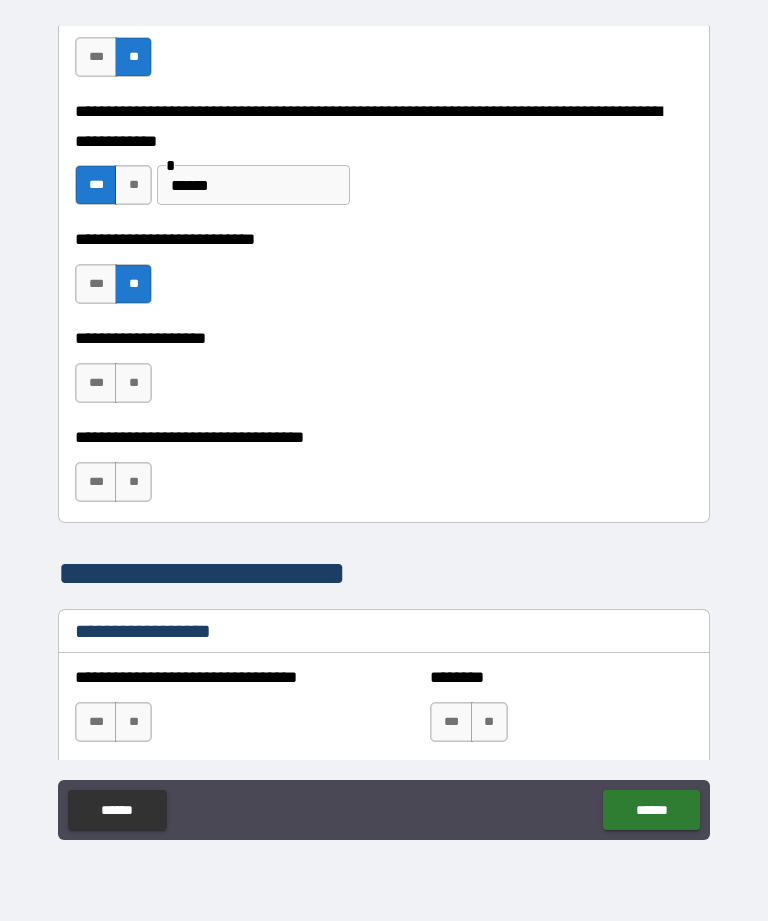 click on "**" at bounding box center [133, 383] 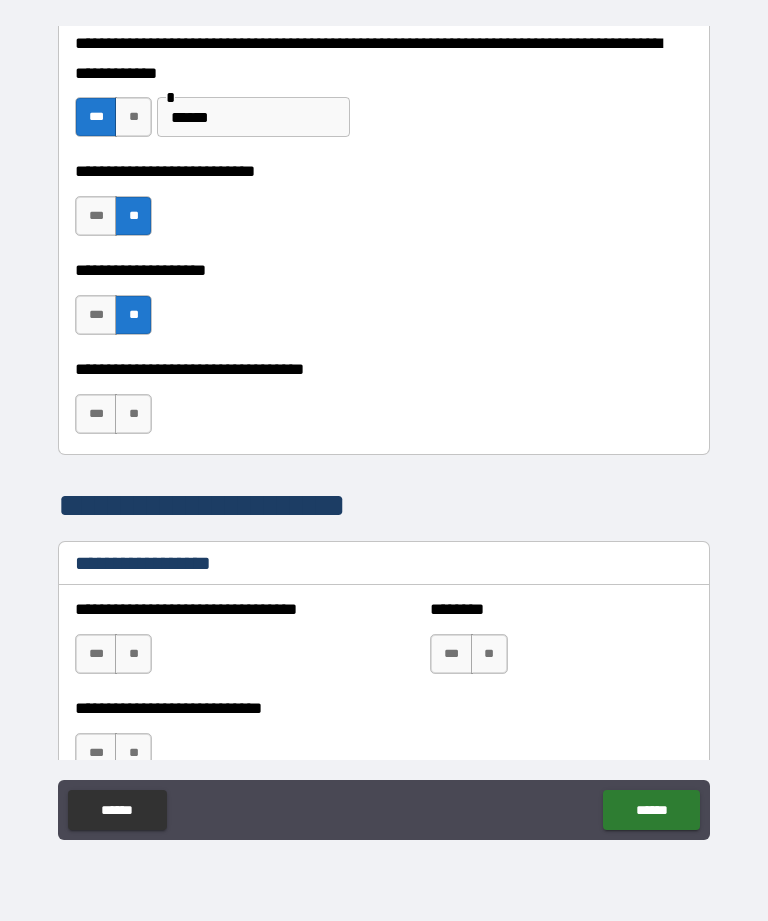 scroll, scrollTop: 1006, scrollLeft: 0, axis: vertical 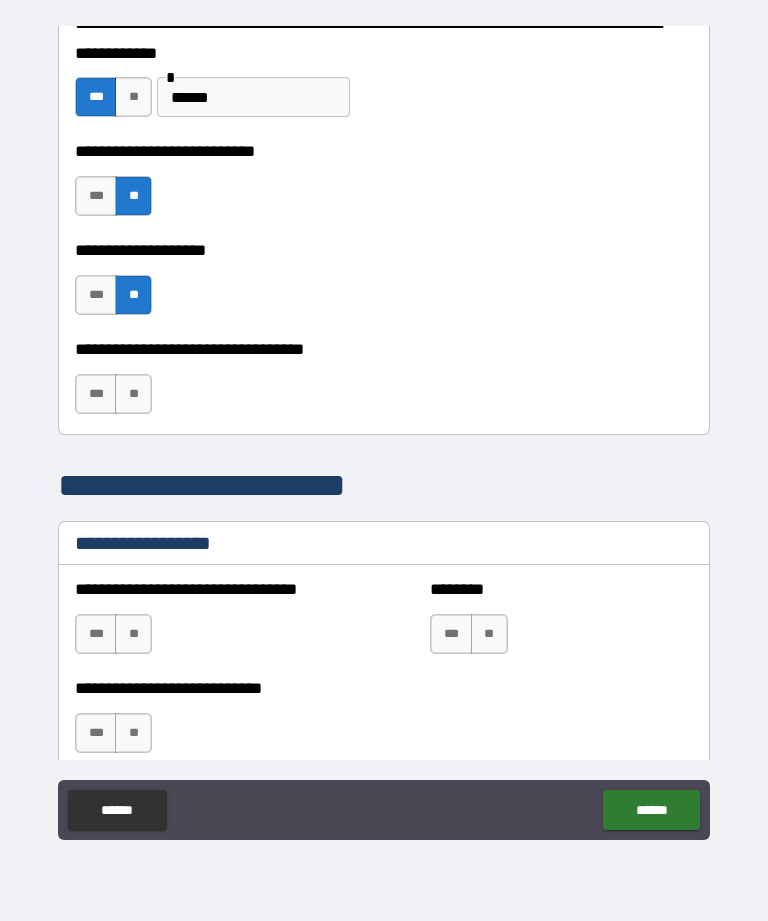 click on "**" at bounding box center [133, 394] 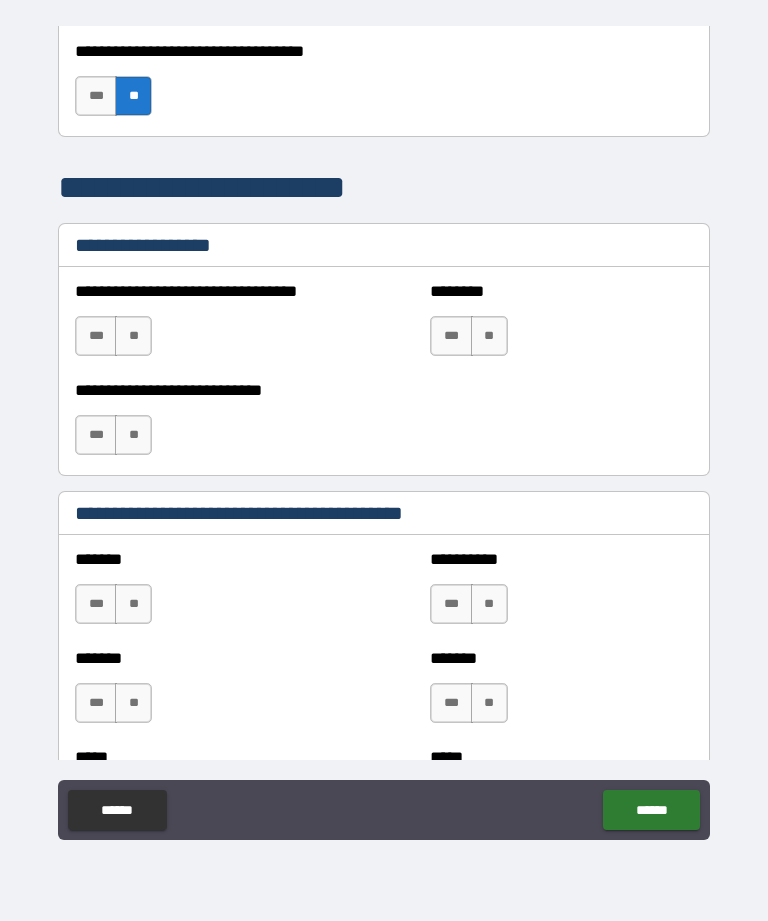 scroll, scrollTop: 1309, scrollLeft: 0, axis: vertical 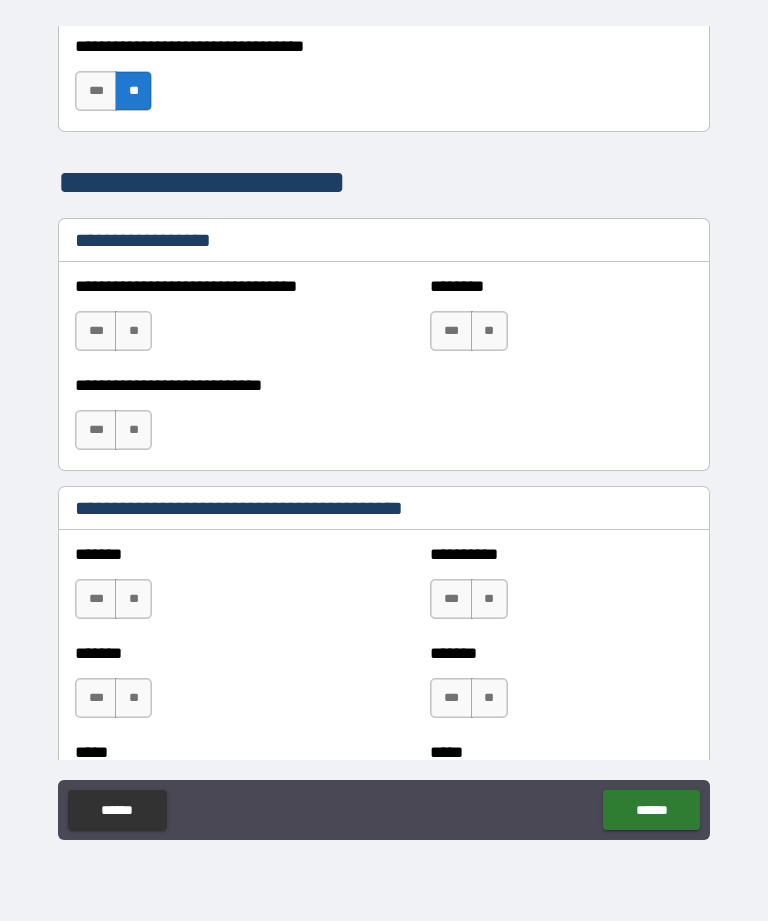 click on "**" at bounding box center [133, 331] 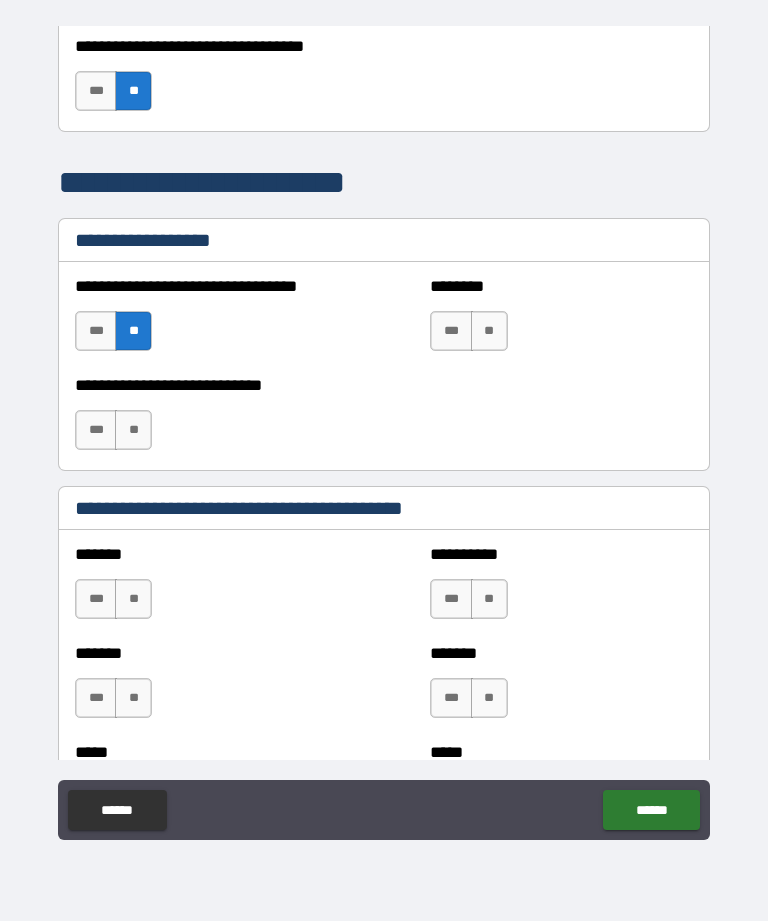 click on "**" at bounding box center [489, 331] 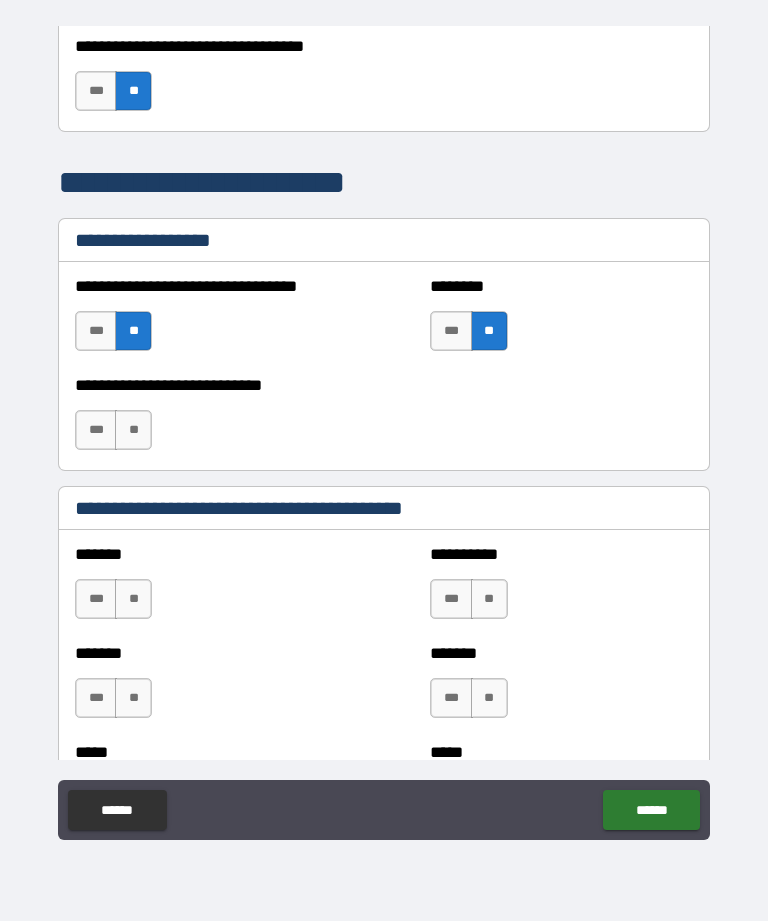 click on "***" at bounding box center [96, 430] 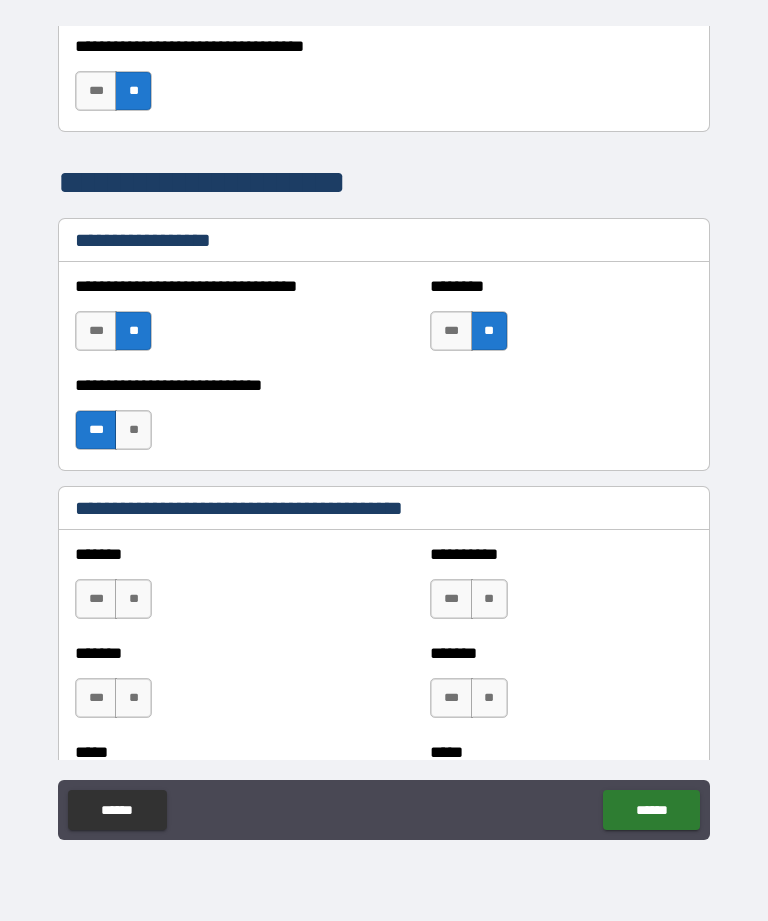 click on "**" at bounding box center [133, 430] 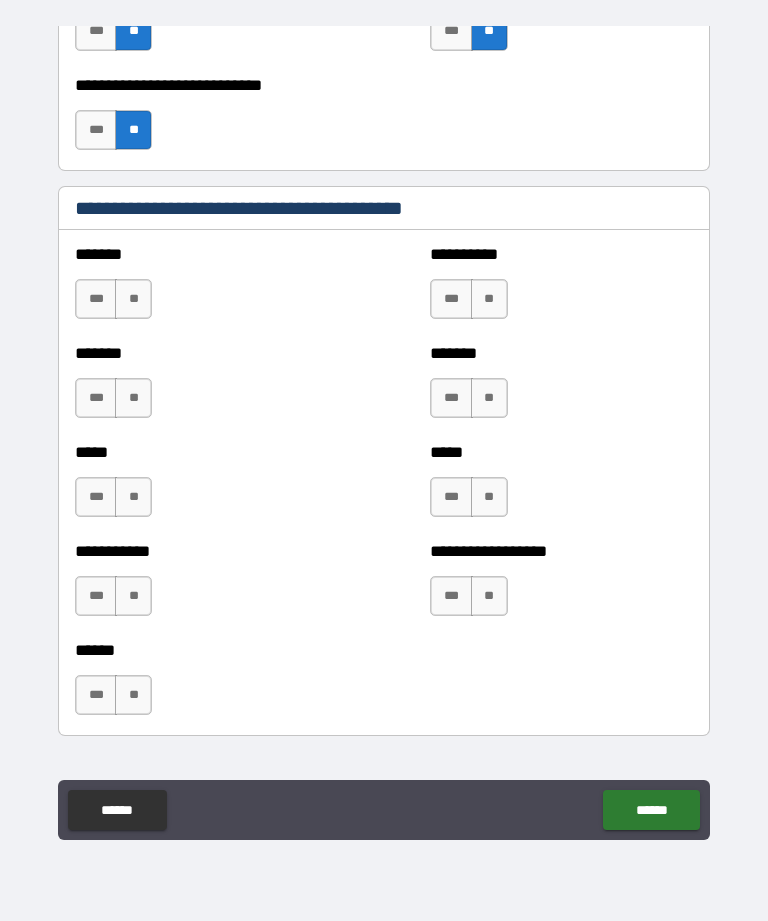 scroll, scrollTop: 1618, scrollLeft: 0, axis: vertical 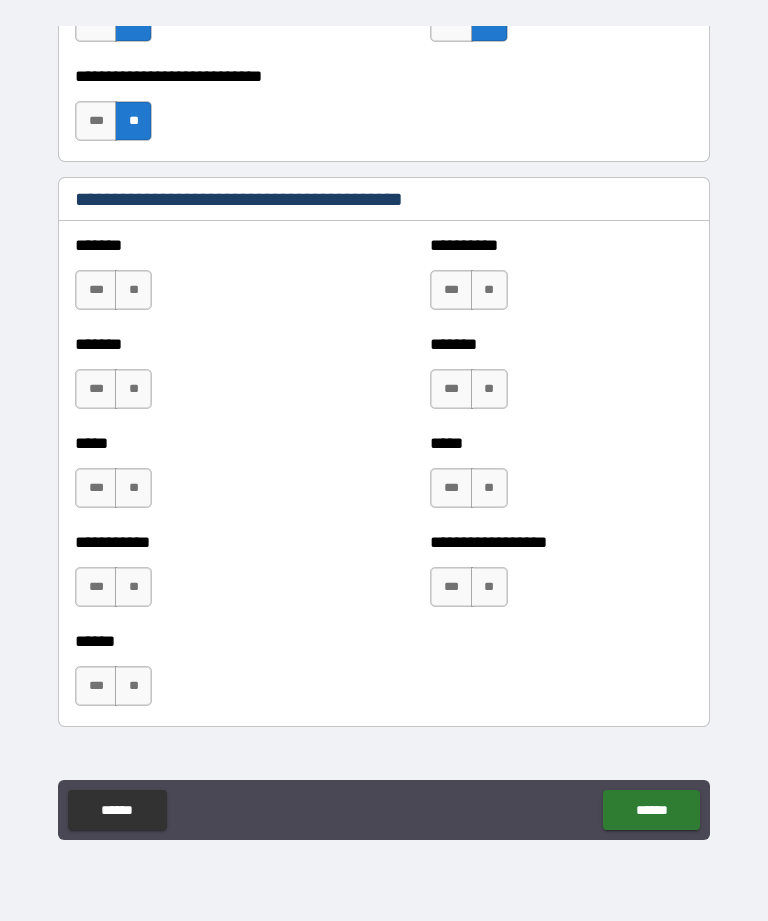 click on "**" at bounding box center (133, 290) 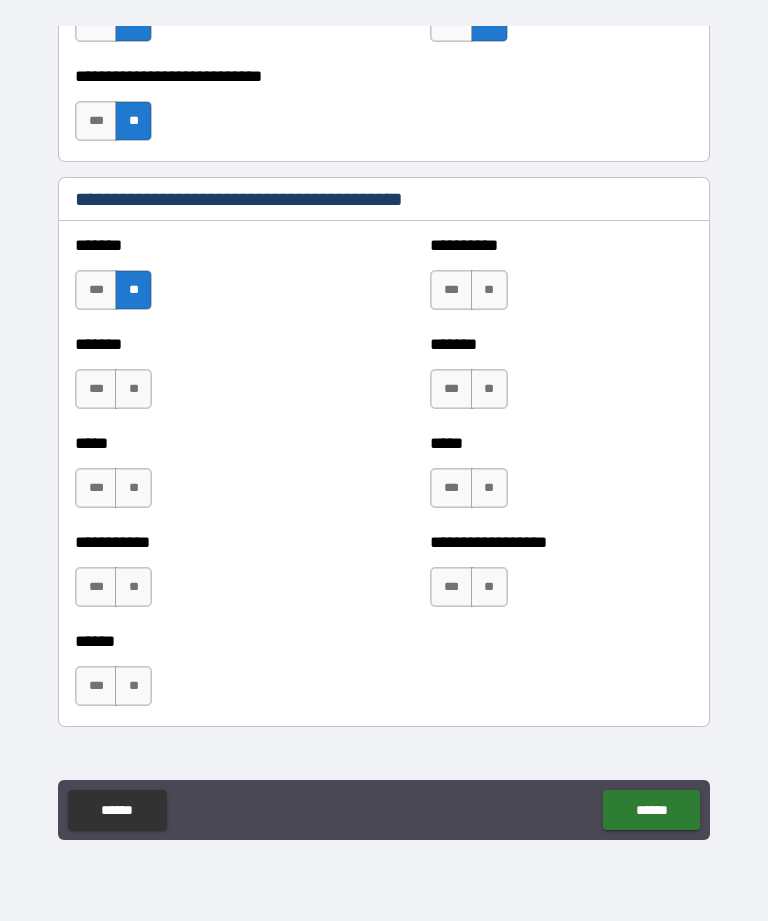 click on "***" at bounding box center (96, 389) 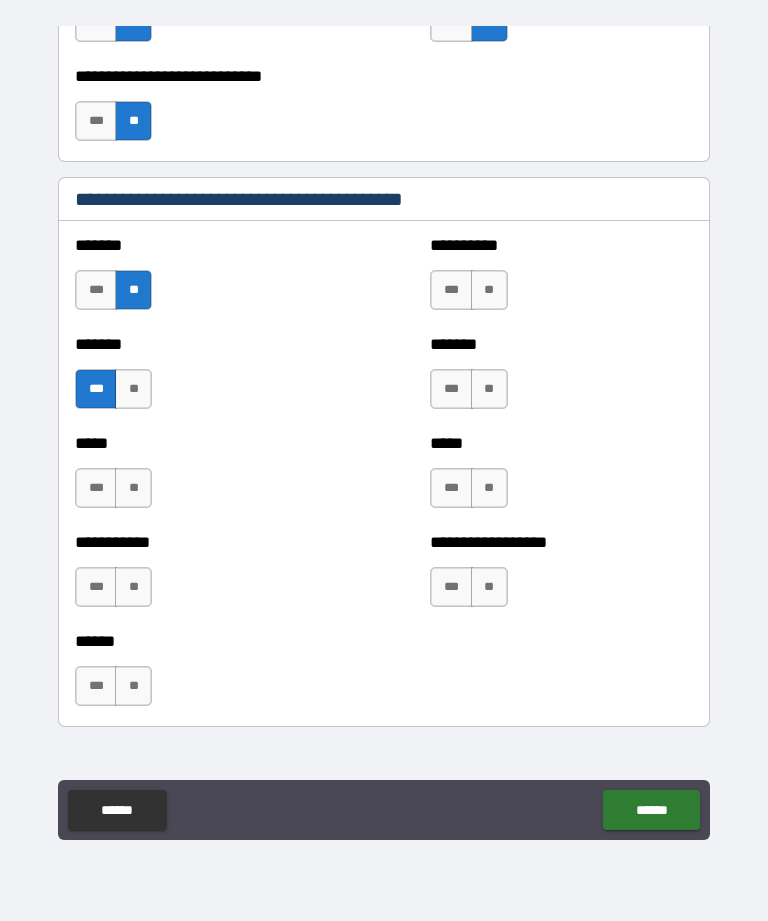 click on "**" at bounding box center (133, 389) 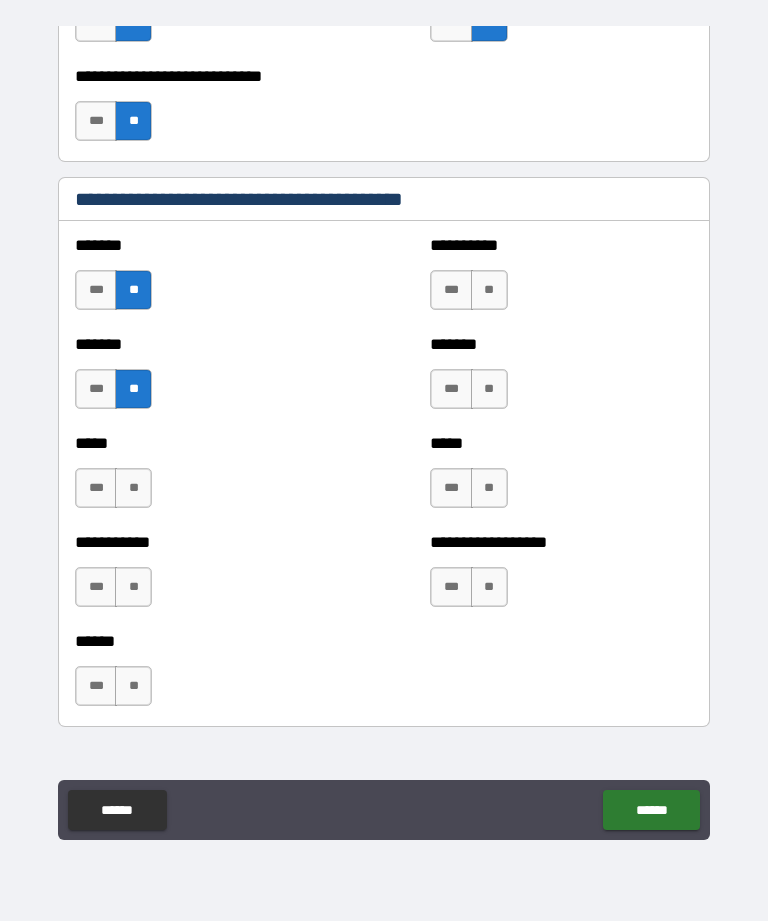 click on "**" at bounding box center (133, 488) 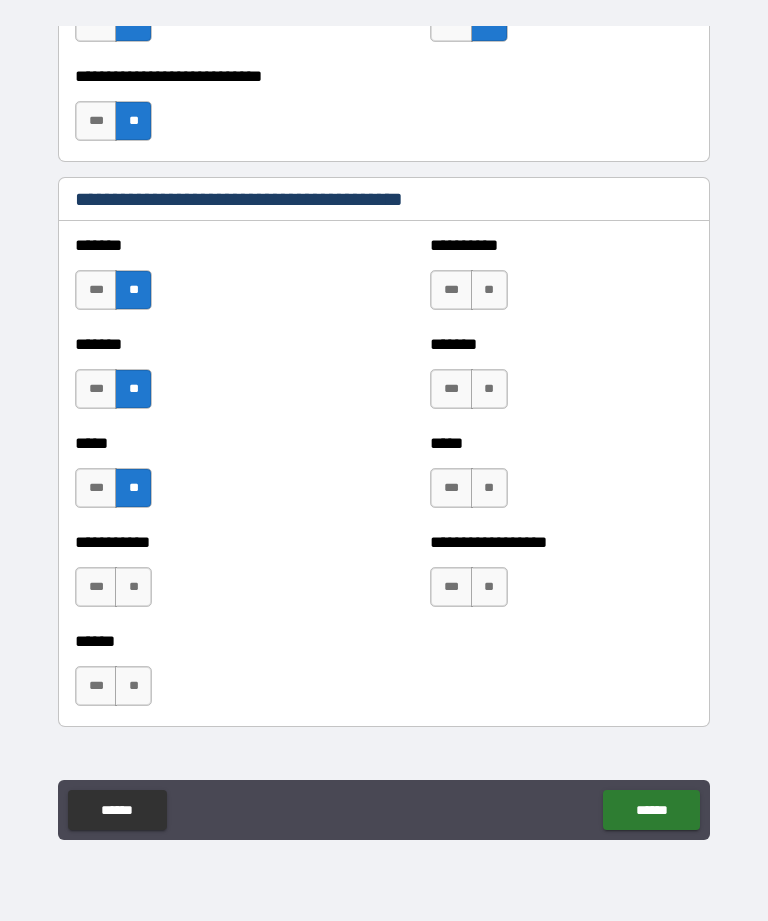 click on "**" at bounding box center [133, 587] 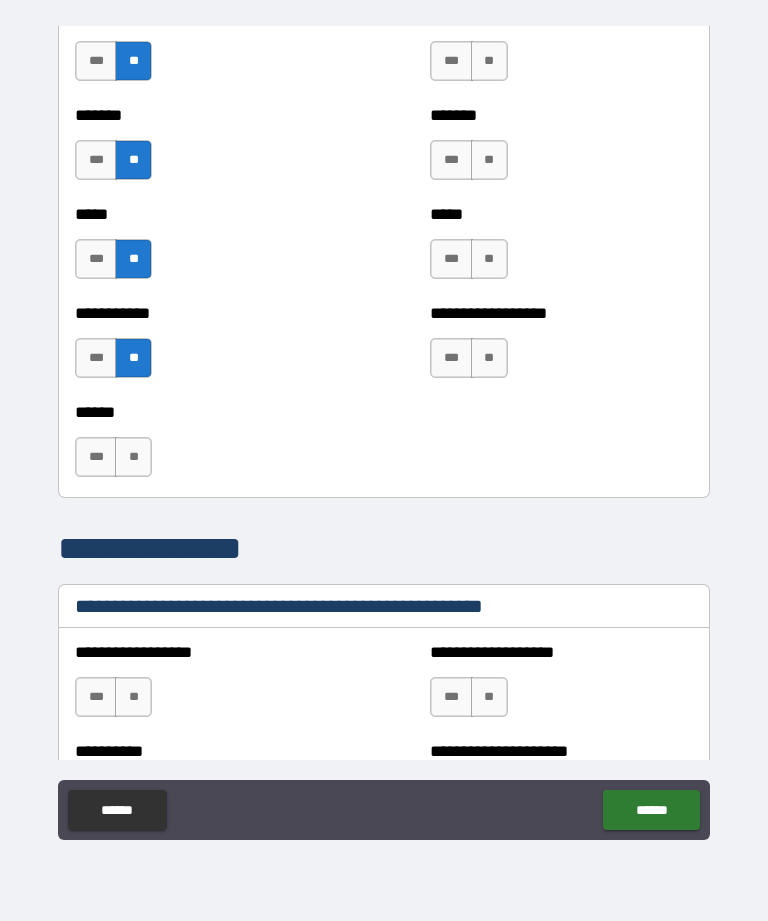 scroll, scrollTop: 1848, scrollLeft: 0, axis: vertical 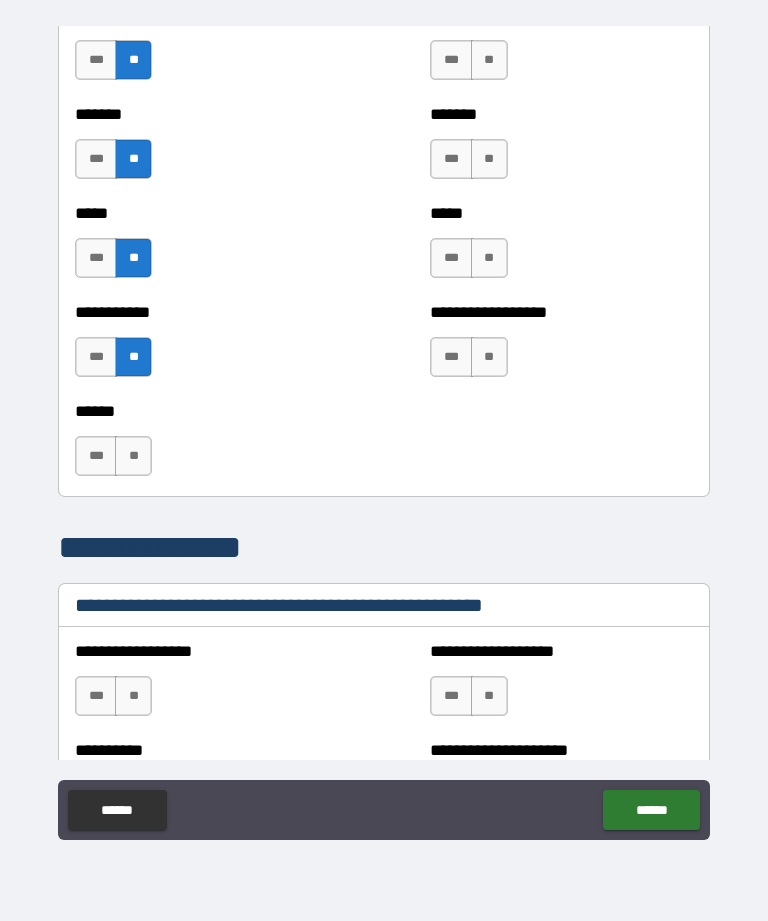 click on "**" at bounding box center (133, 456) 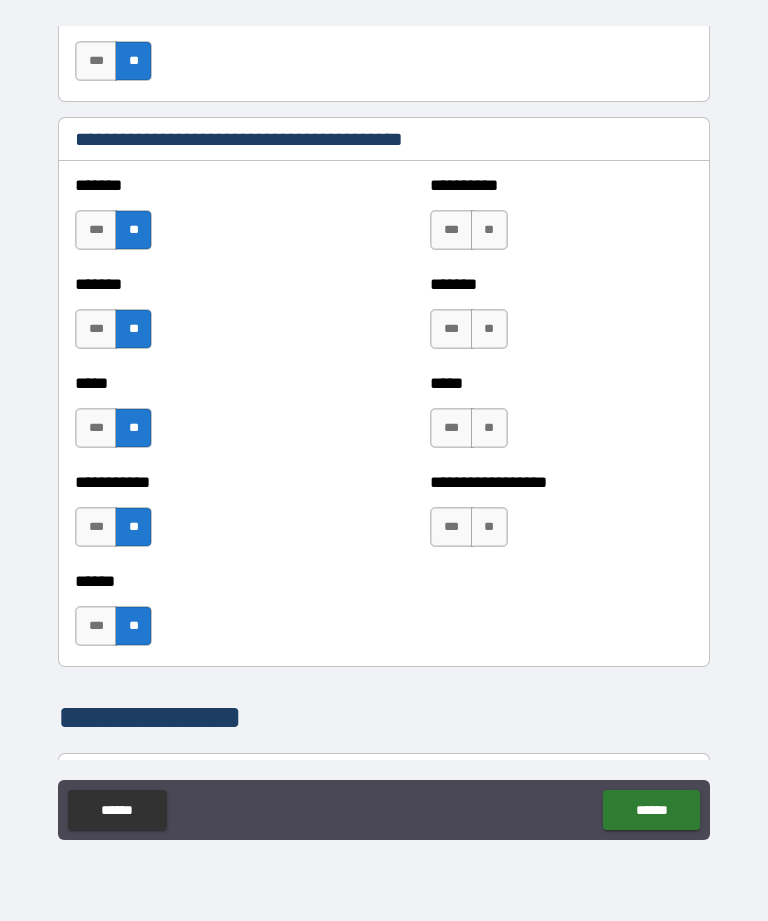 scroll, scrollTop: 1643, scrollLeft: 0, axis: vertical 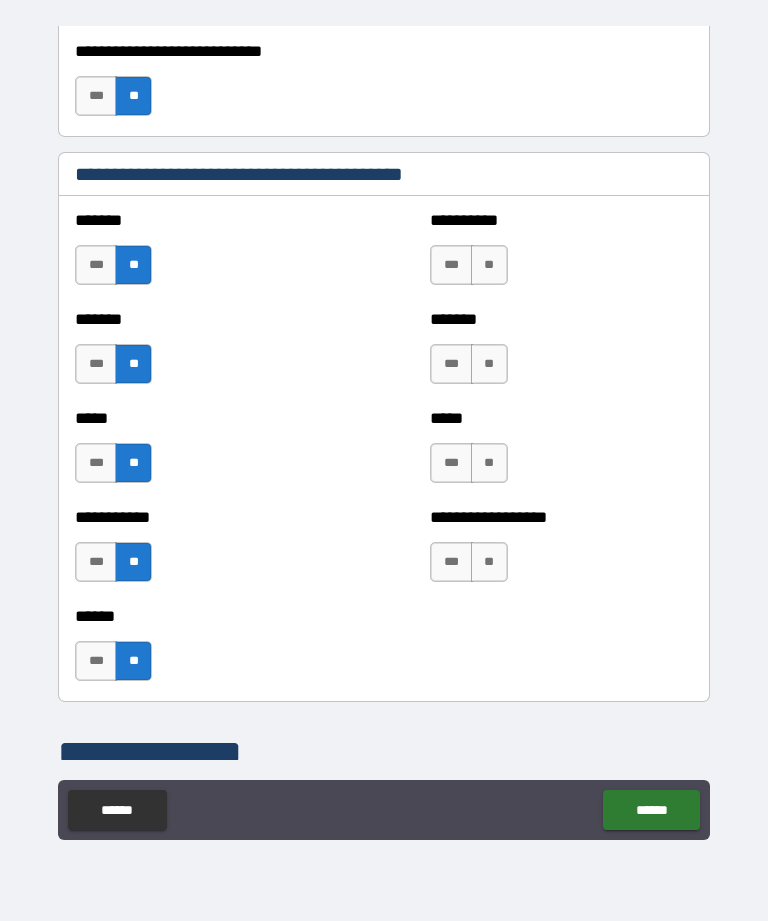 click on "**" at bounding box center (489, 265) 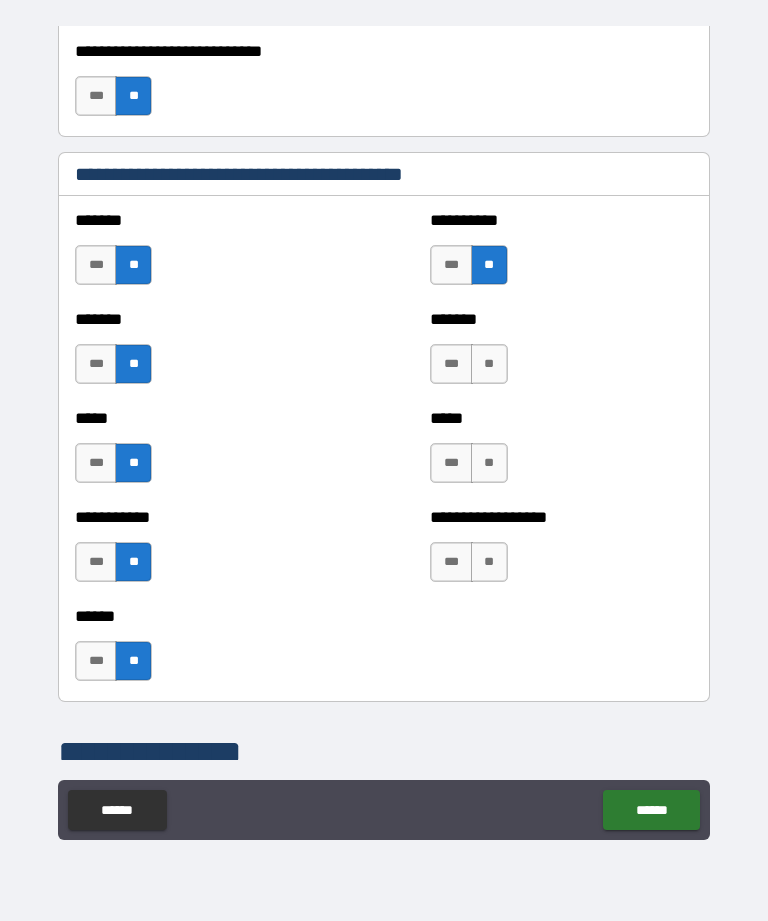 click on "**" at bounding box center (489, 364) 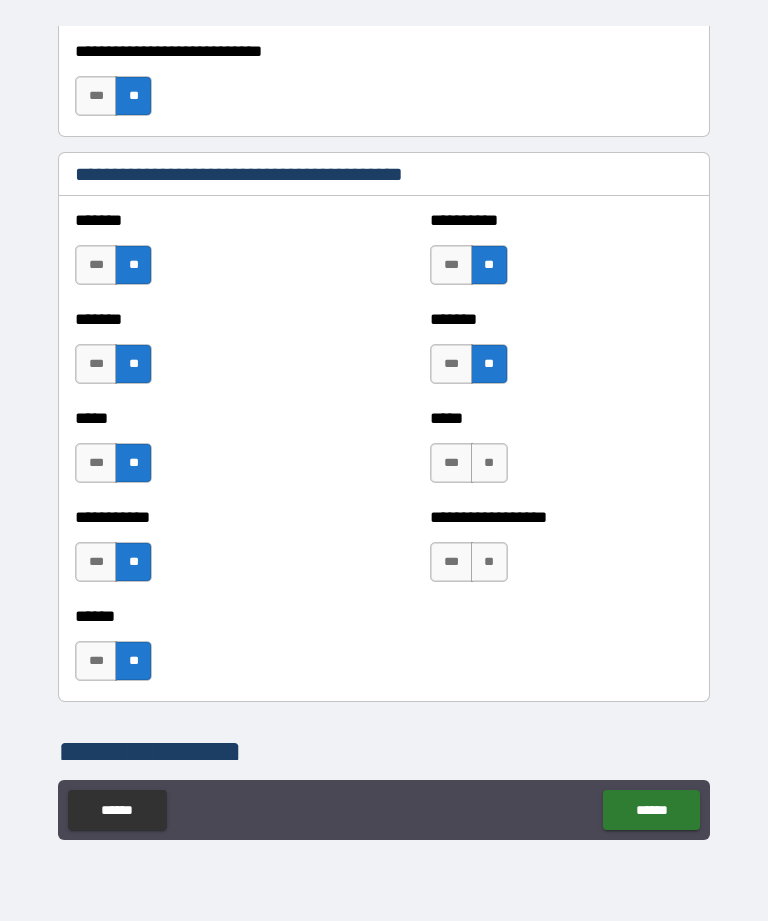 click on "**" at bounding box center [489, 463] 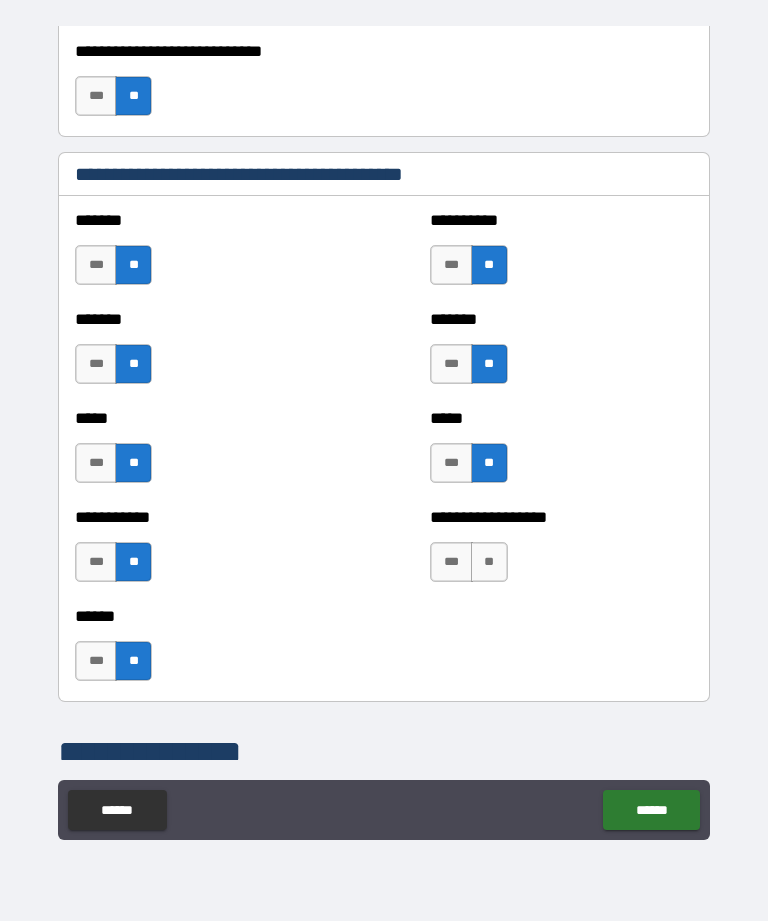 click on "**" at bounding box center [489, 562] 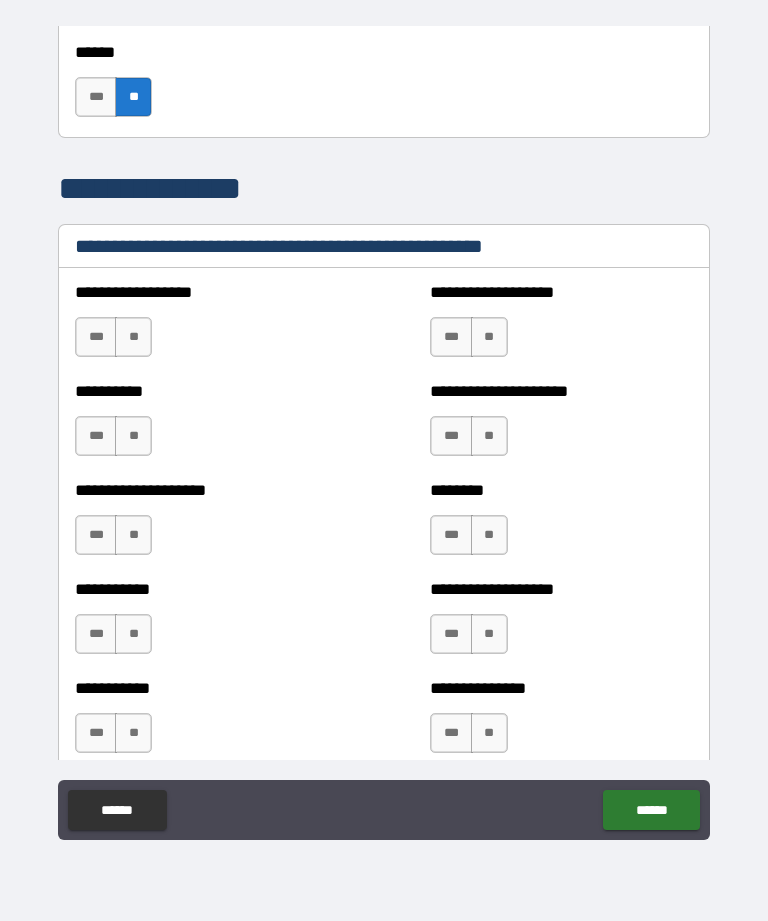 scroll, scrollTop: 2206, scrollLeft: 0, axis: vertical 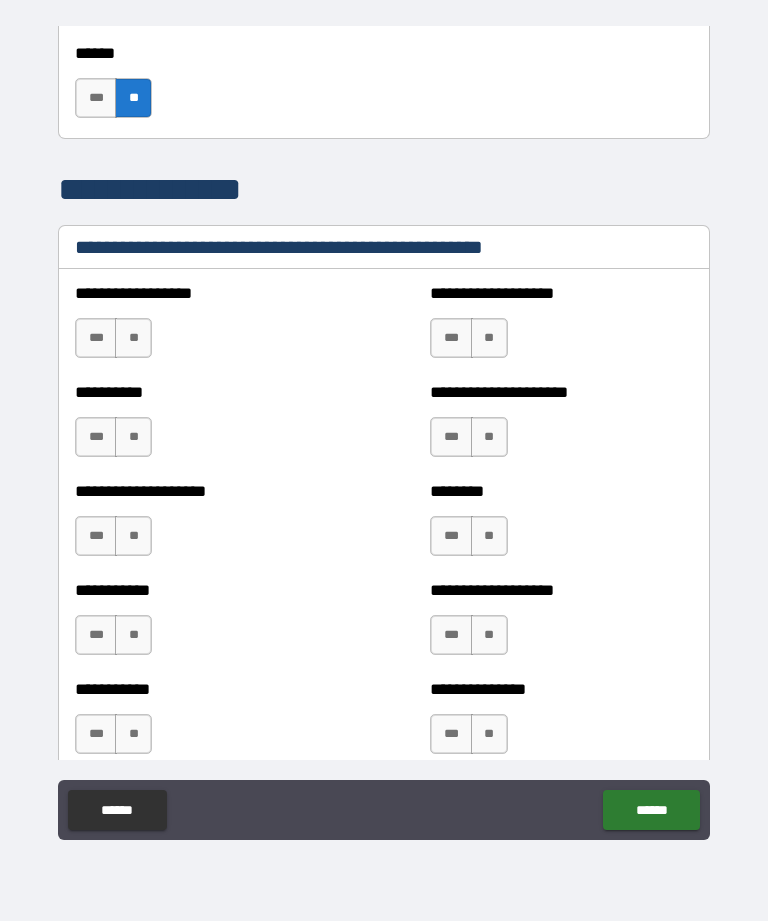 click on "**" at bounding box center [133, 338] 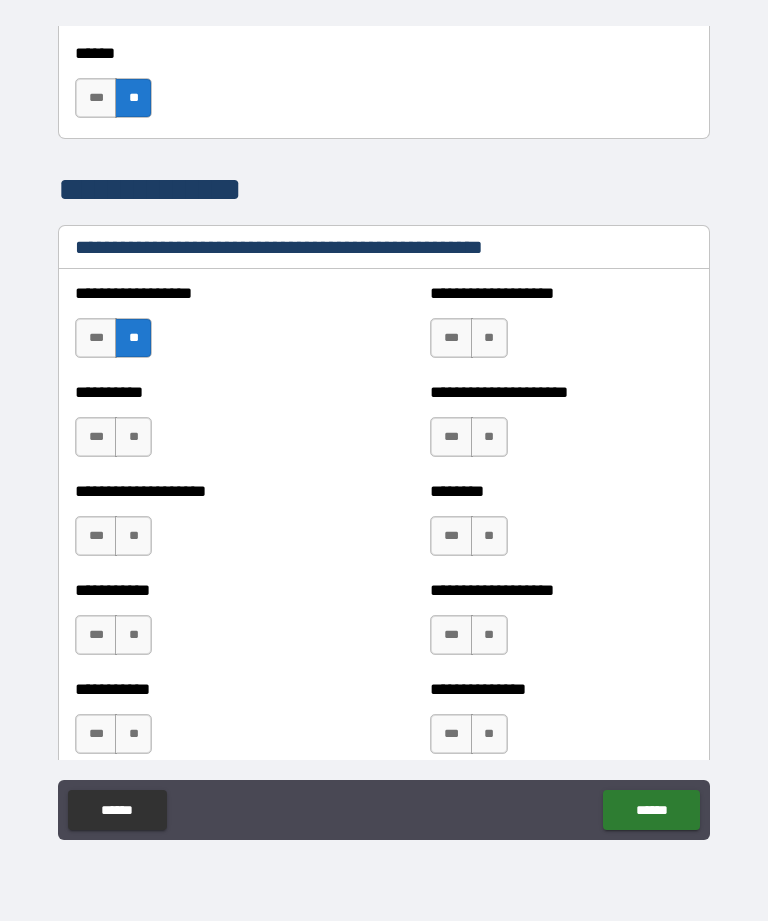 click on "**" at bounding box center [133, 437] 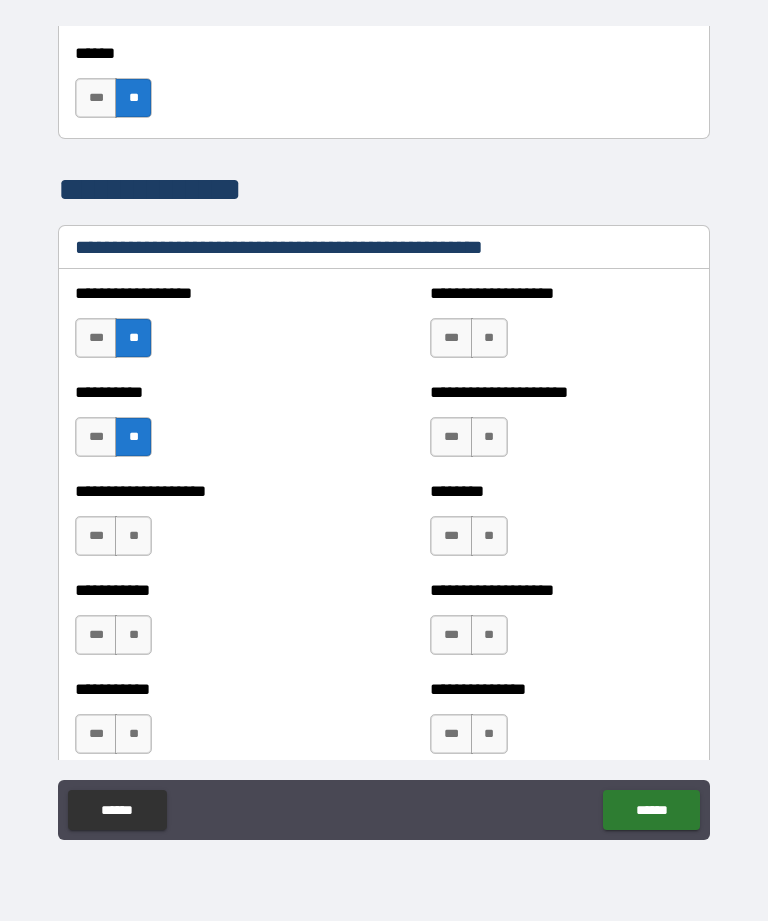 click on "**" at bounding box center (133, 536) 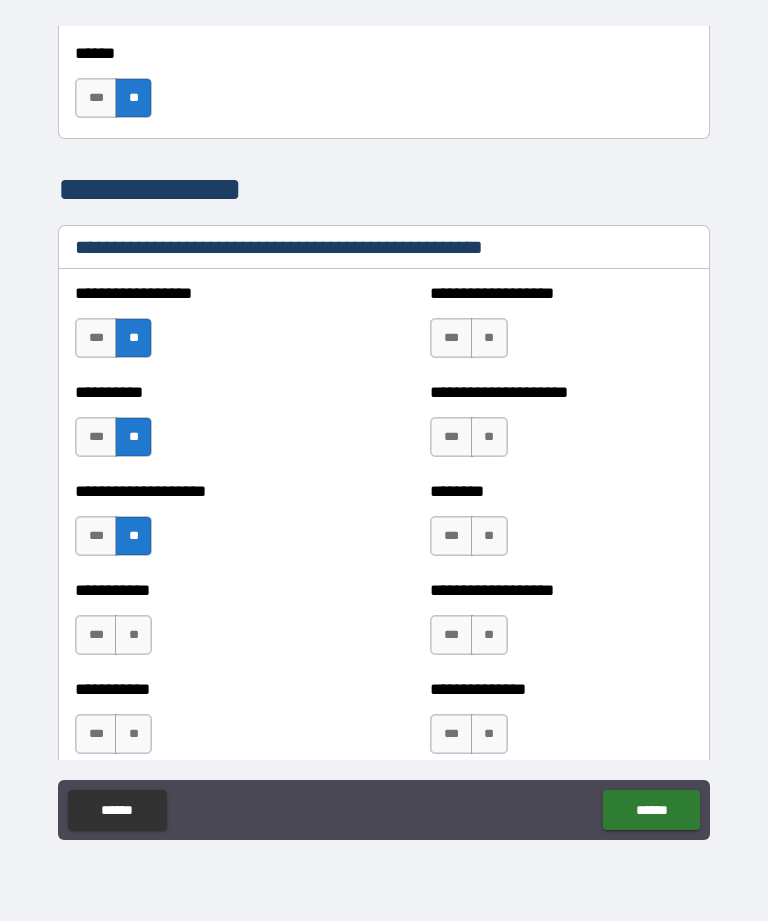 click on "**" at bounding box center [133, 635] 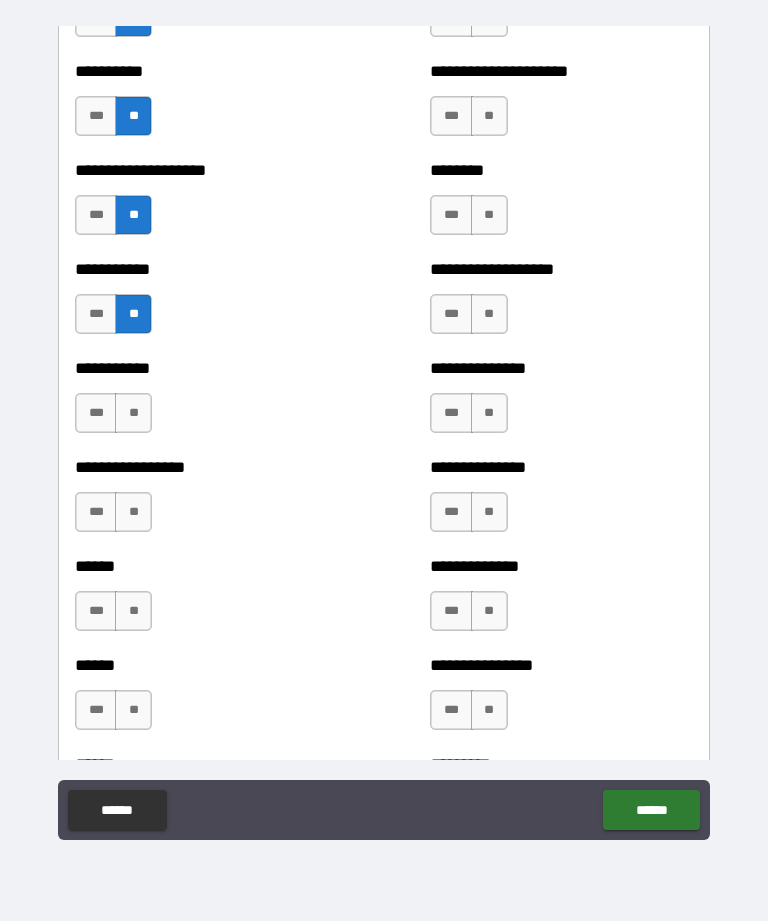 scroll, scrollTop: 2536, scrollLeft: 0, axis: vertical 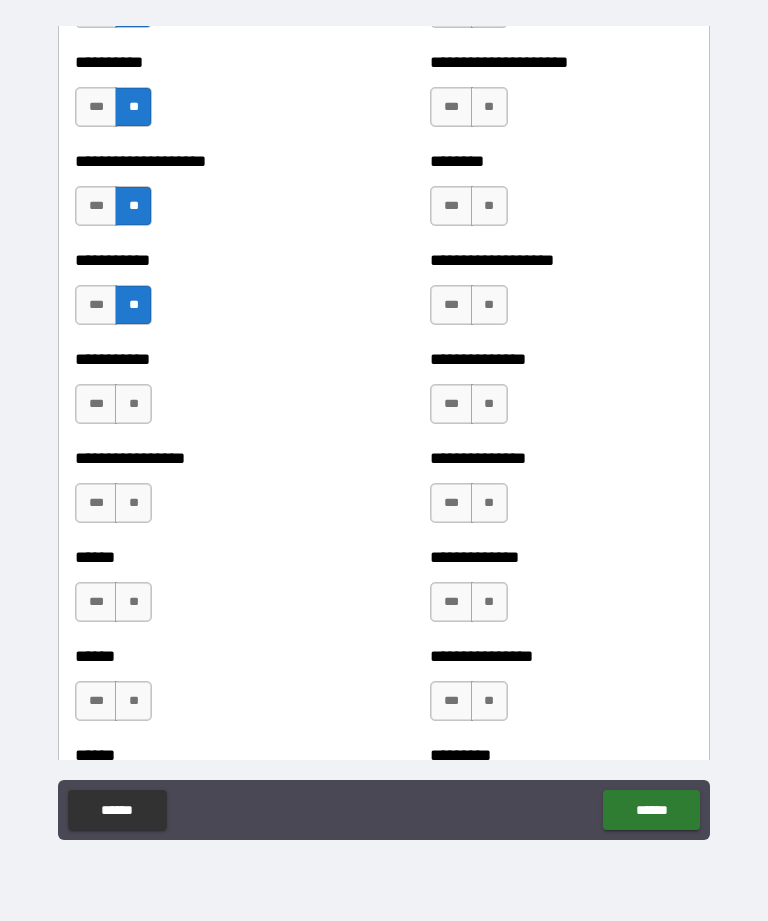 click on "**" at bounding box center (133, 404) 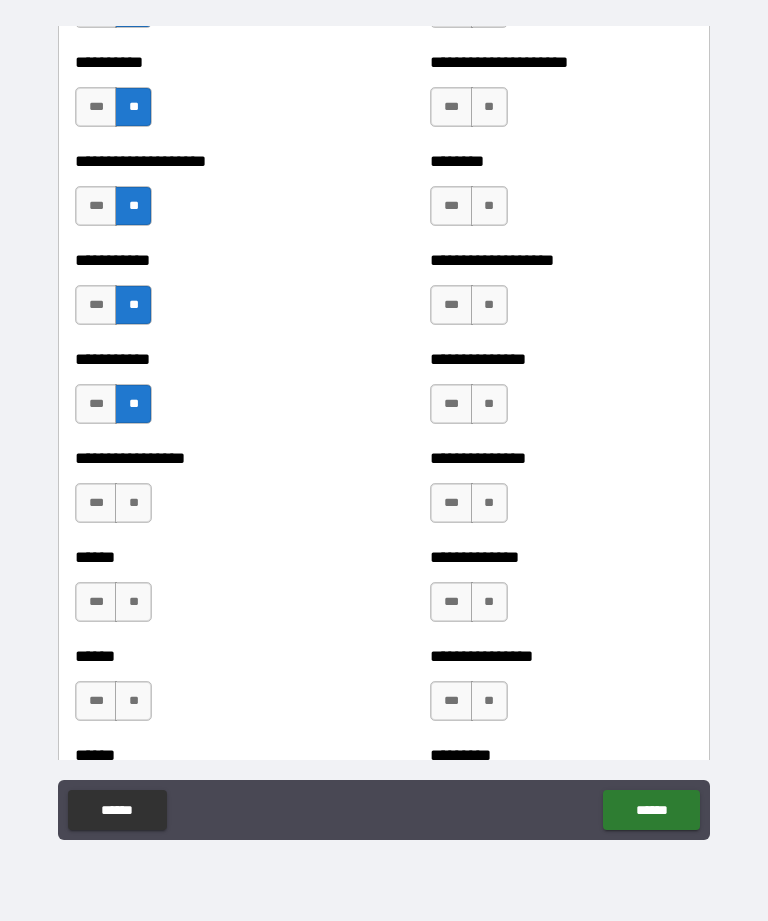 click on "**" at bounding box center [133, 503] 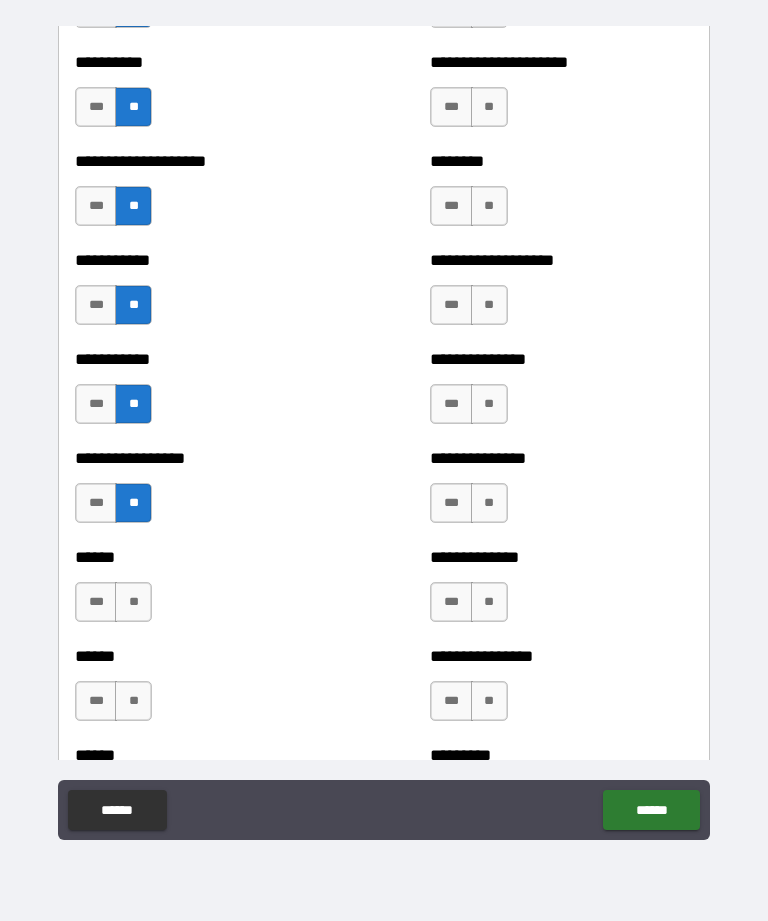 click on "**" at bounding box center (133, 602) 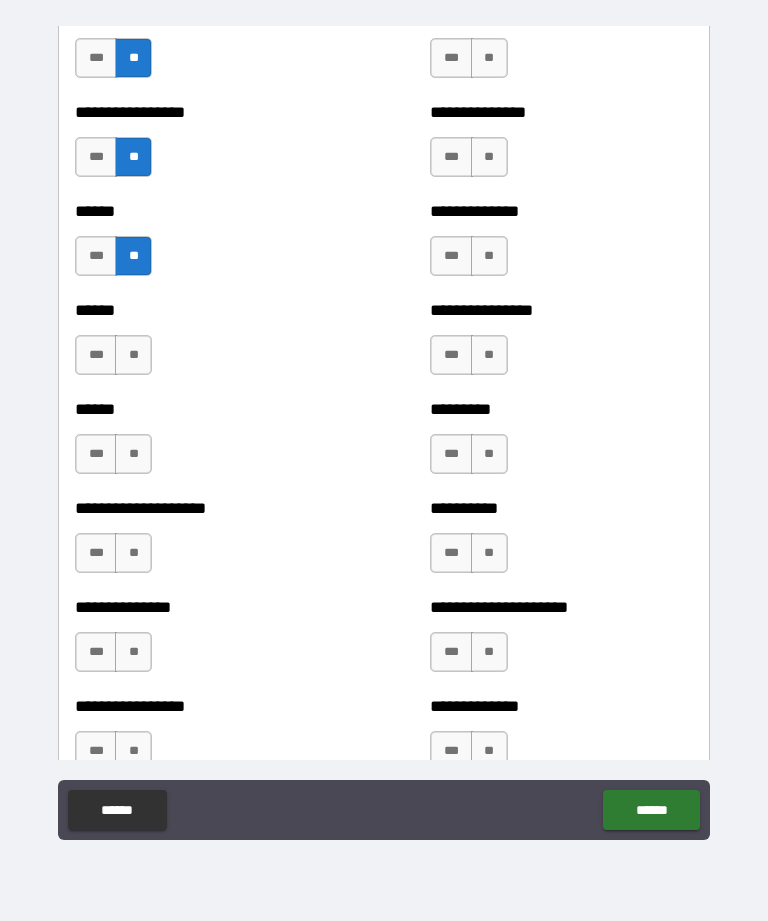 scroll, scrollTop: 2895, scrollLeft: 0, axis: vertical 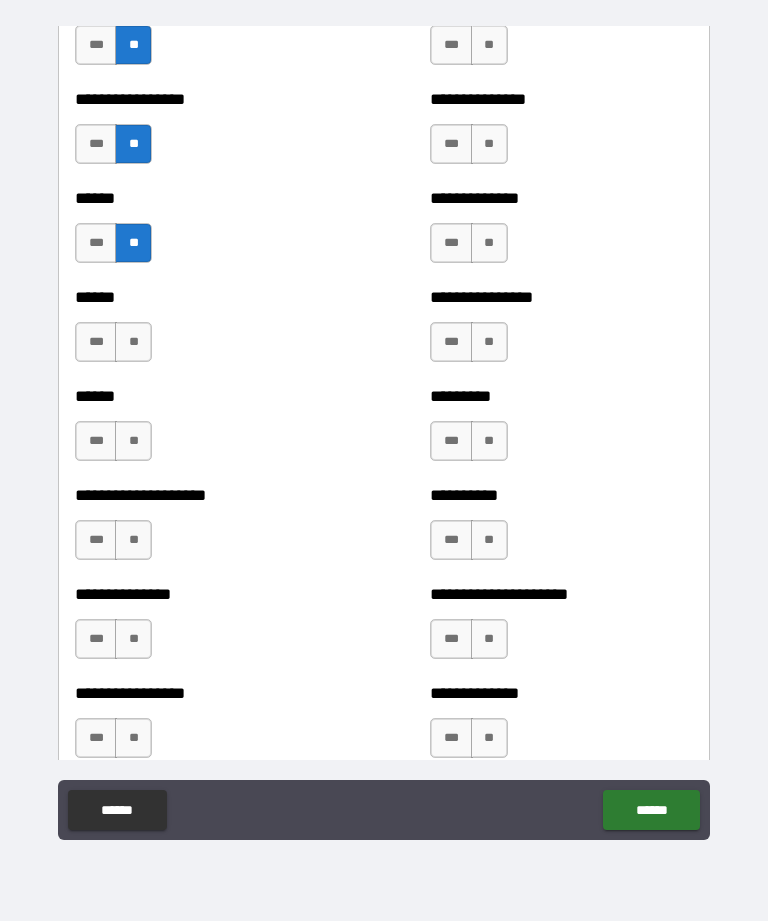 click on "**" at bounding box center (133, 342) 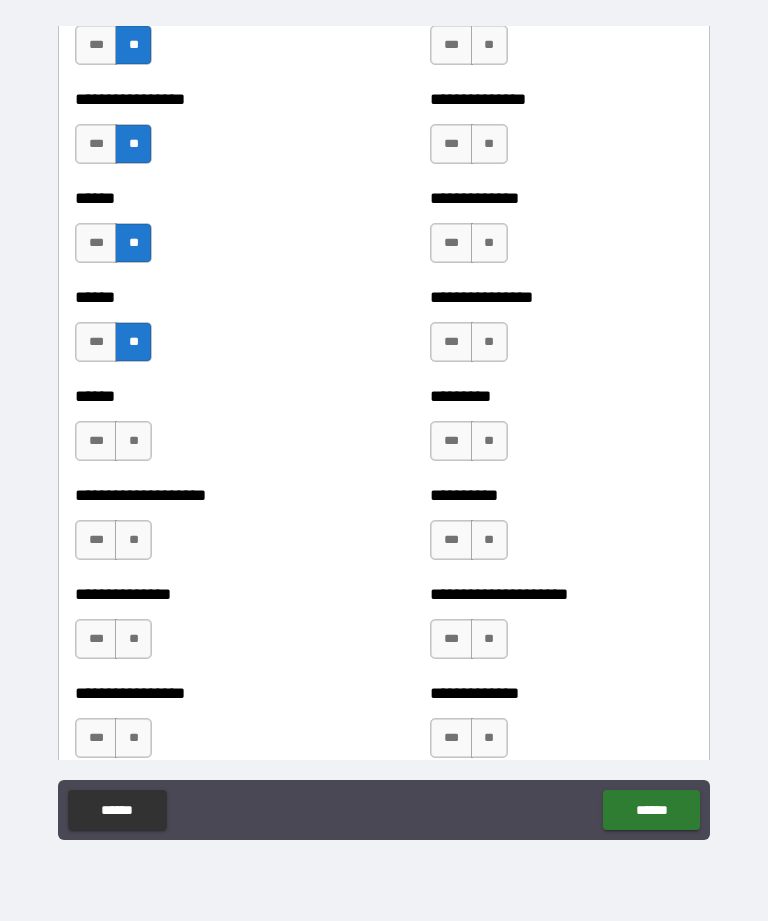 click on "**" at bounding box center (133, 441) 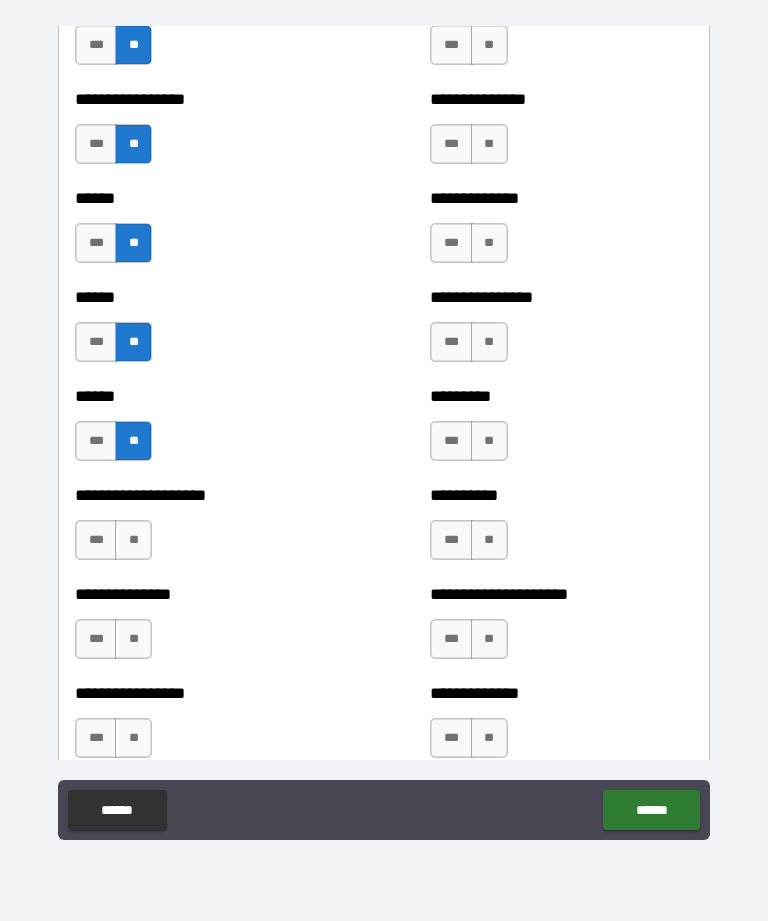click on "***" at bounding box center (96, 540) 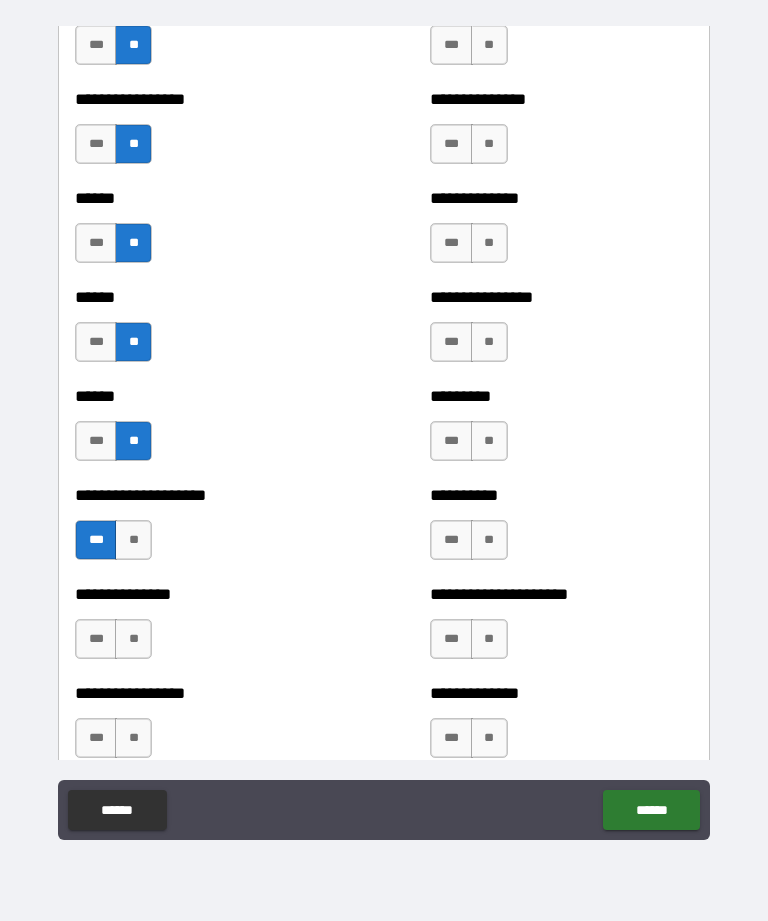 click on "**" at bounding box center [133, 639] 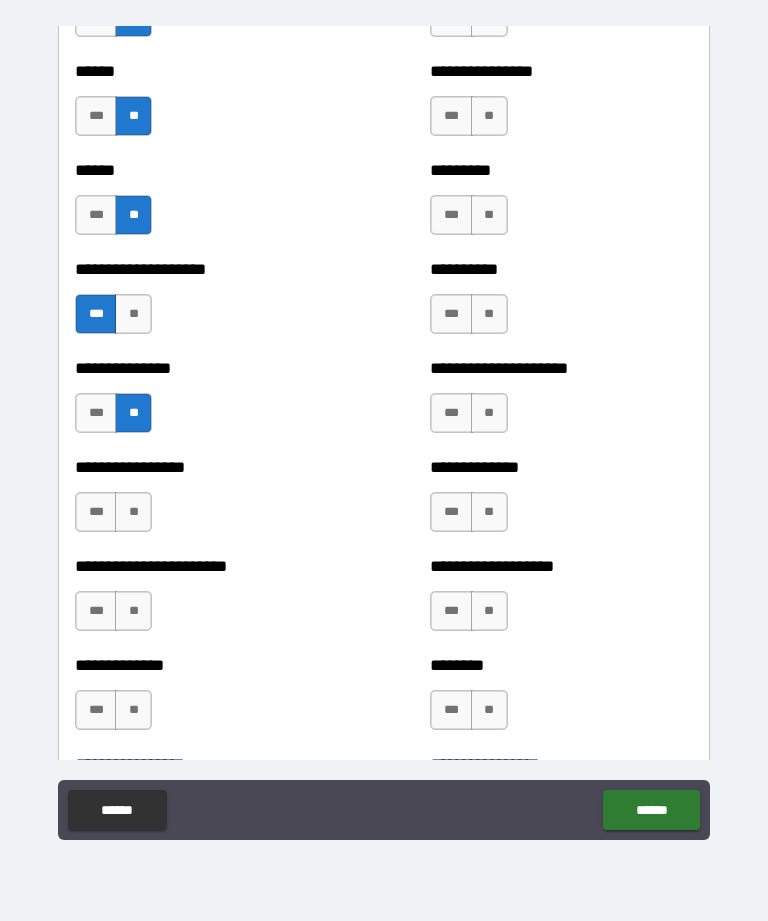 scroll, scrollTop: 3121, scrollLeft: 0, axis: vertical 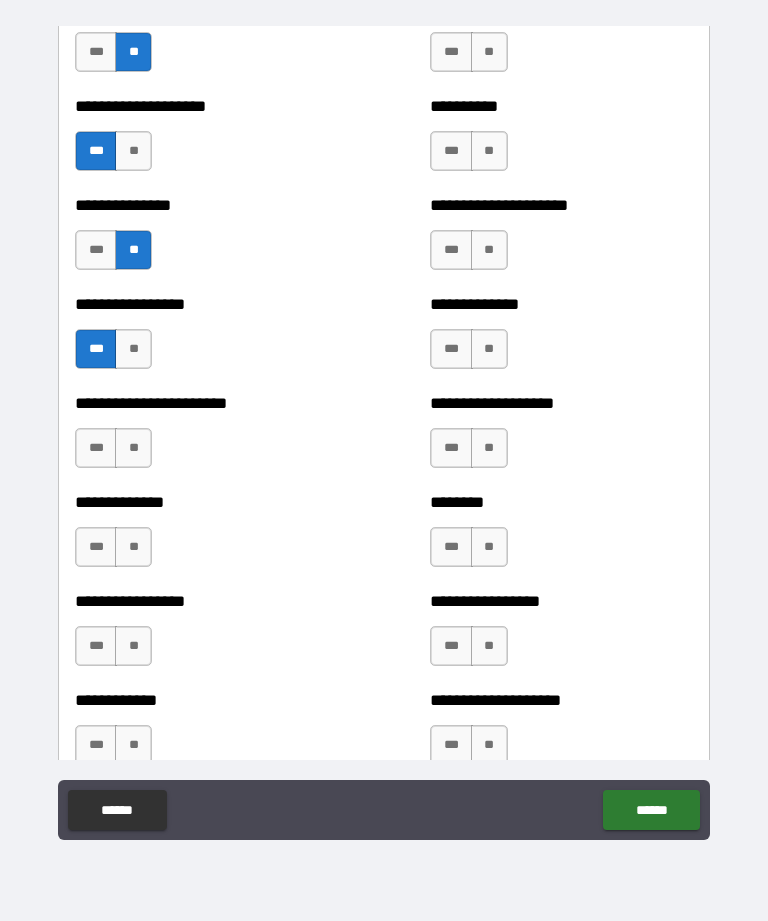 click on "**" at bounding box center (133, 448) 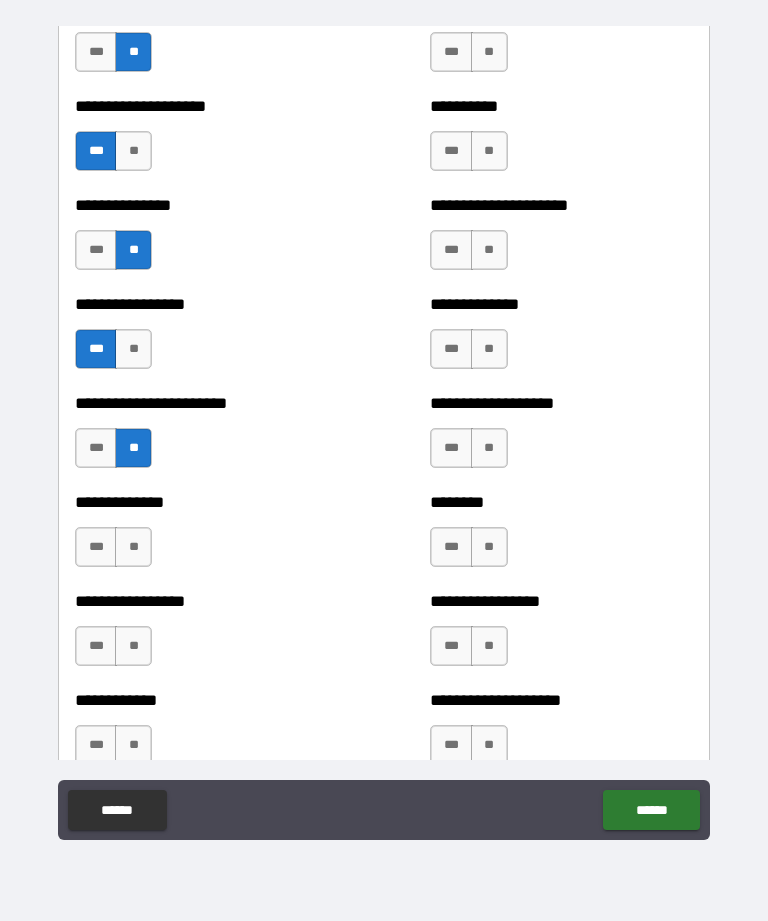 click on "**" at bounding box center [133, 547] 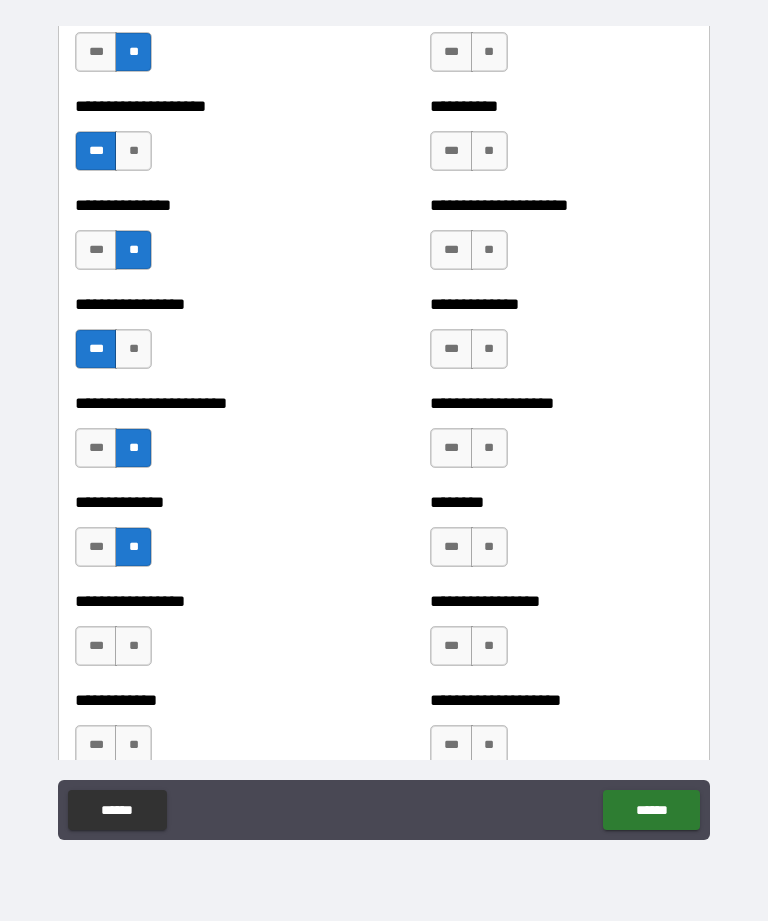 click on "**" at bounding box center (133, 646) 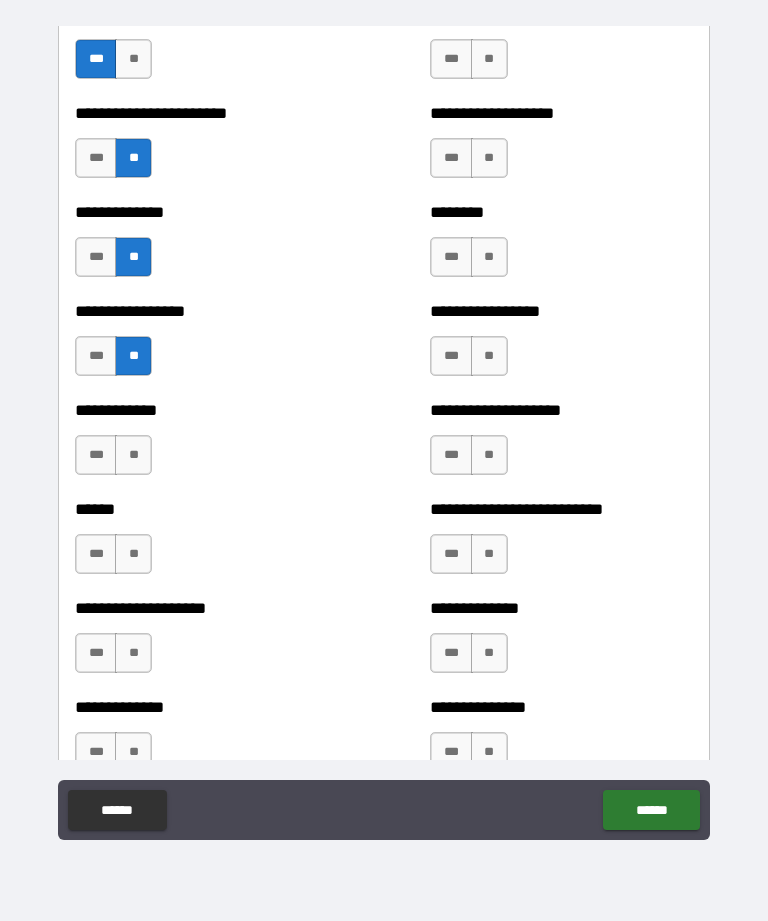 scroll, scrollTop: 3633, scrollLeft: 0, axis: vertical 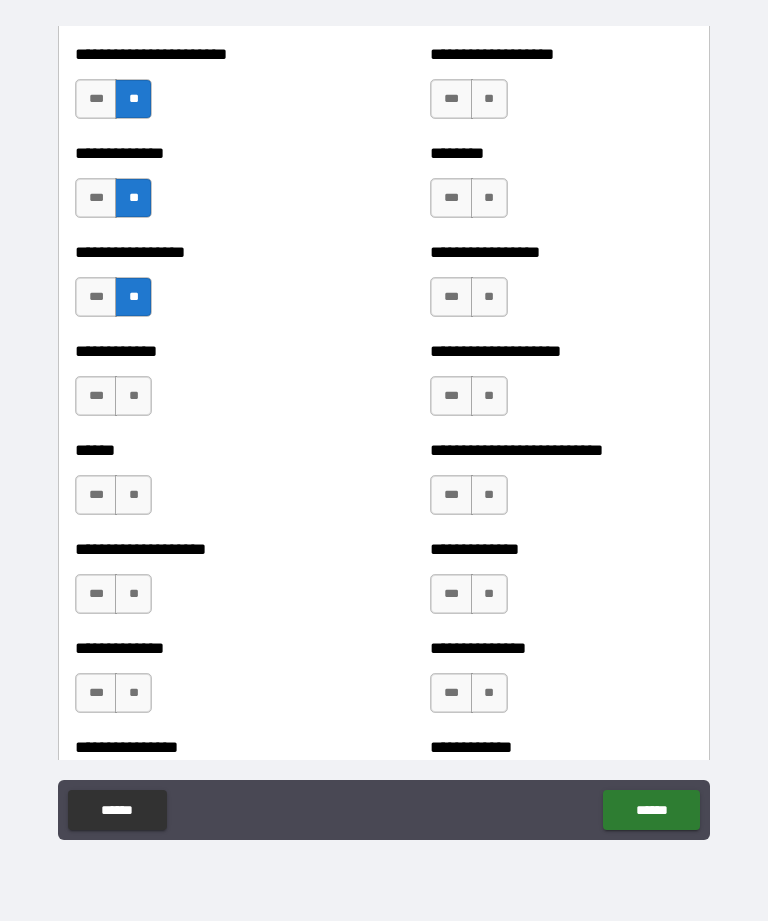 click on "**" at bounding box center [133, 396] 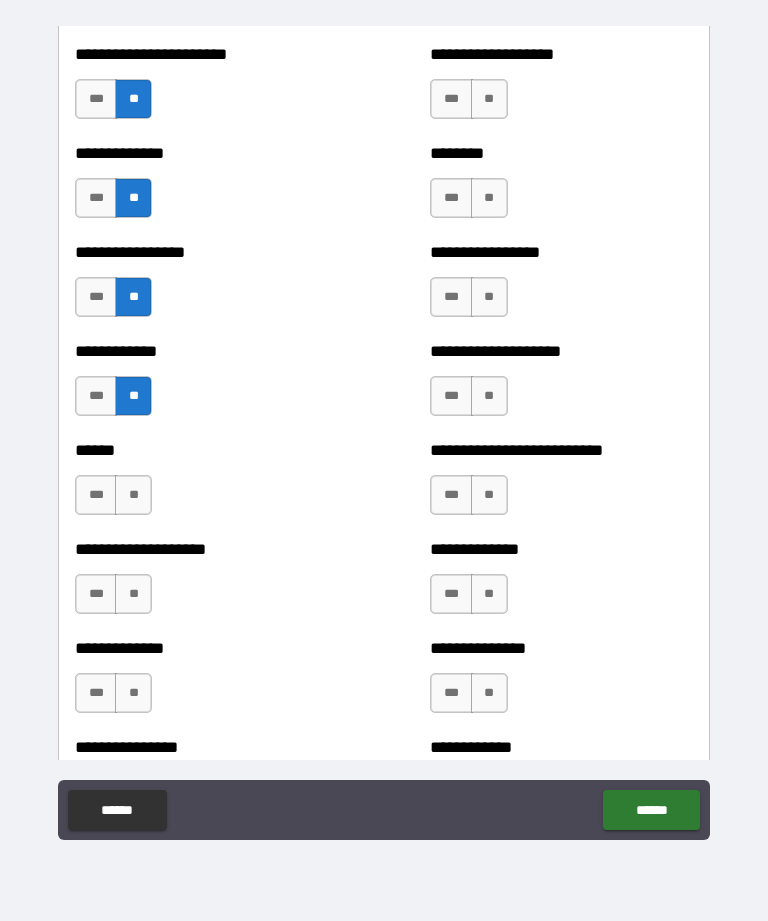 click on "**" at bounding box center (133, 495) 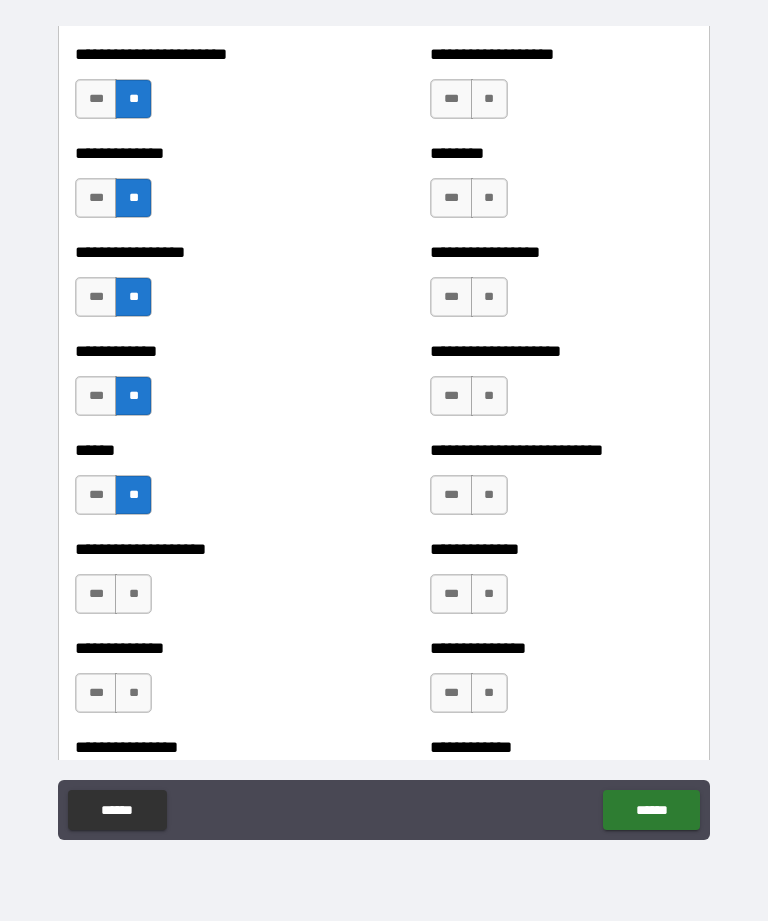 click on "**" at bounding box center [133, 594] 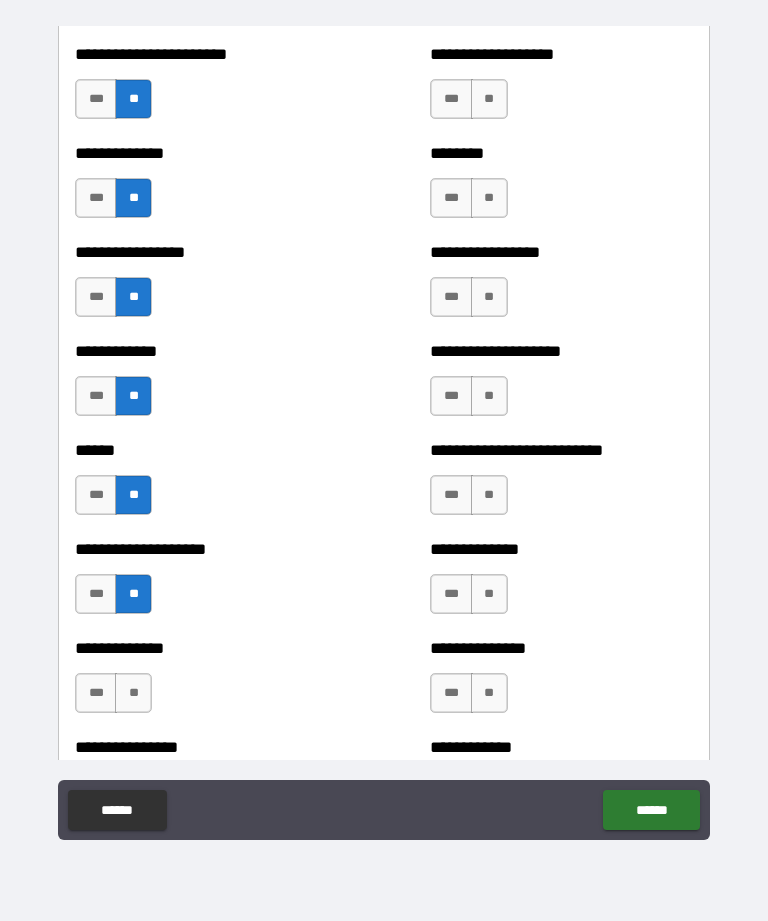 click on "**" at bounding box center (133, 693) 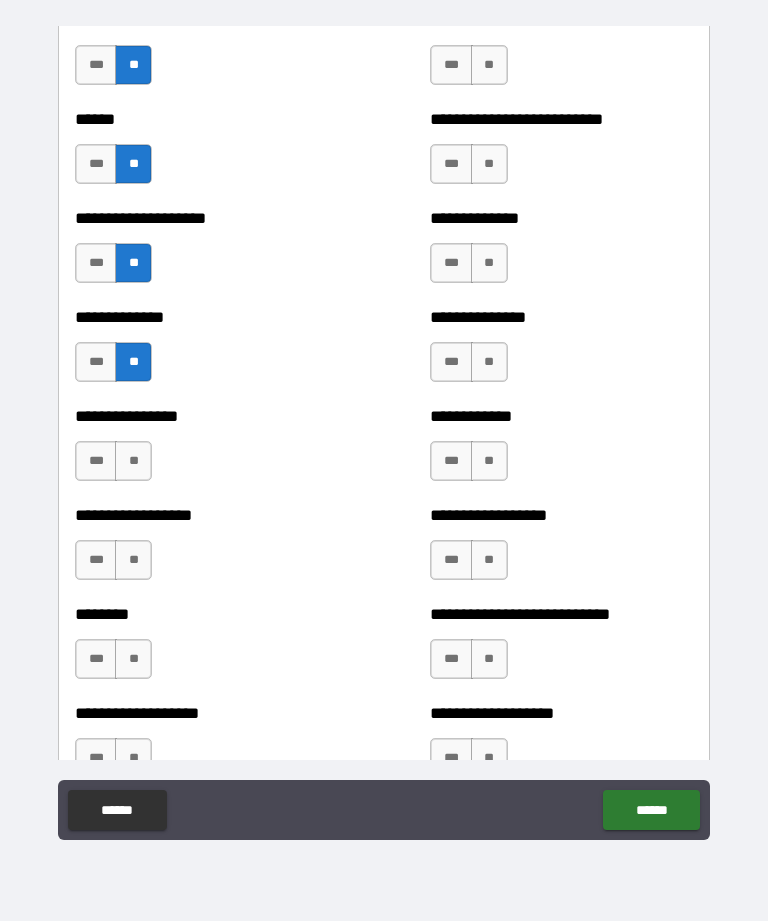 scroll, scrollTop: 3963, scrollLeft: 0, axis: vertical 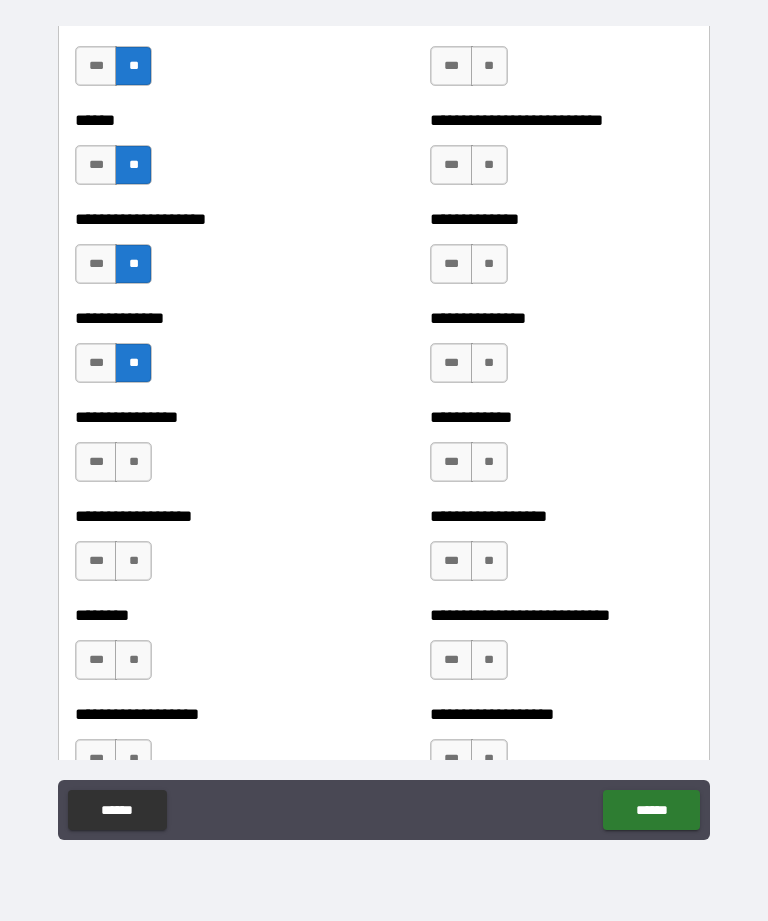 click on "**" at bounding box center (133, 462) 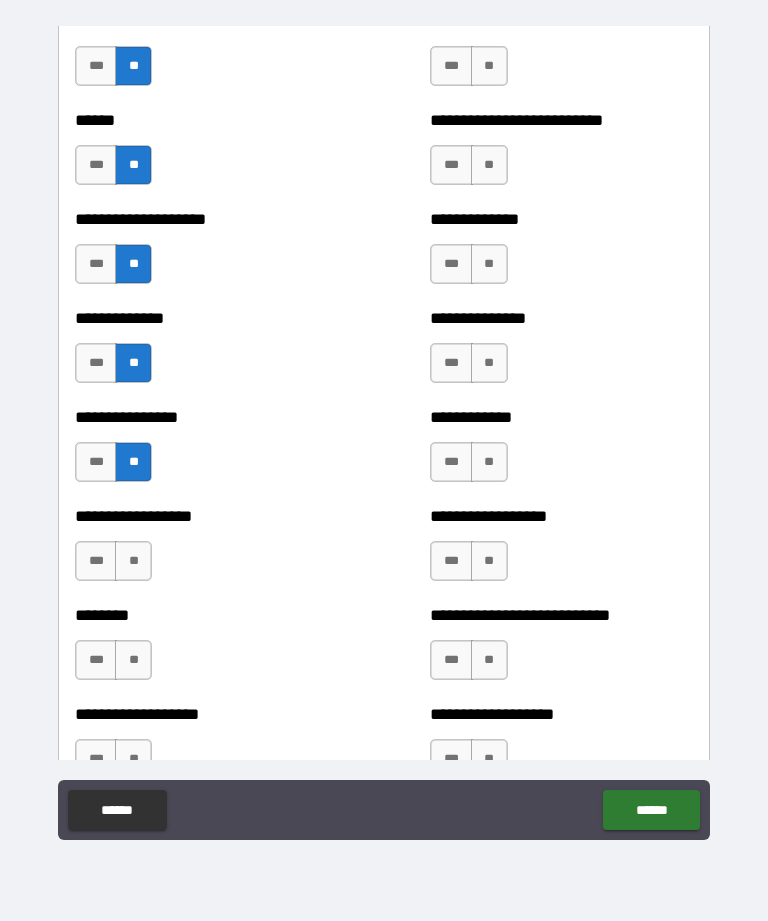 click on "**" at bounding box center [133, 561] 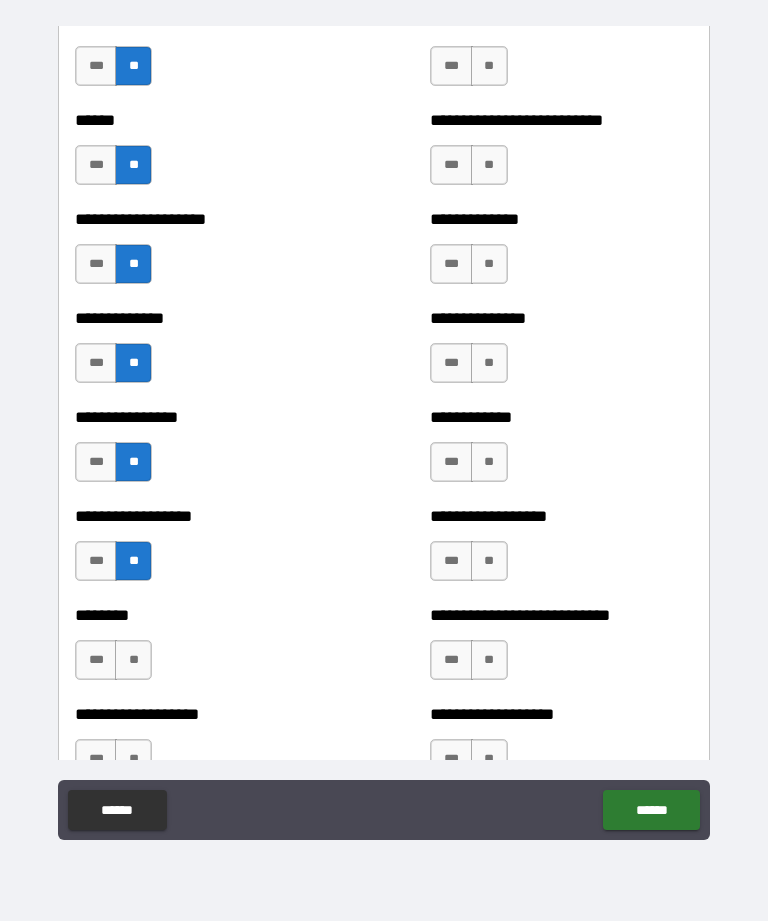 click on "**" at bounding box center [133, 660] 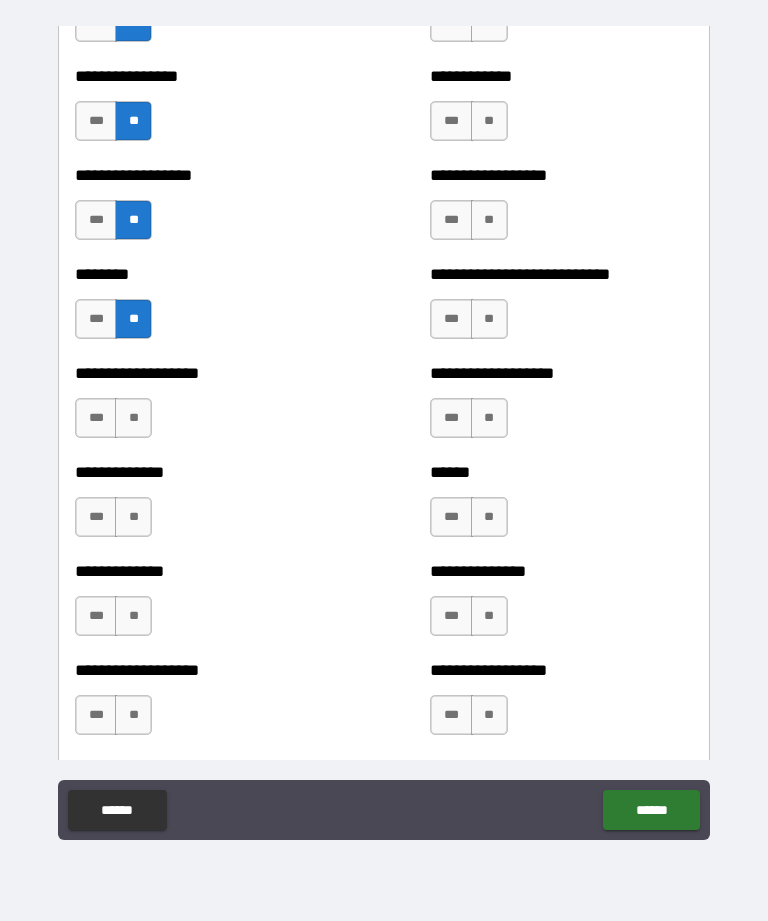 scroll, scrollTop: 4318, scrollLeft: 0, axis: vertical 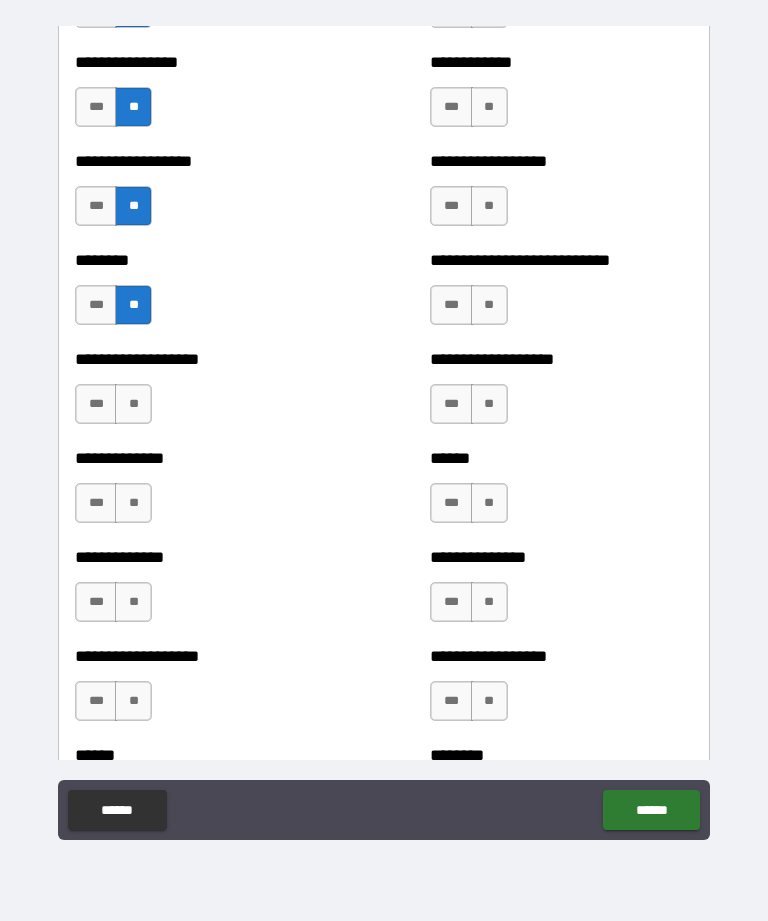 click on "**" at bounding box center [133, 404] 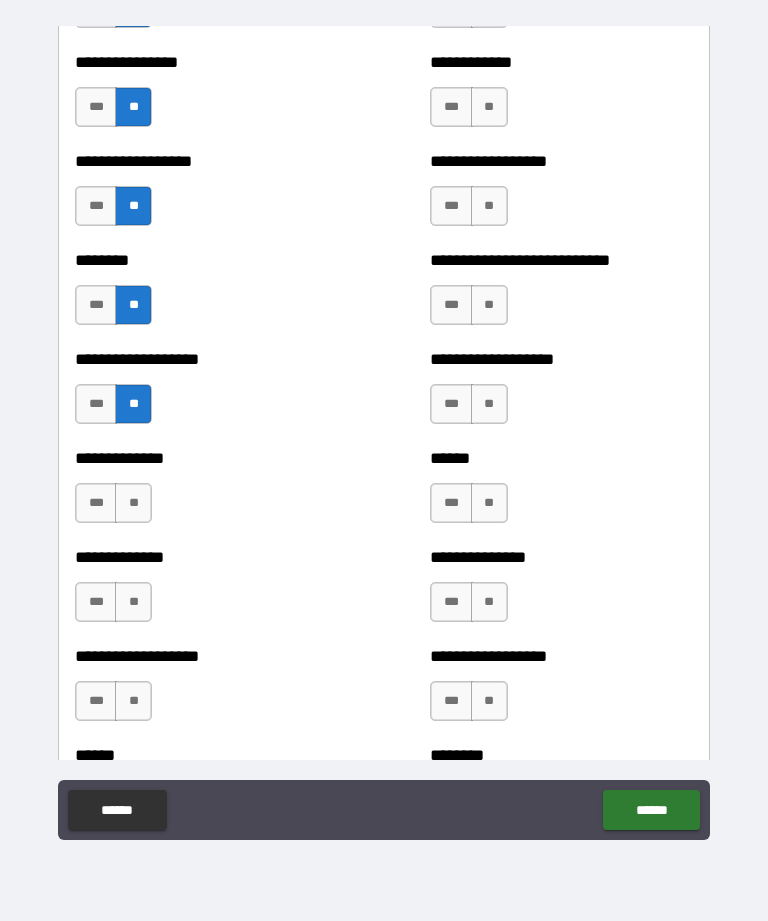 click on "**" at bounding box center (133, 503) 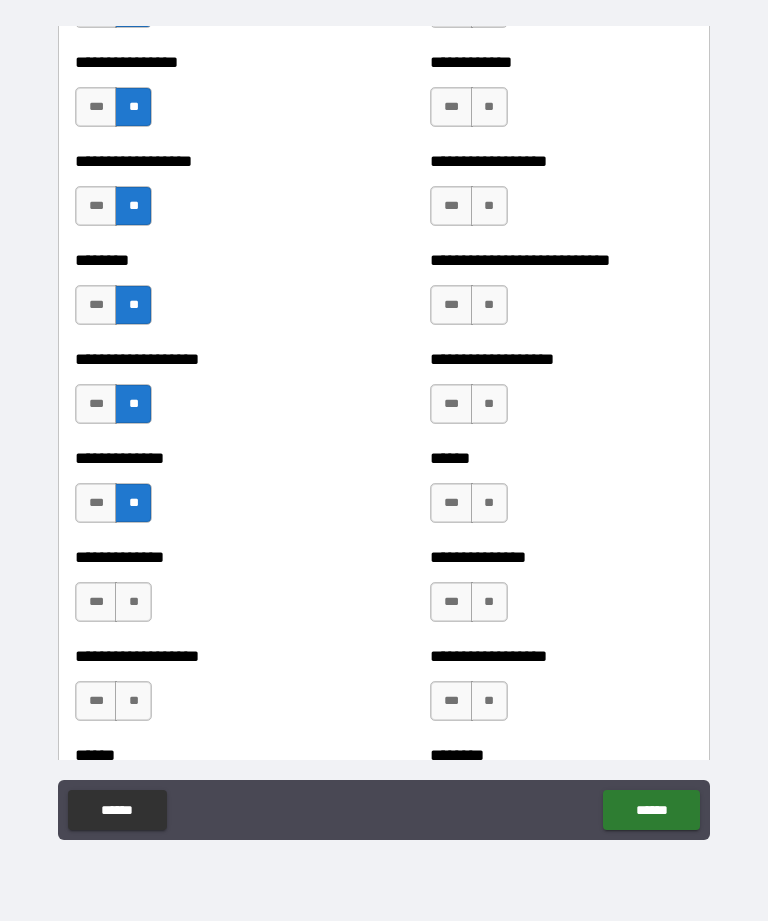 click on "**" at bounding box center (133, 602) 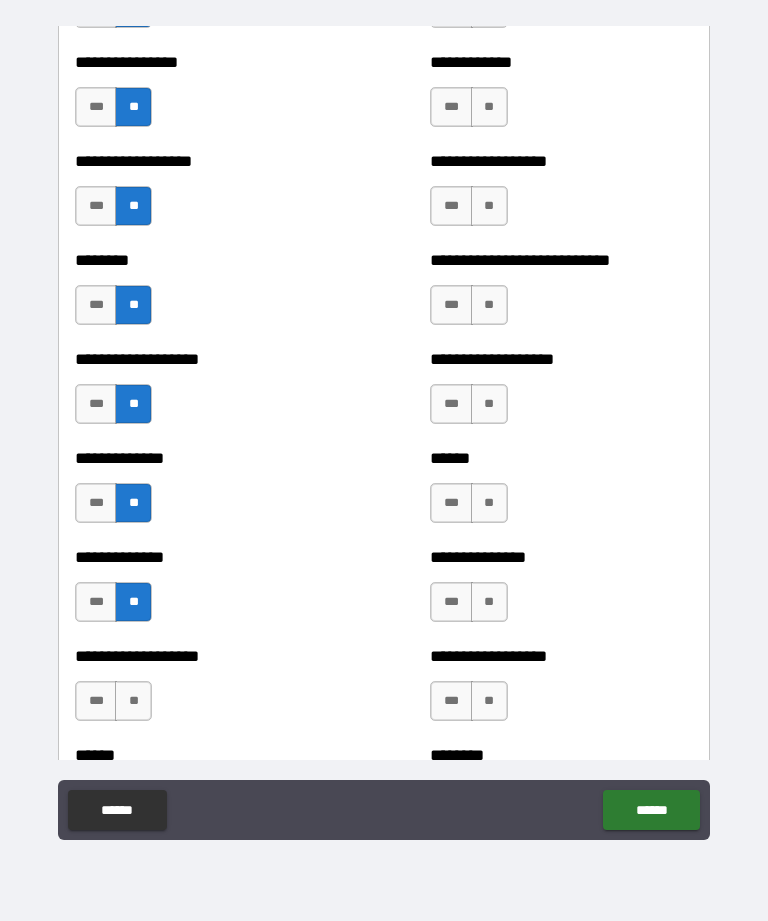 click on "***" at bounding box center (96, 602) 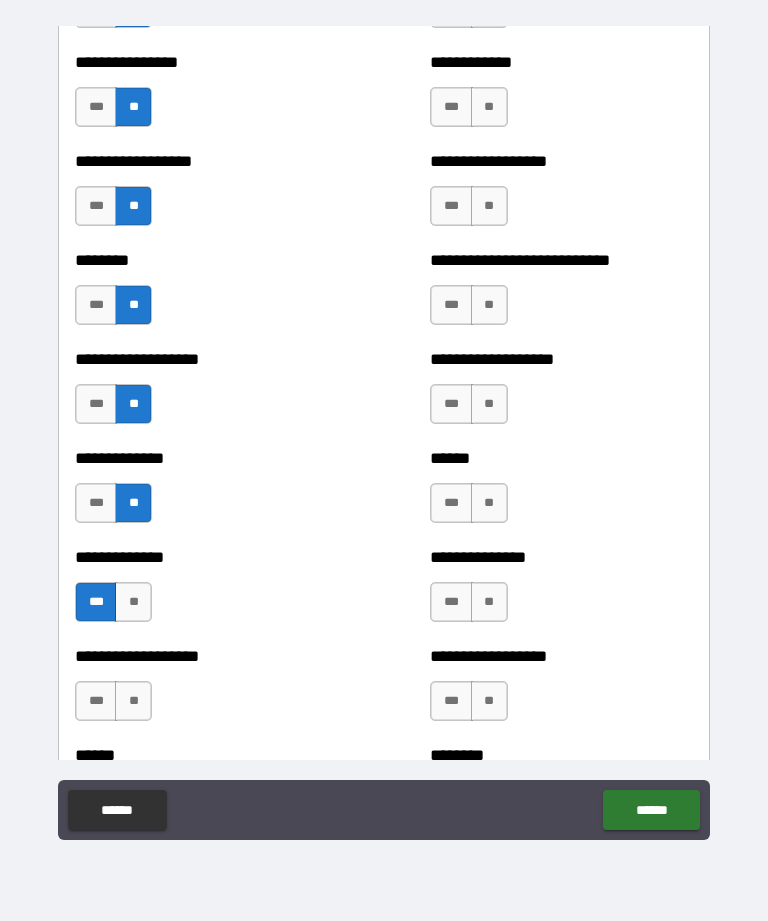 click on "**" at bounding box center (133, 701) 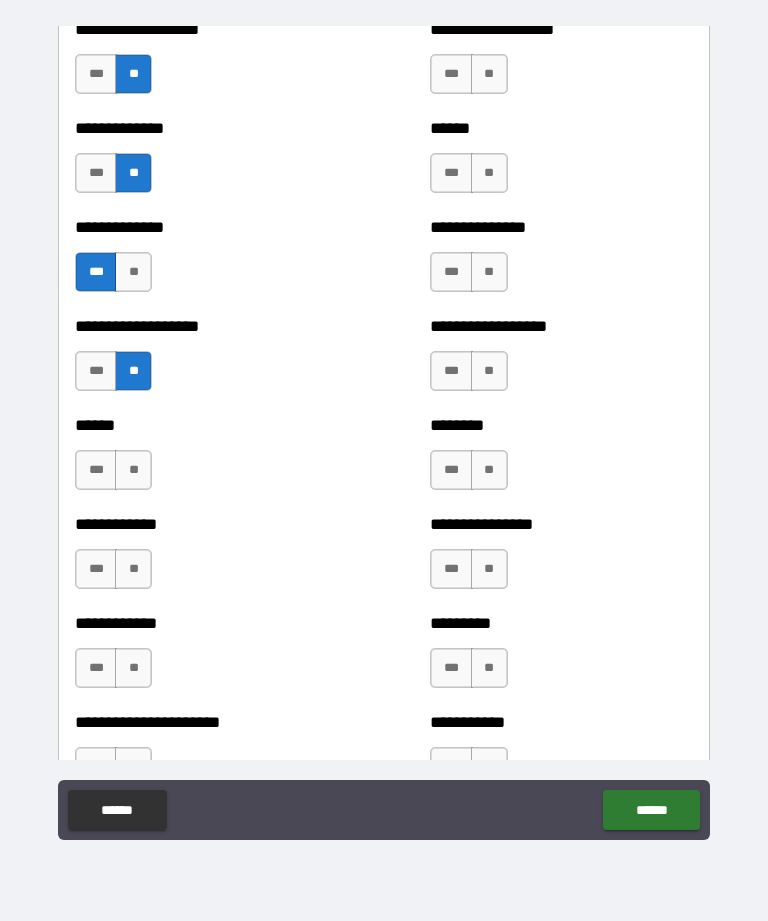 scroll, scrollTop: 4697, scrollLeft: 0, axis: vertical 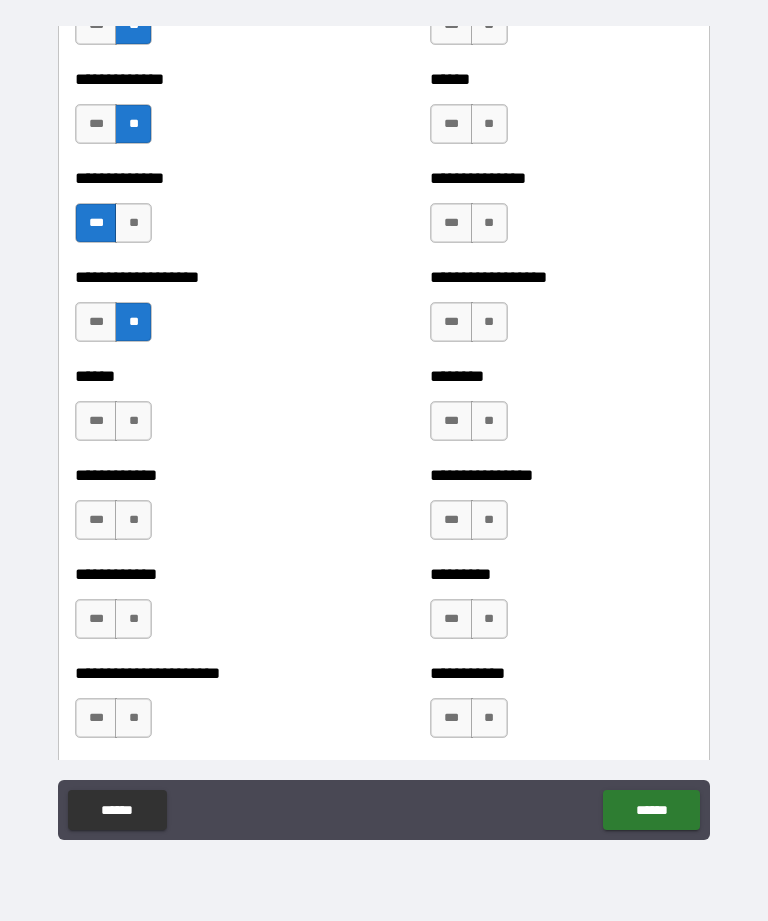 click on "**" at bounding box center (133, 421) 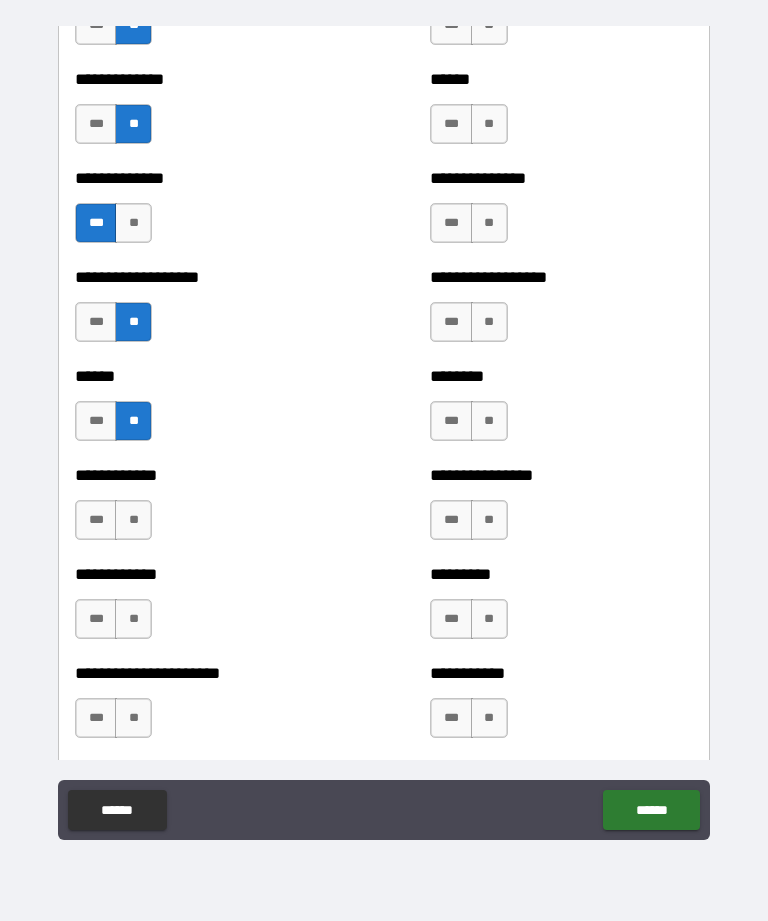 click on "**" at bounding box center (133, 520) 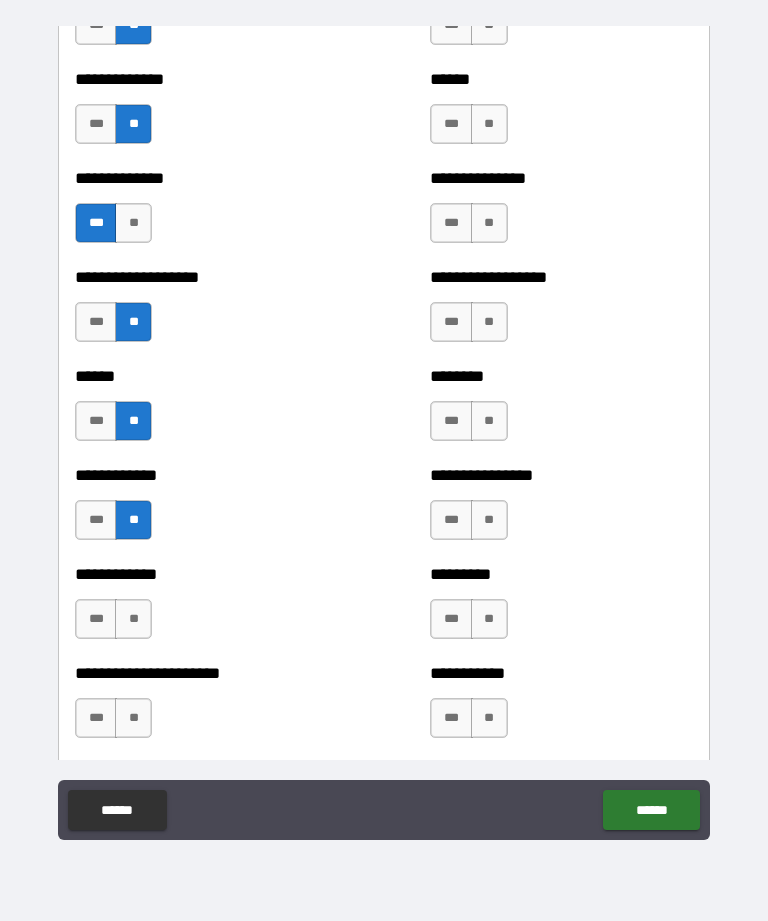 click on "**" at bounding box center (133, 619) 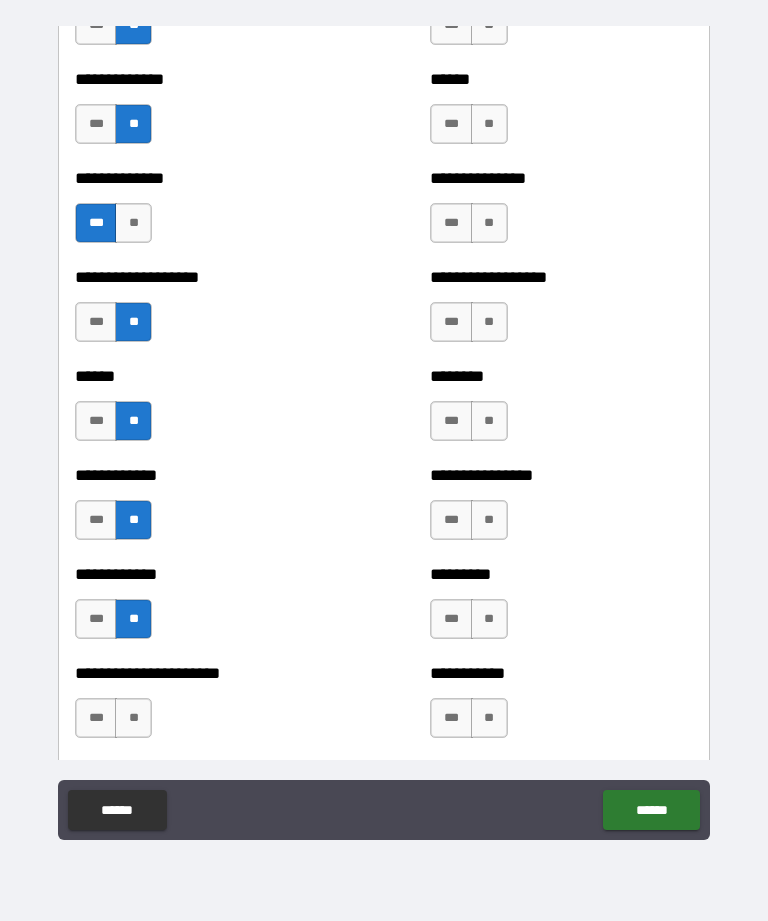 click on "**" at bounding box center (133, 718) 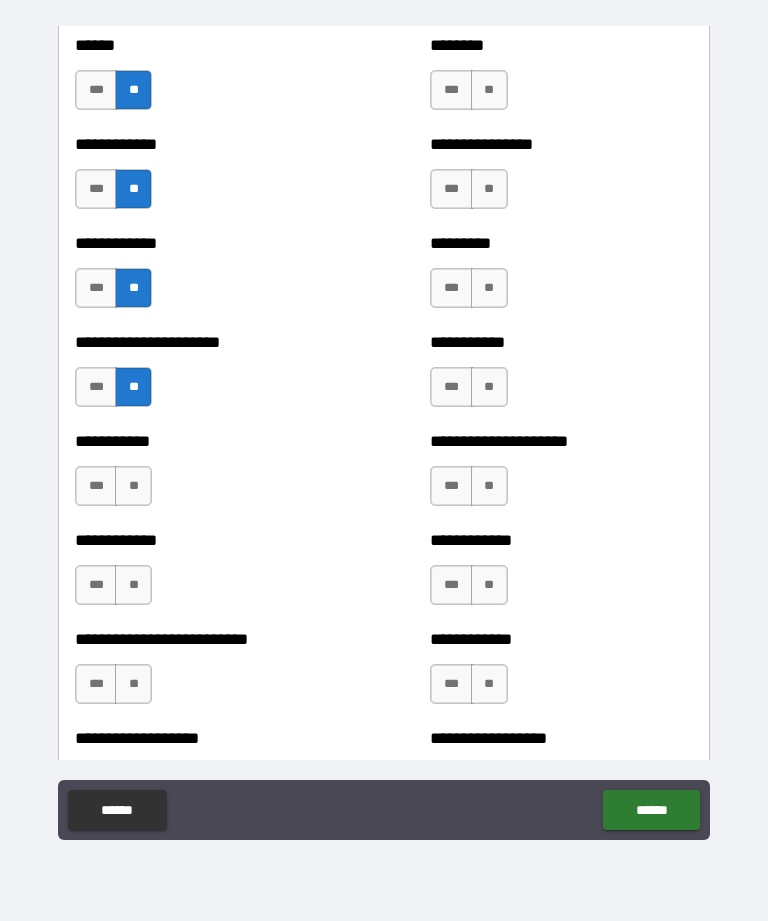 scroll, scrollTop: 5031, scrollLeft: 0, axis: vertical 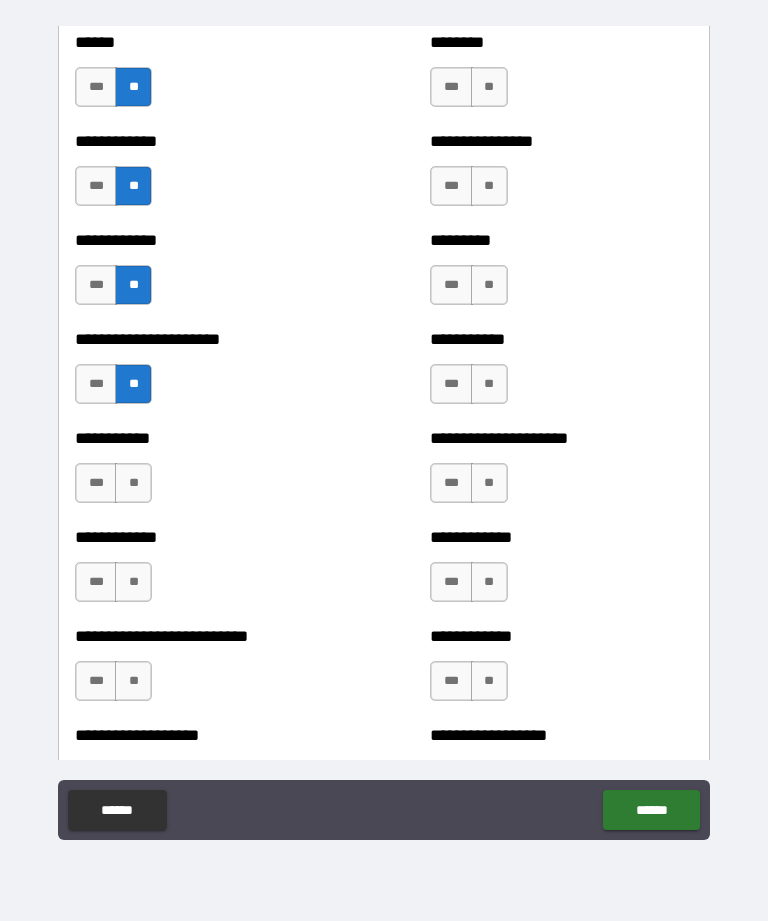click on "**" at bounding box center (133, 483) 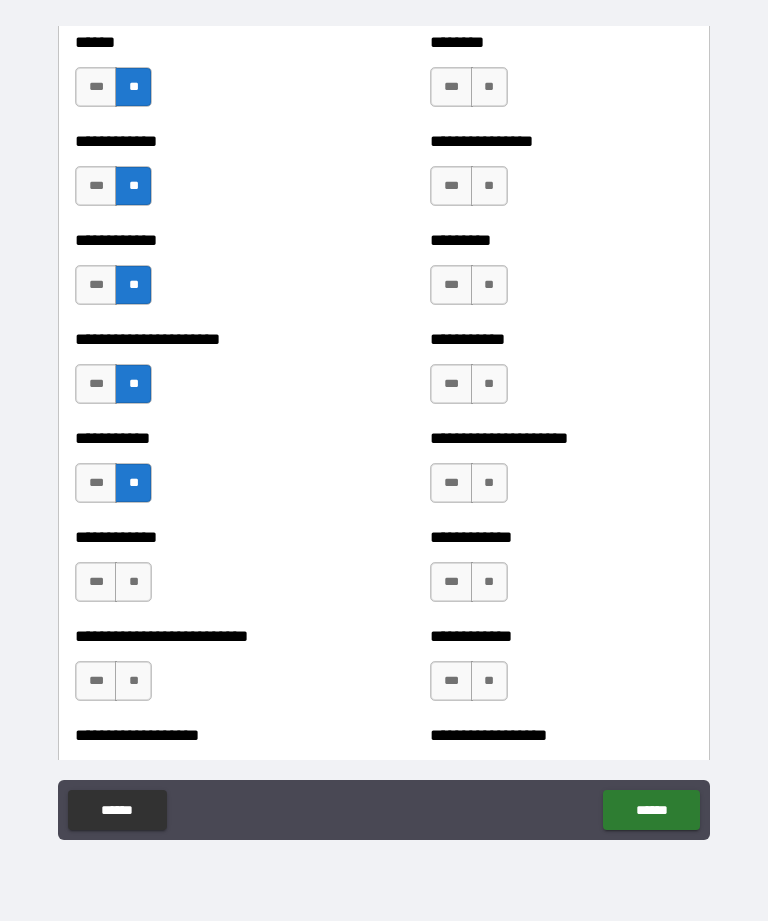 click on "***" at bounding box center [96, 582] 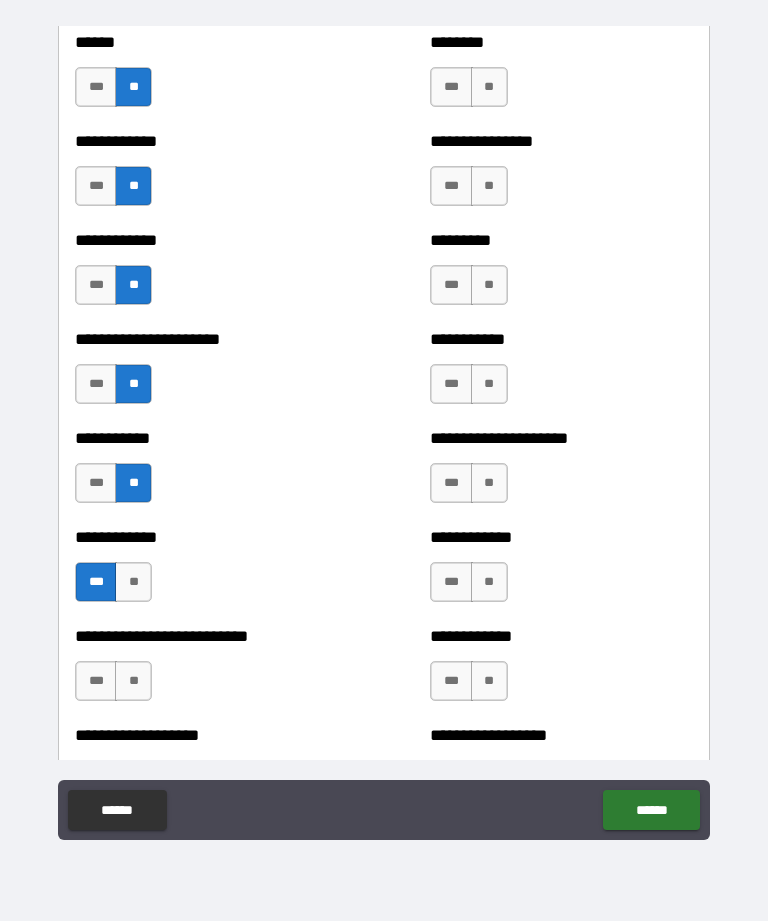 click on "***" at bounding box center (96, 681) 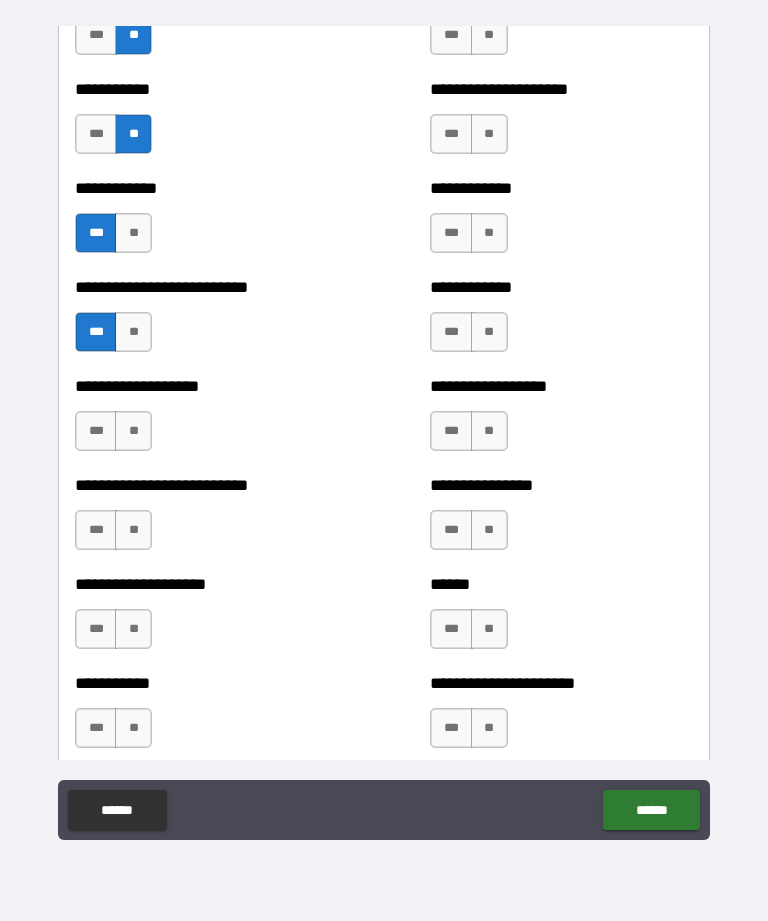 scroll, scrollTop: 5383, scrollLeft: 0, axis: vertical 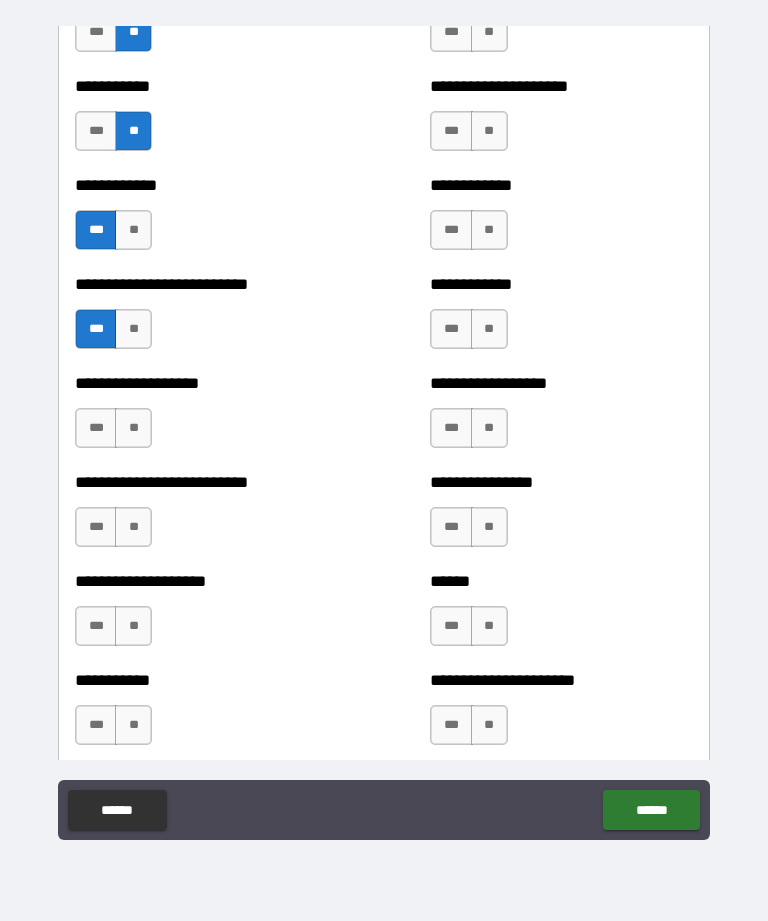 click on "**" at bounding box center [133, 428] 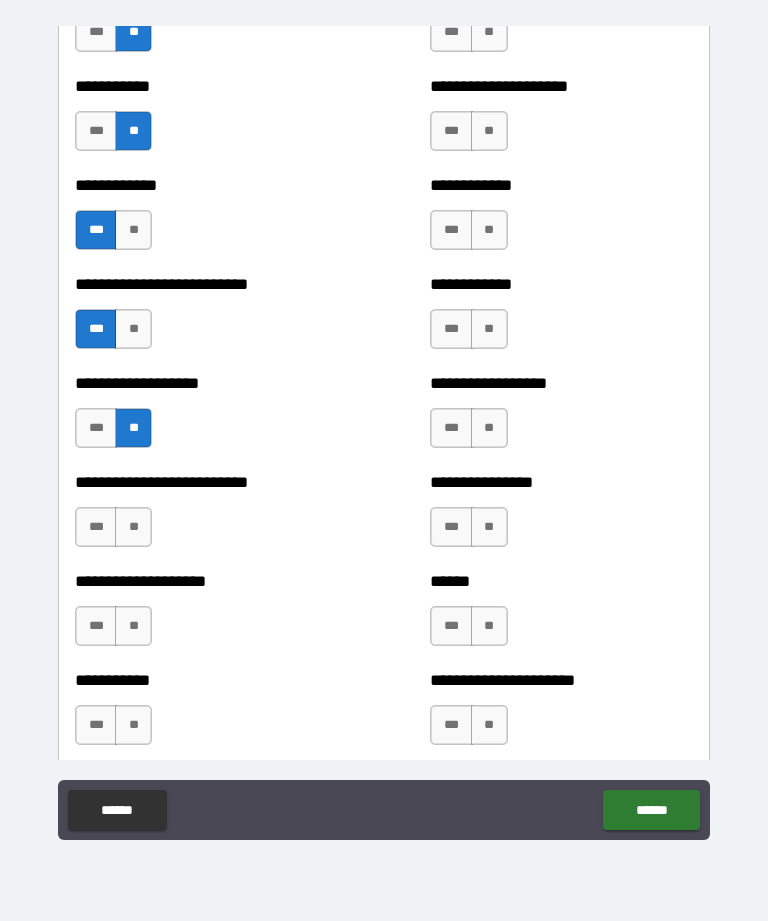 click on "**" at bounding box center [133, 527] 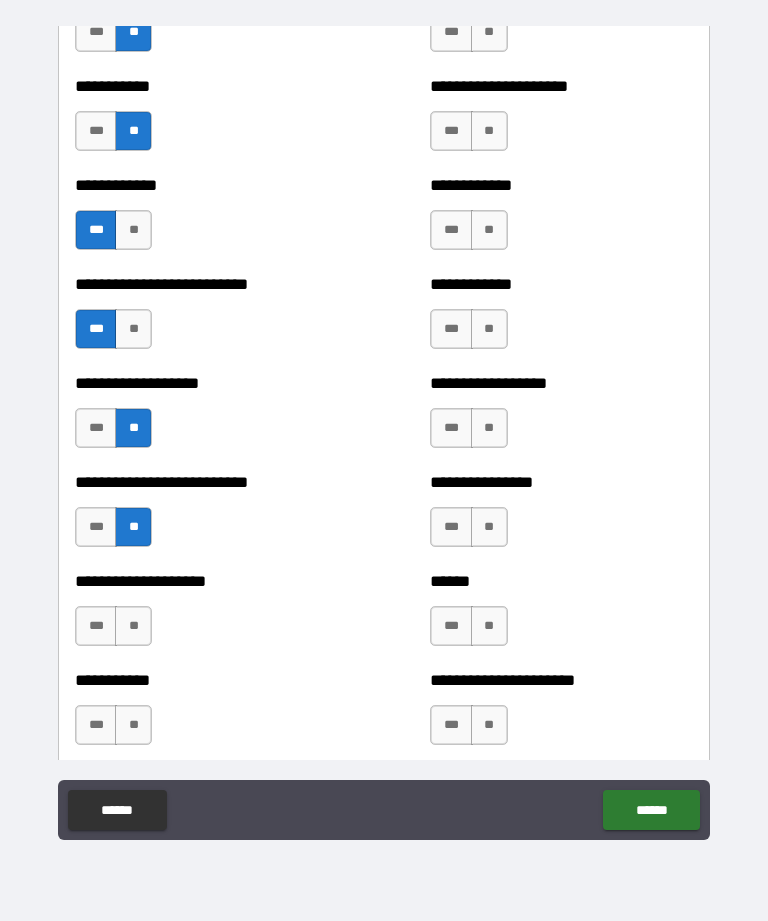 click on "**" at bounding box center (133, 626) 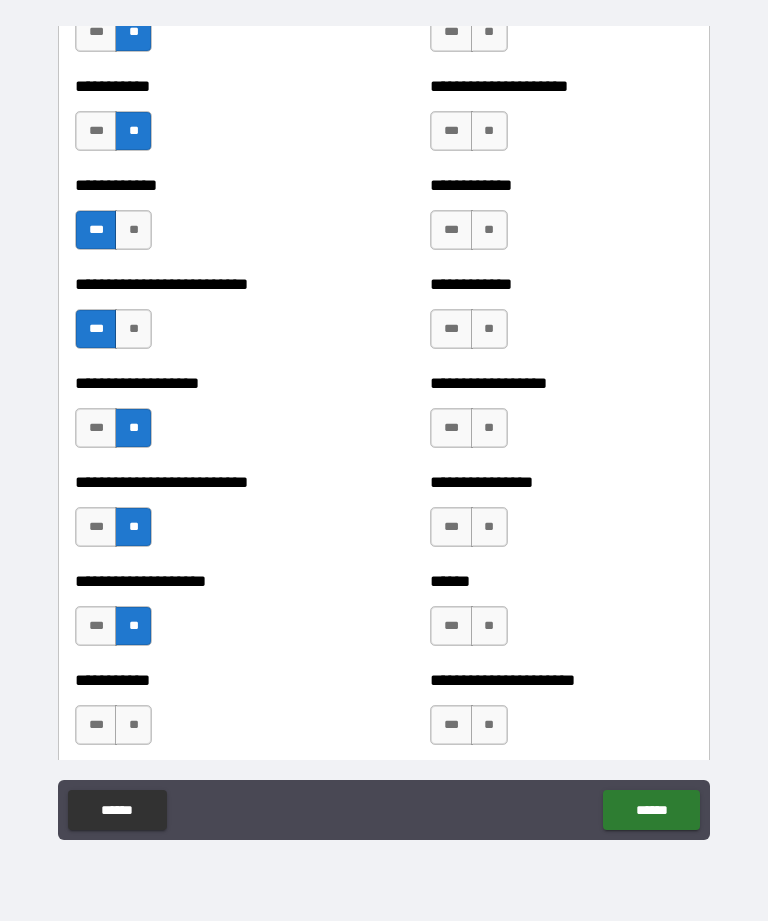 click on "**" at bounding box center (133, 725) 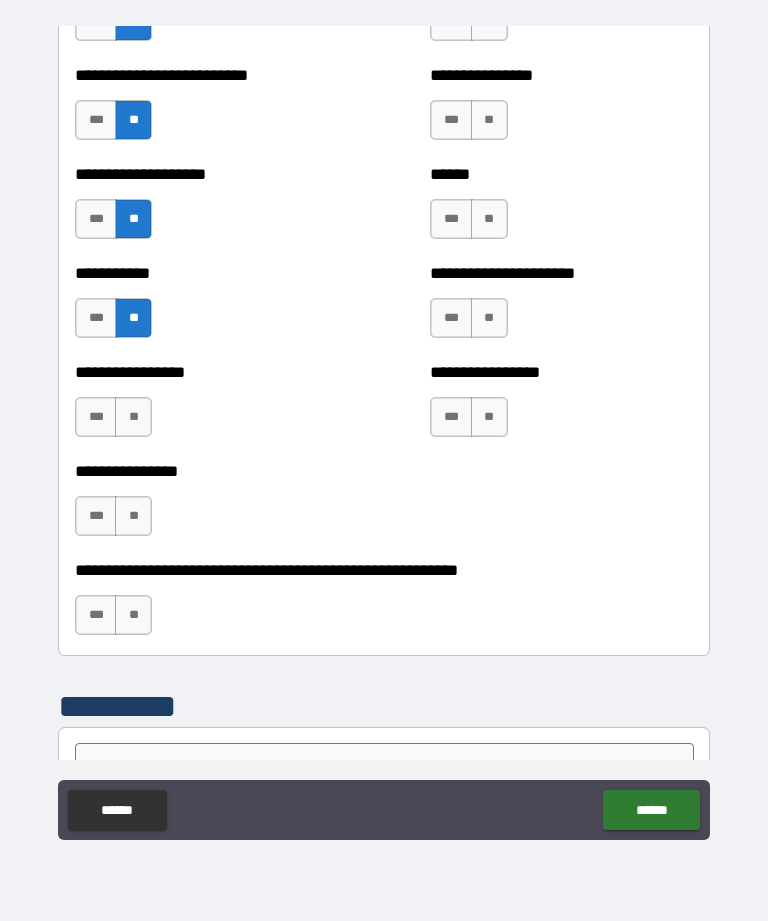 scroll, scrollTop: 5792, scrollLeft: 0, axis: vertical 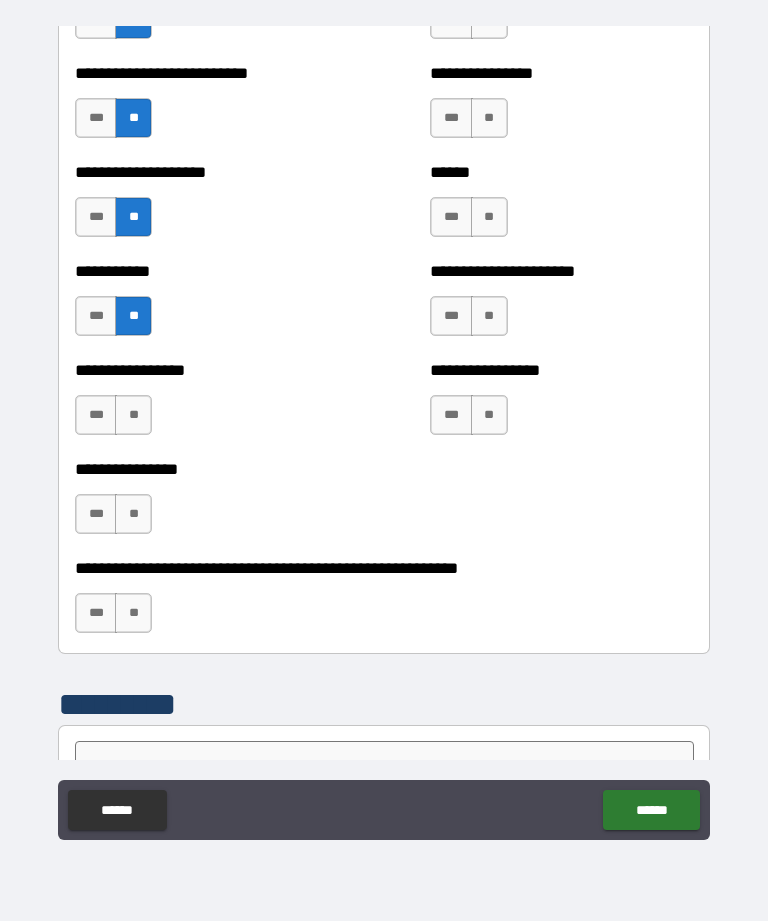 click on "**" at bounding box center (133, 415) 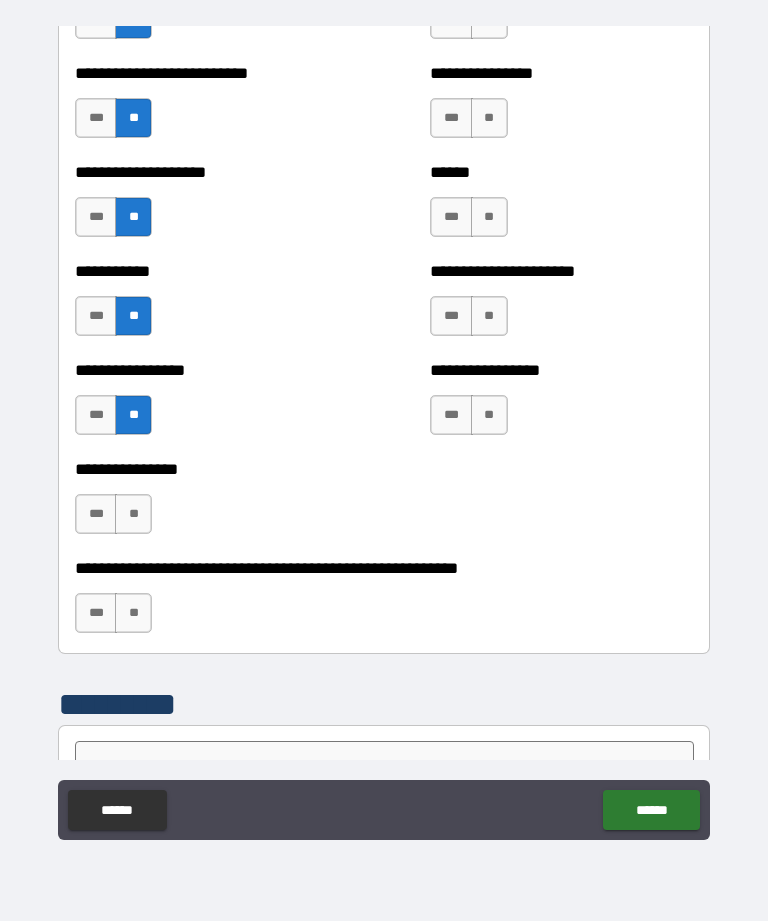 click on "**" at bounding box center (133, 514) 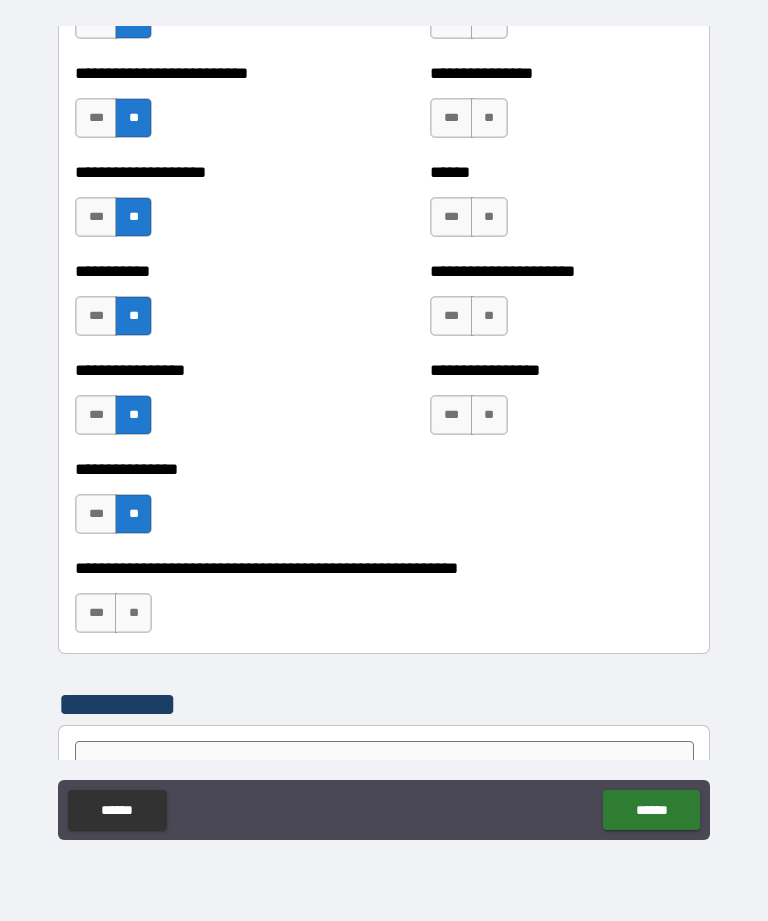 click on "**" at bounding box center [133, 613] 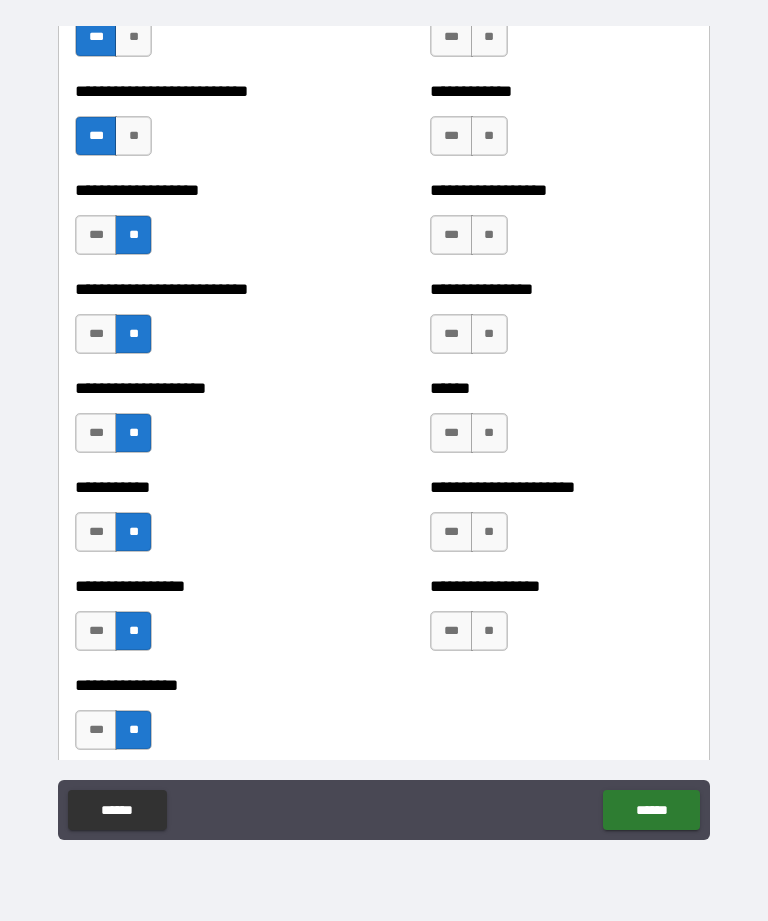 scroll, scrollTop: 5574, scrollLeft: 0, axis: vertical 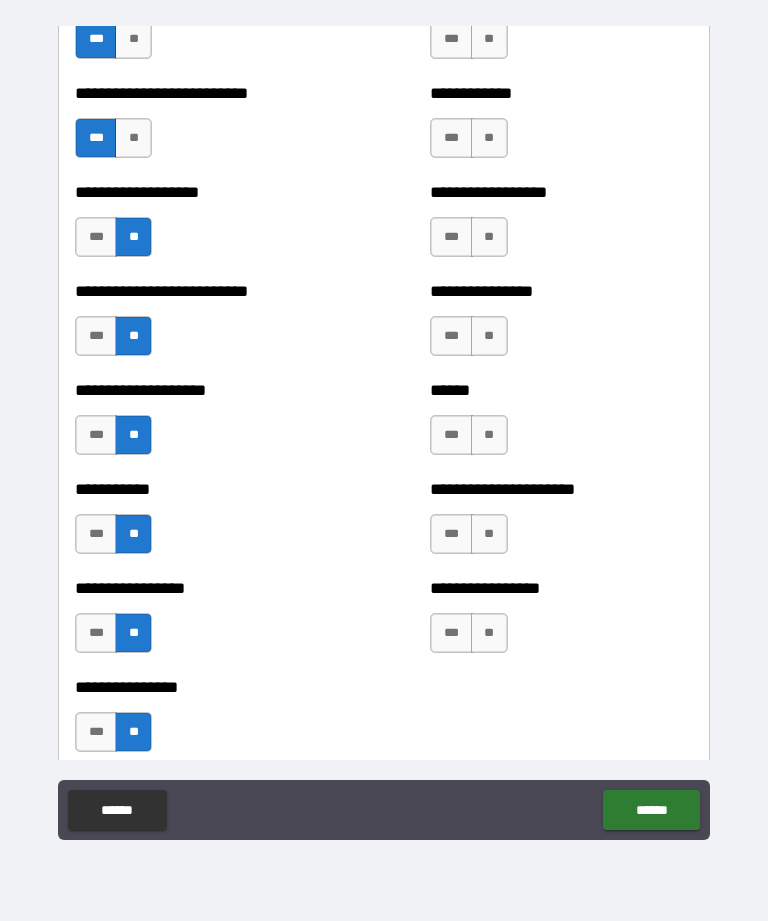 click on "**" at bounding box center (489, 633) 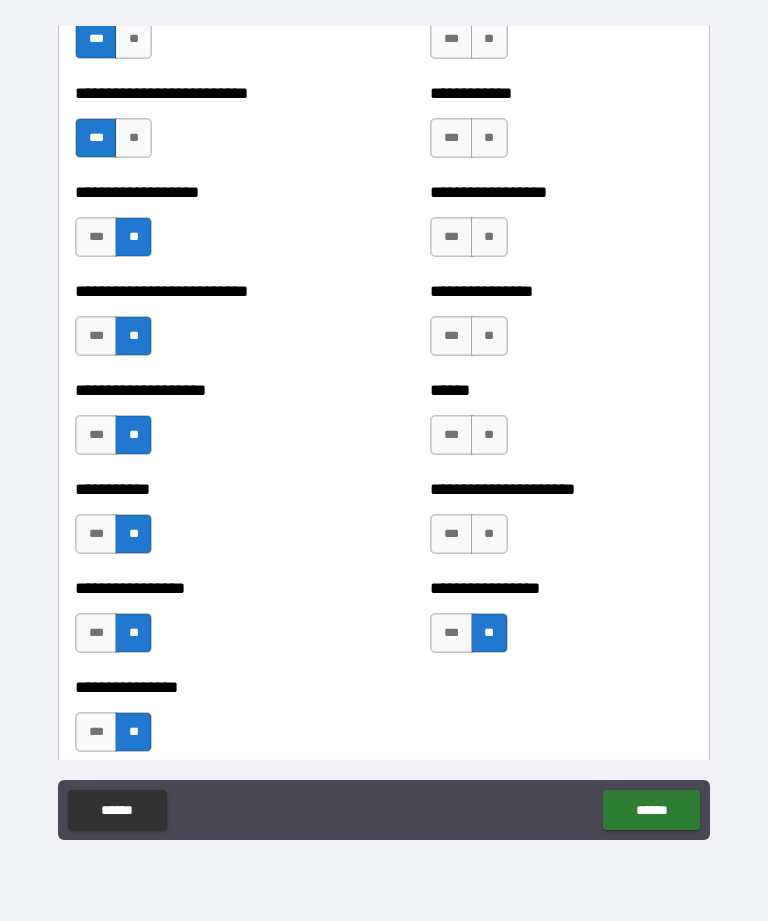 click on "**" at bounding box center [489, 534] 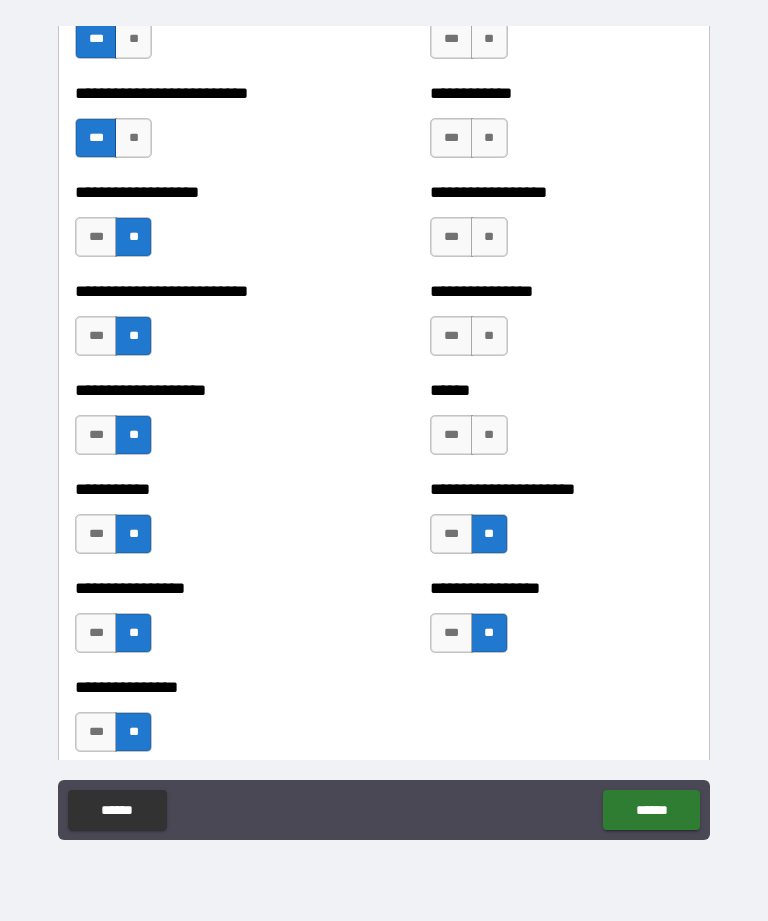 click on "**" at bounding box center (489, 435) 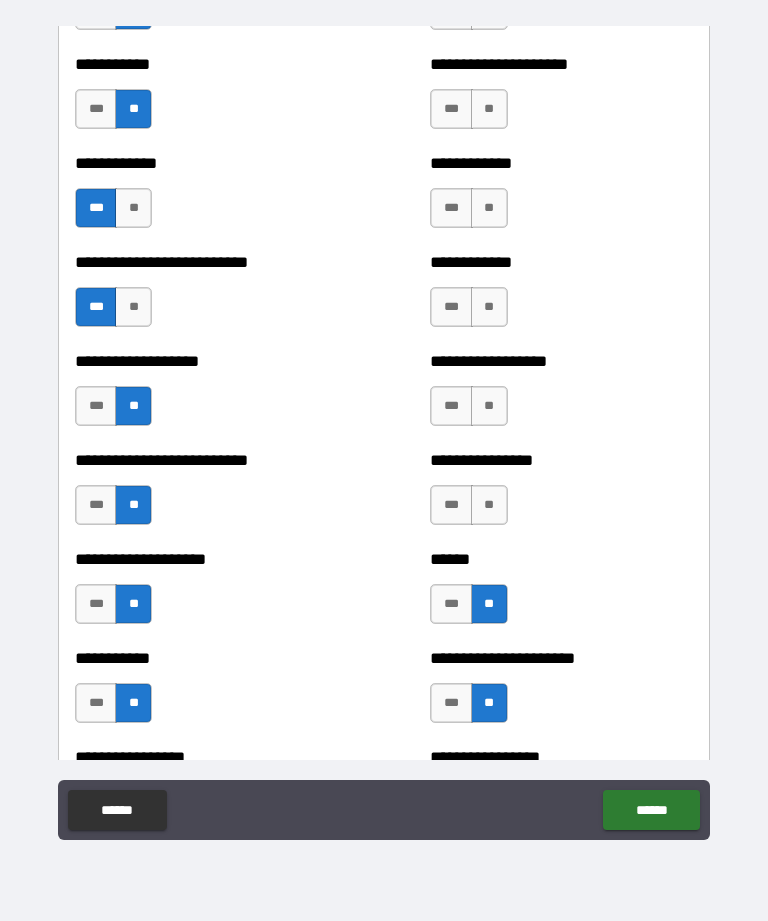 scroll, scrollTop: 5386, scrollLeft: 0, axis: vertical 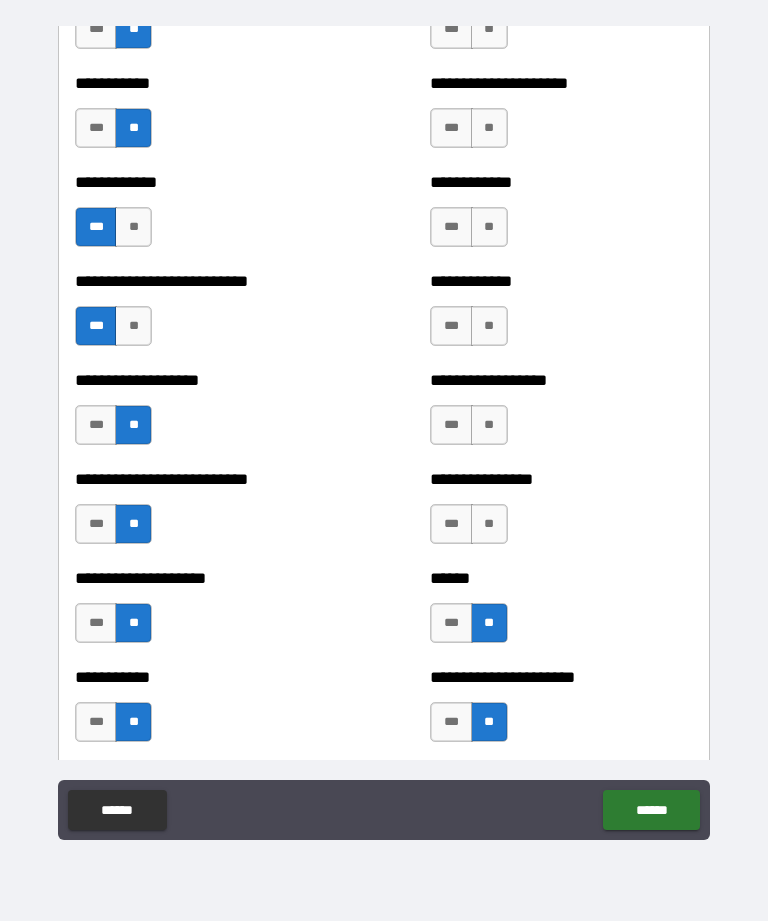 click on "**" at bounding box center [489, 524] 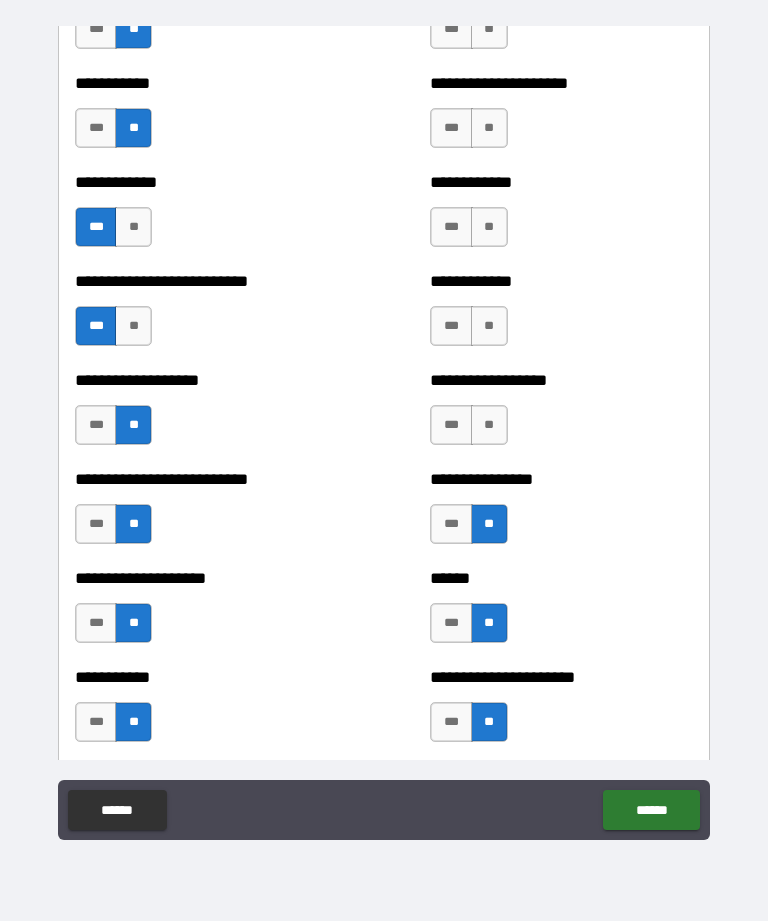 click on "**" at bounding box center [489, 425] 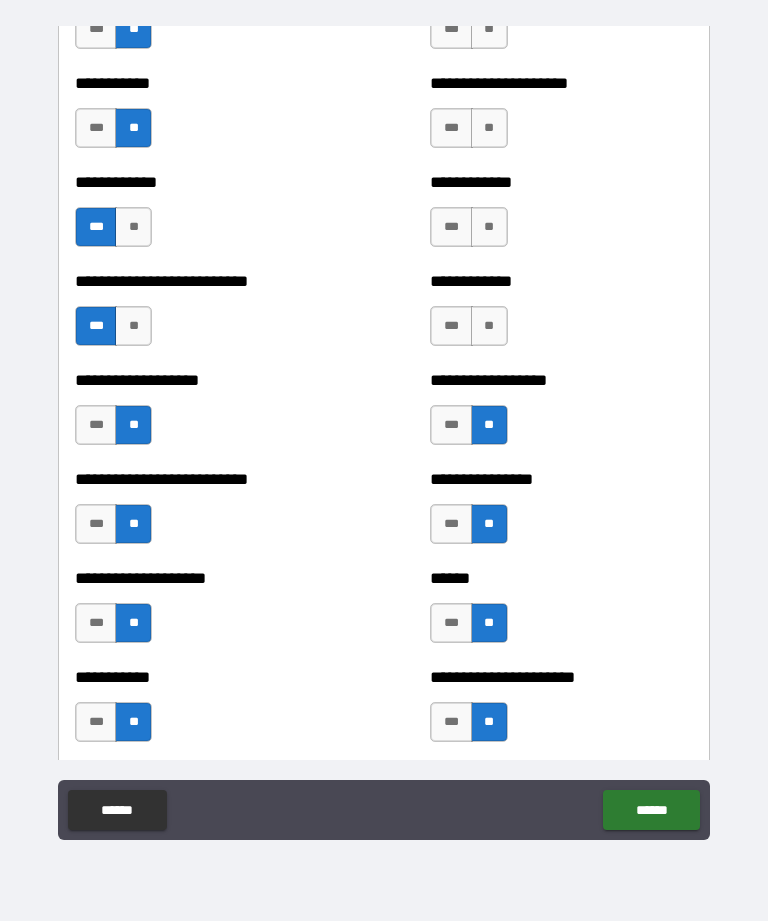 click on "***" at bounding box center [451, 326] 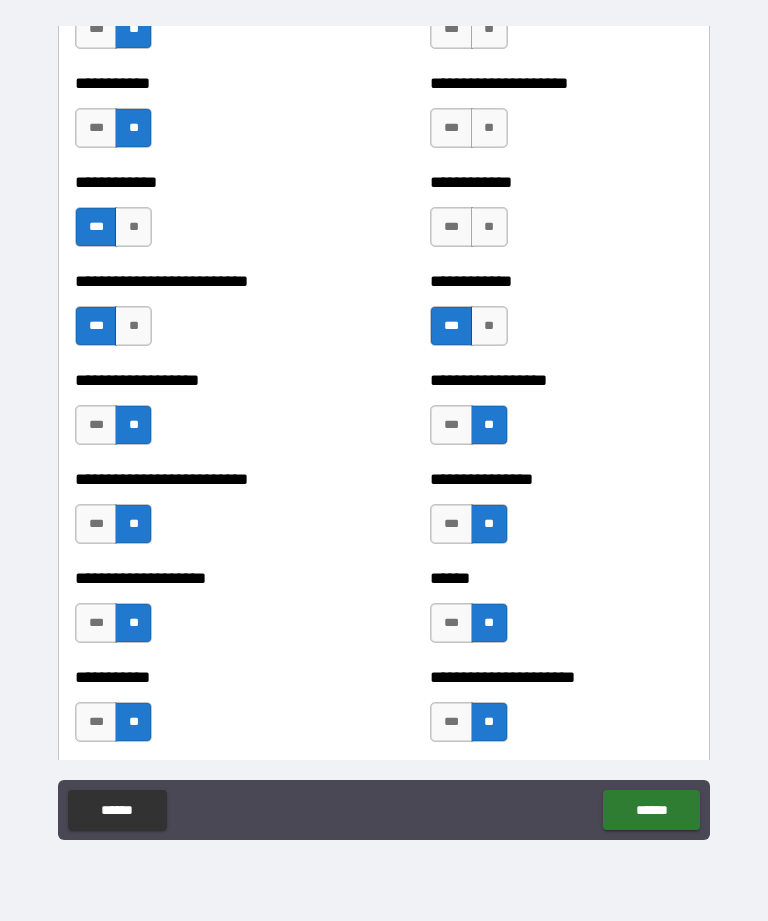click on "**" at bounding box center [489, 227] 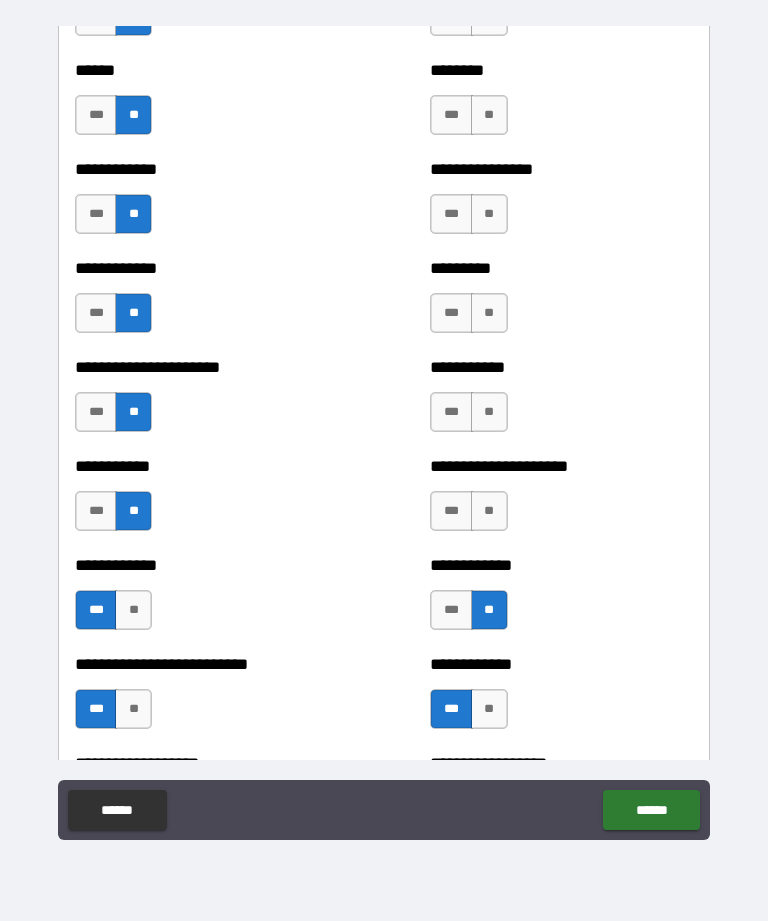 scroll, scrollTop: 5001, scrollLeft: 0, axis: vertical 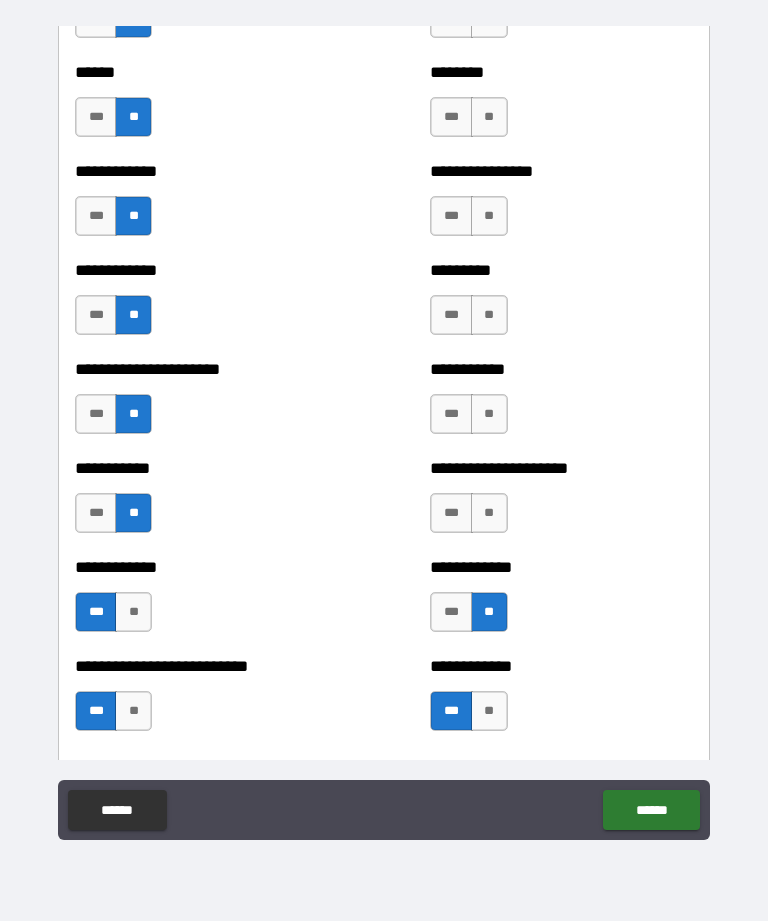 click on "**" at bounding box center (489, 513) 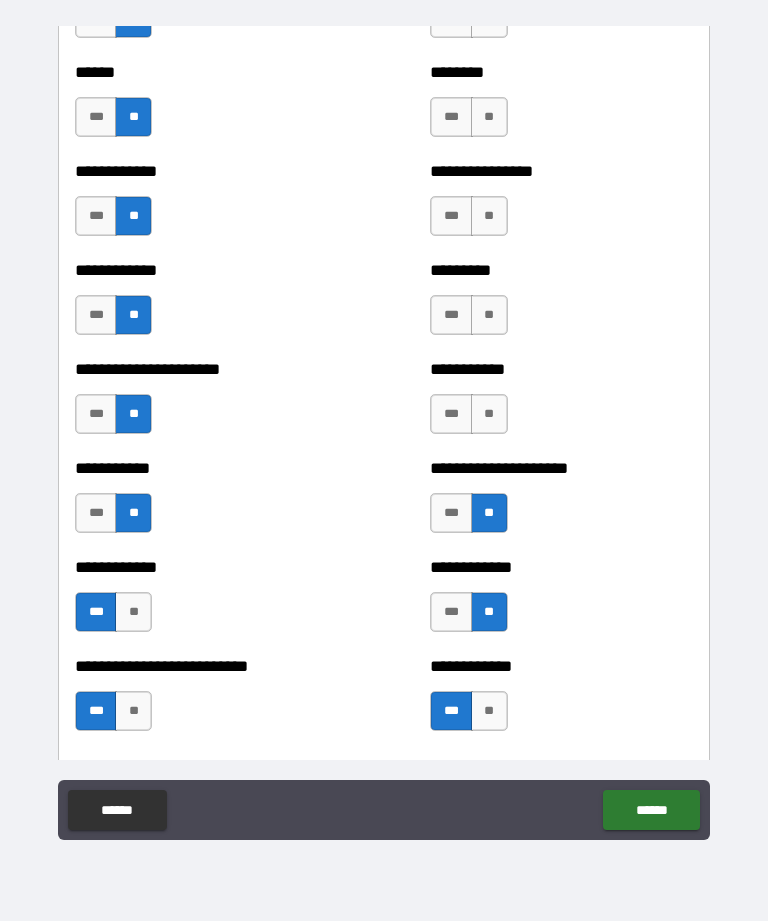click on "**" at bounding box center [489, 414] 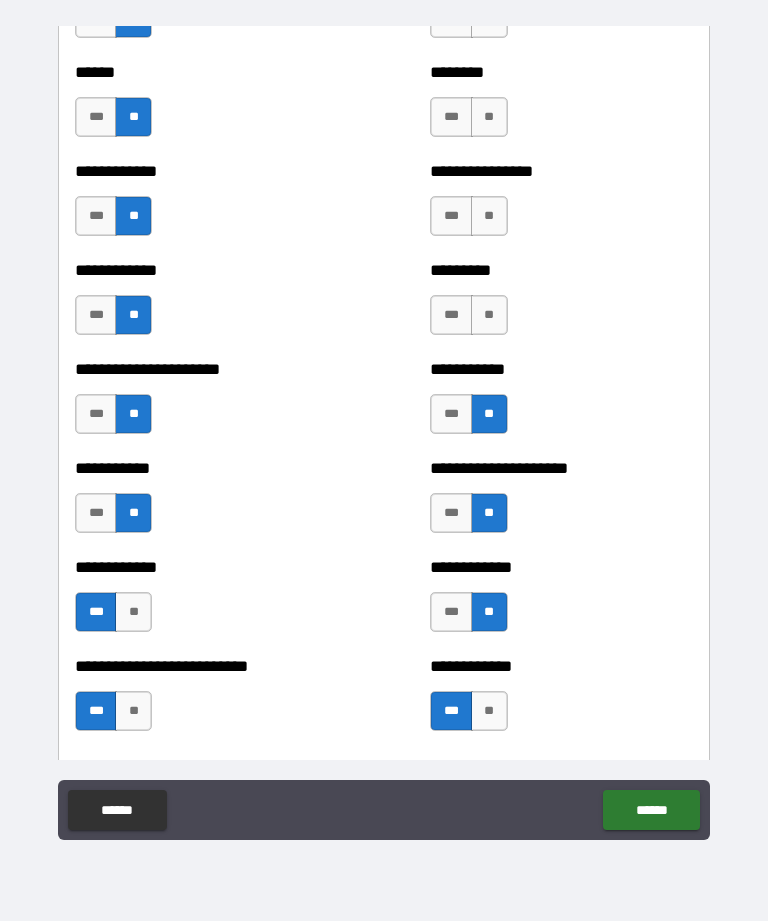 click on "**" at bounding box center [489, 315] 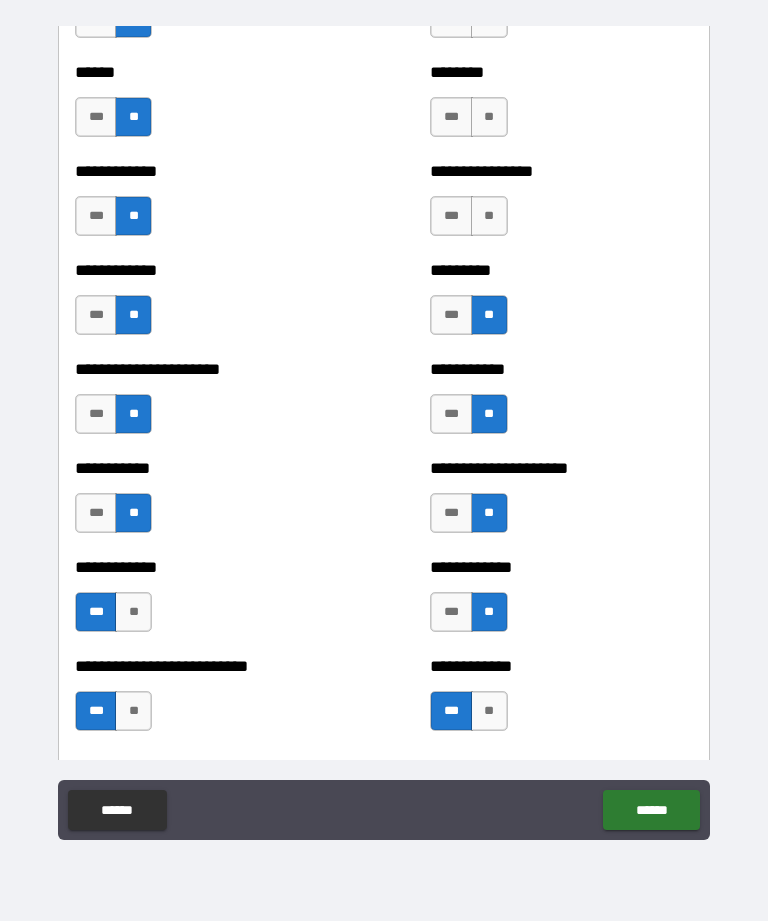 click on "**" at bounding box center (489, 216) 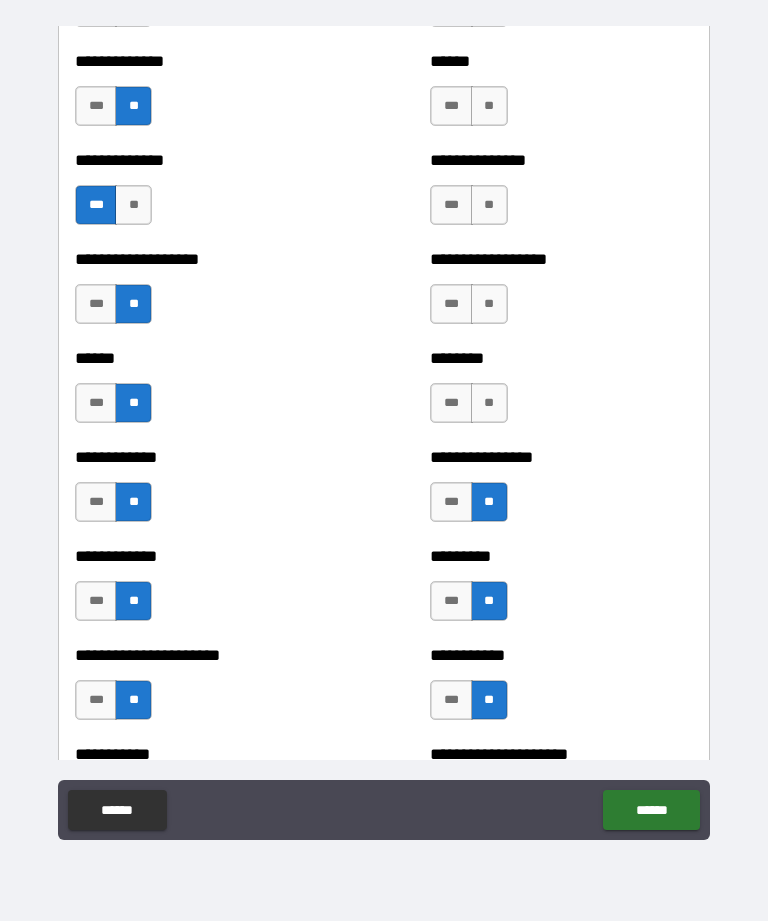 scroll, scrollTop: 4674, scrollLeft: 0, axis: vertical 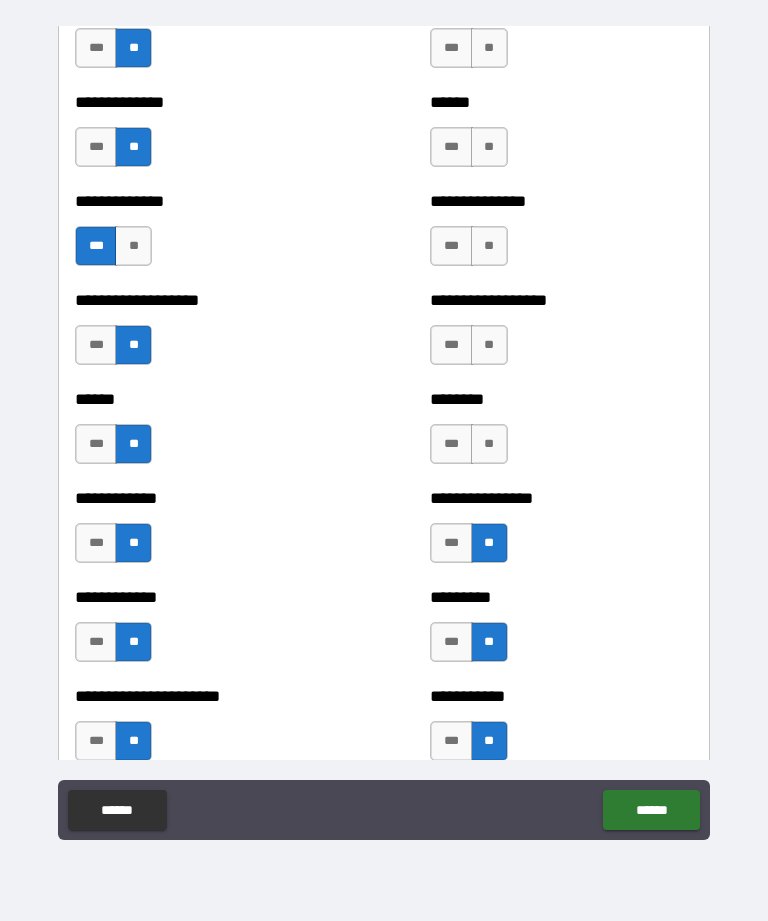 click on "**" at bounding box center [489, 444] 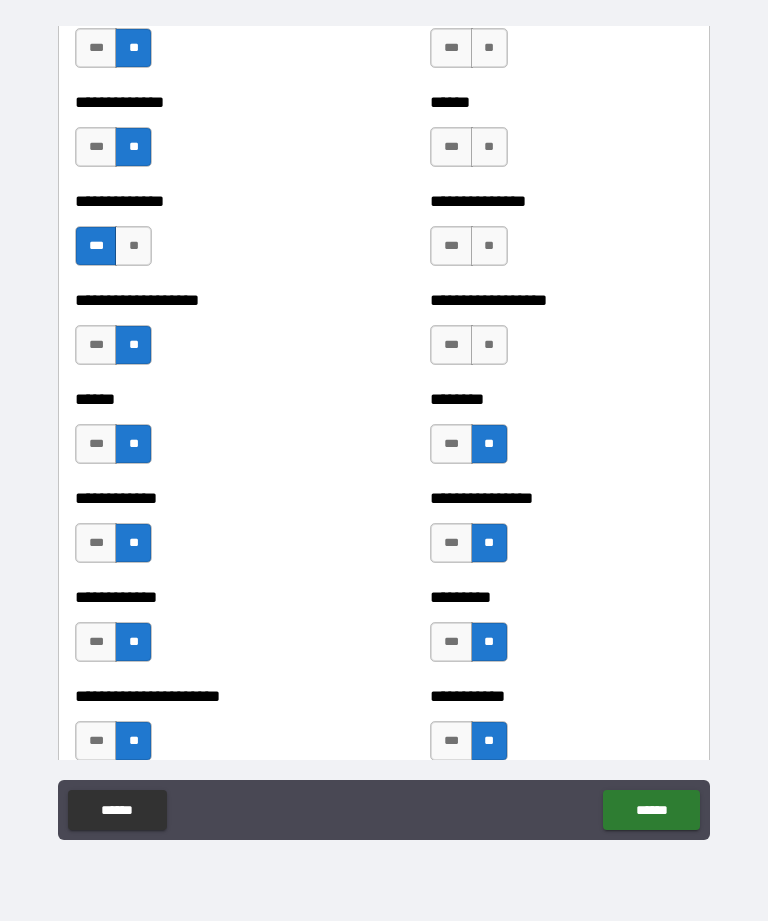 click on "**" at bounding box center [489, 345] 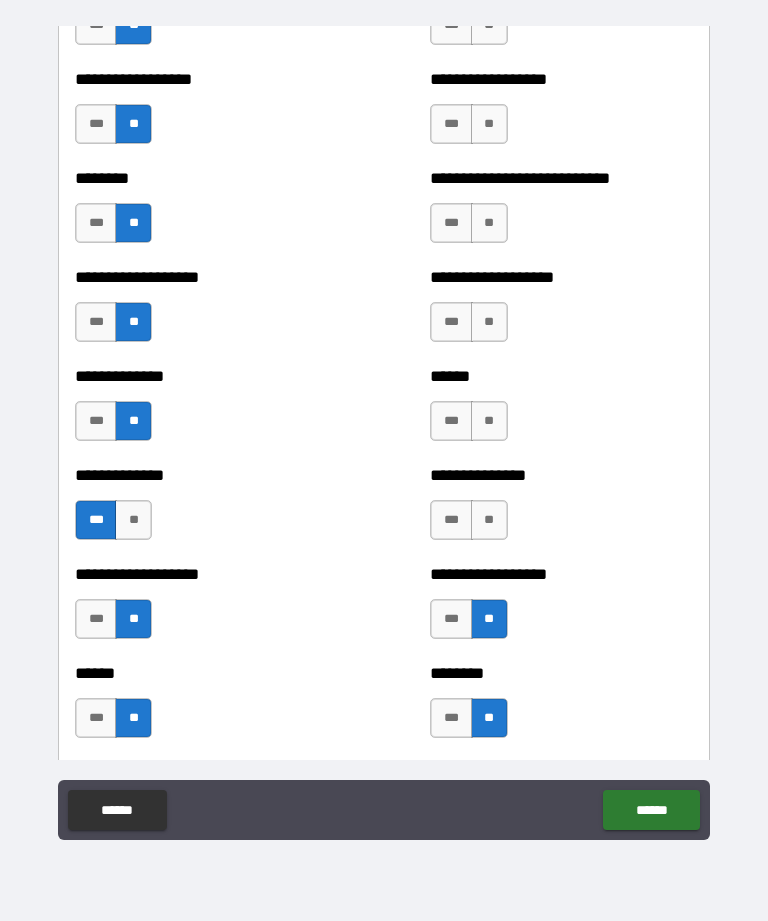scroll, scrollTop: 4397, scrollLeft: 0, axis: vertical 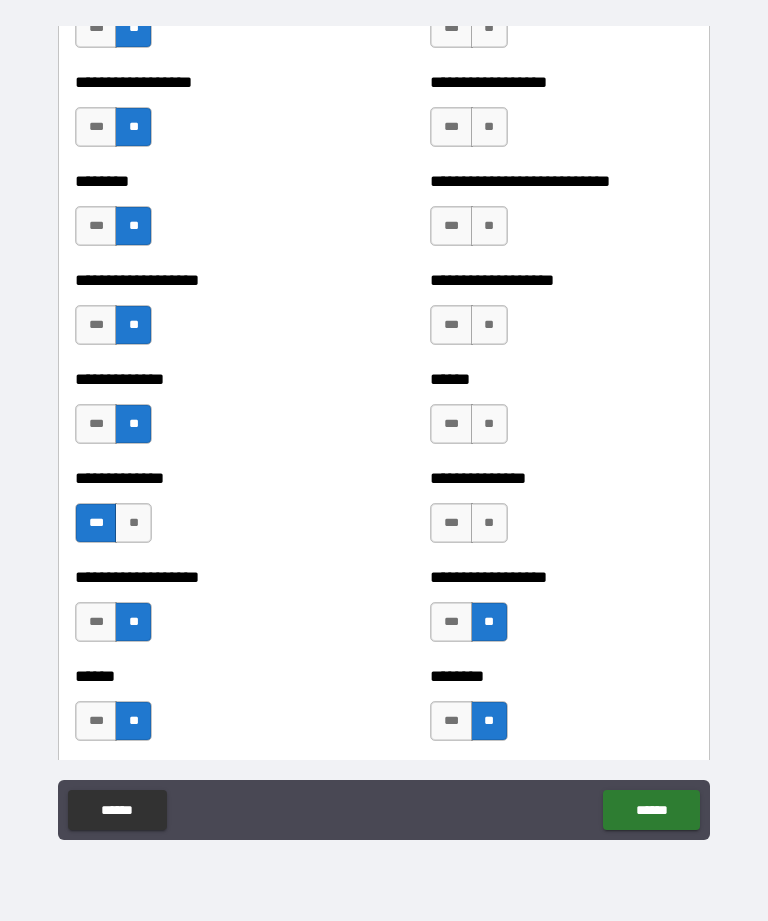 click on "**" at bounding box center [489, 523] 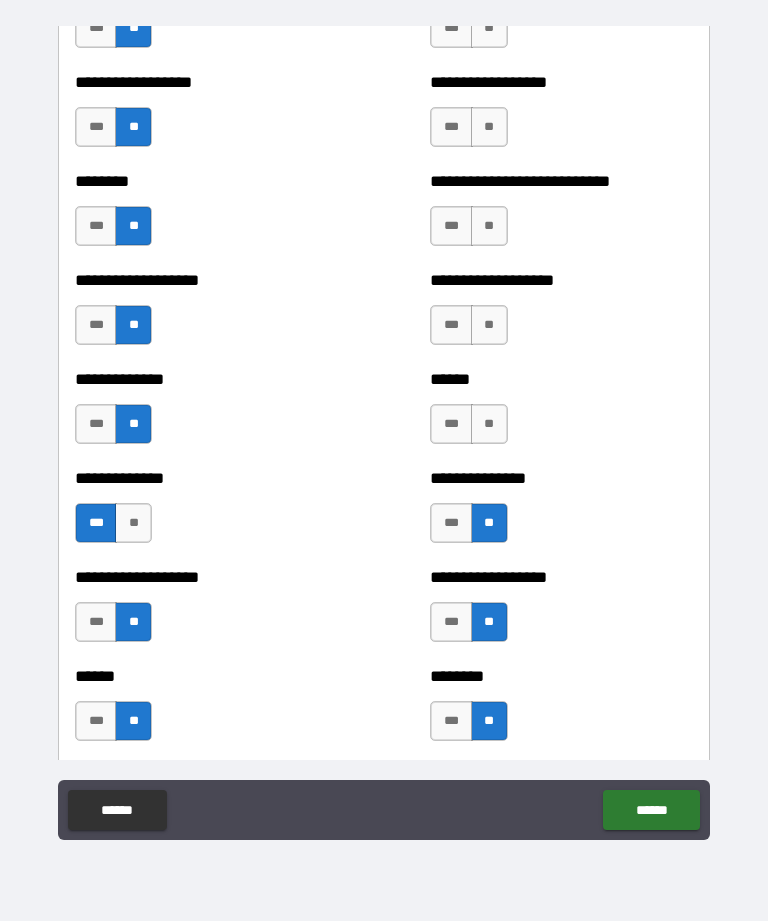 click on "**" at bounding box center [489, 424] 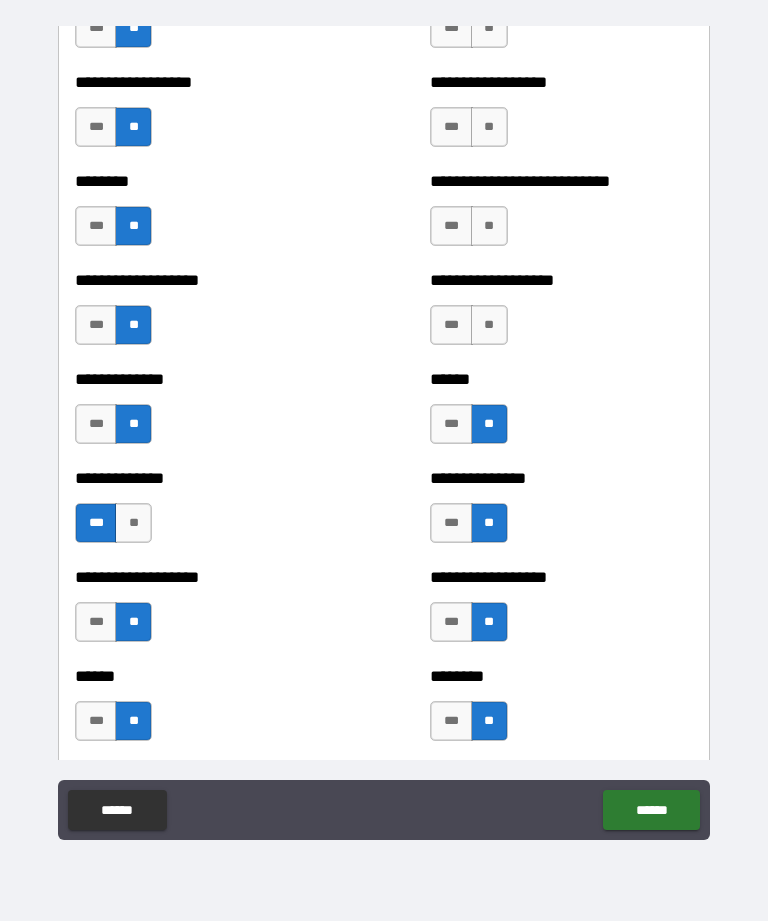 click on "**" at bounding box center [489, 325] 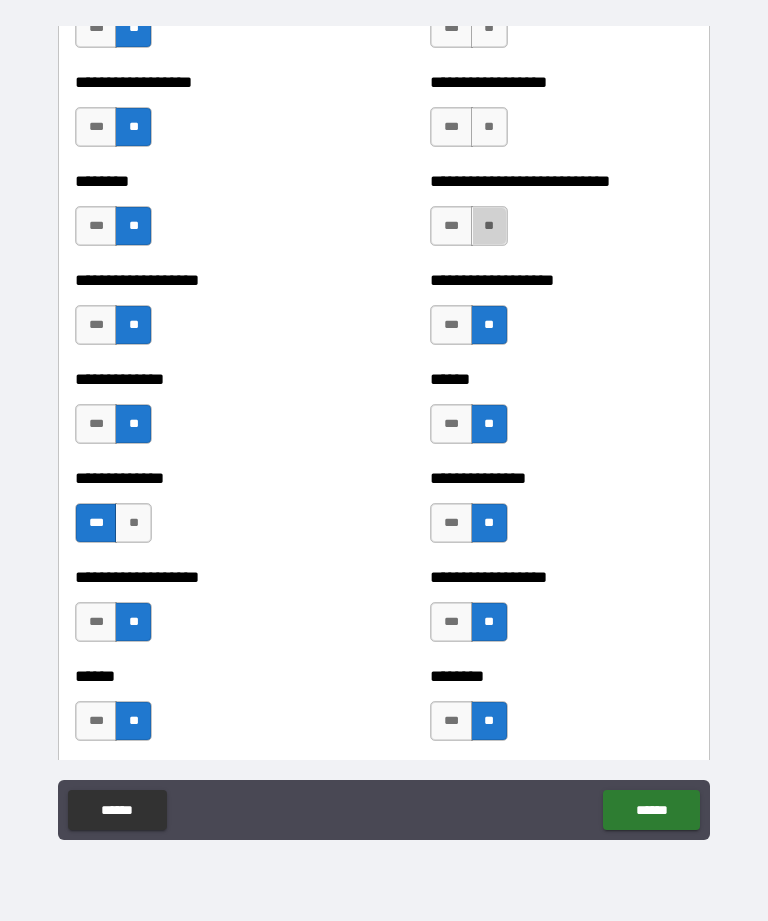 click on "**" at bounding box center [489, 226] 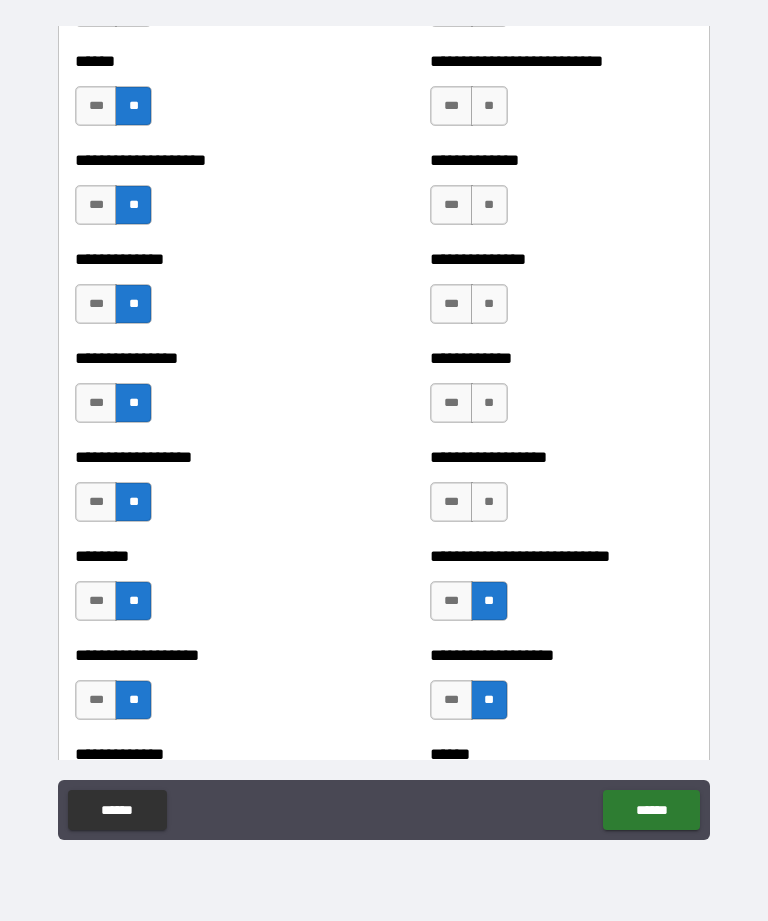 scroll, scrollTop: 4019, scrollLeft: 0, axis: vertical 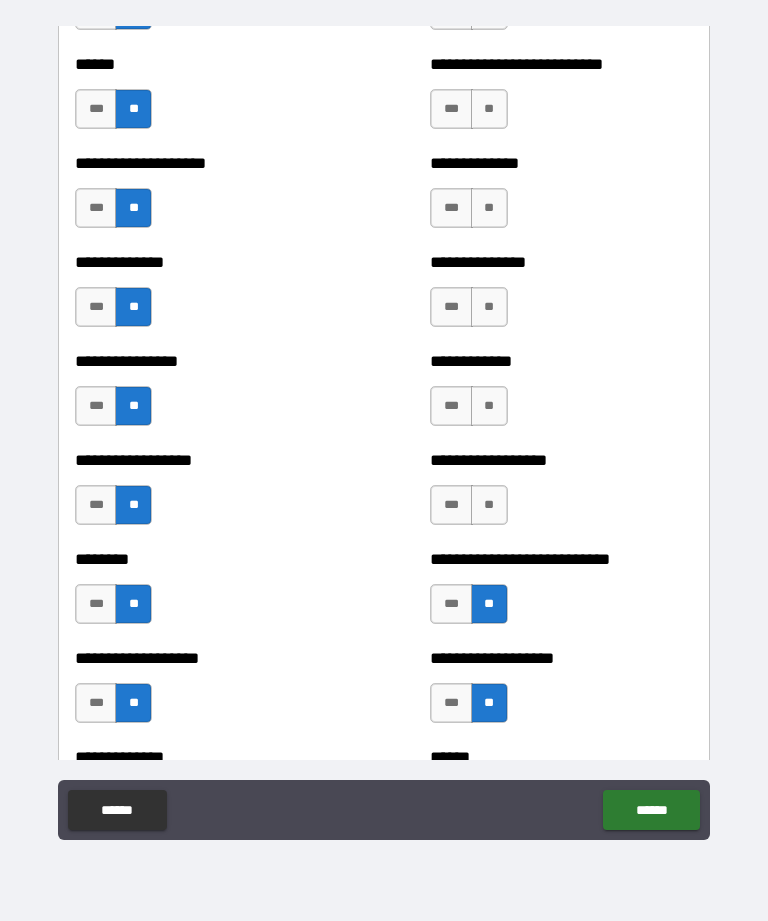 click on "**" at bounding box center (489, 505) 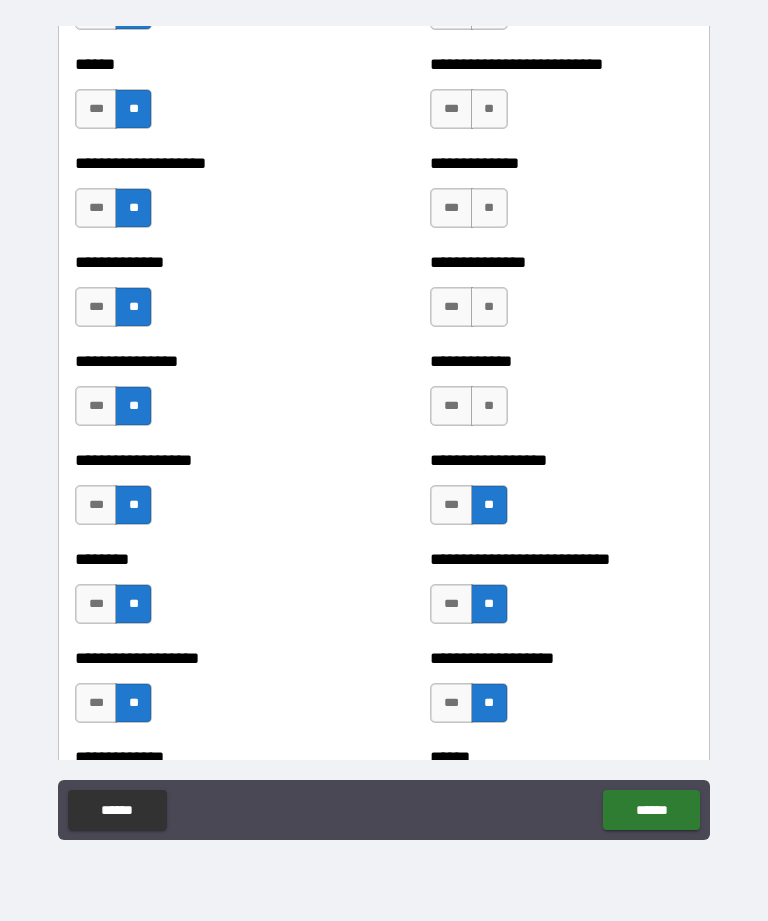 click on "**" at bounding box center (489, 406) 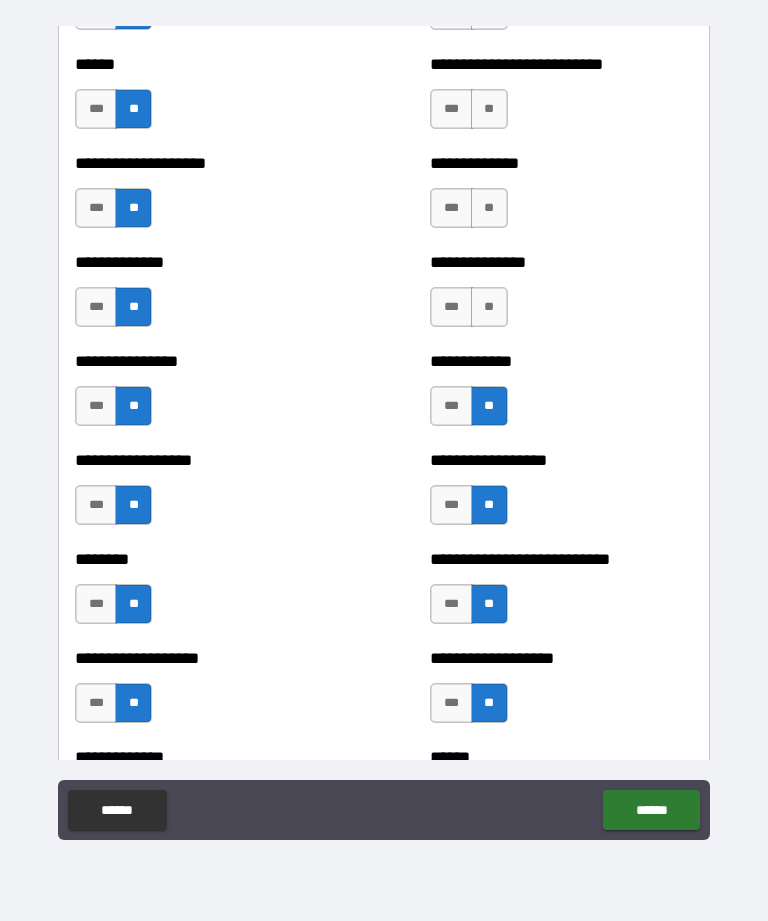 click on "**" at bounding box center (489, 307) 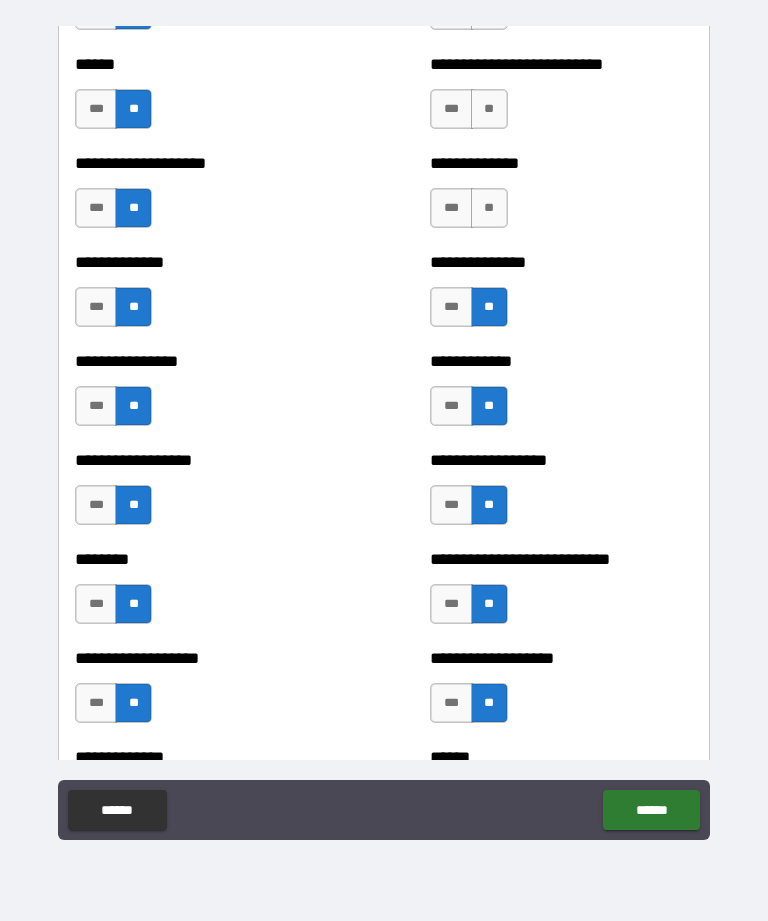 click on "***" at bounding box center (451, 208) 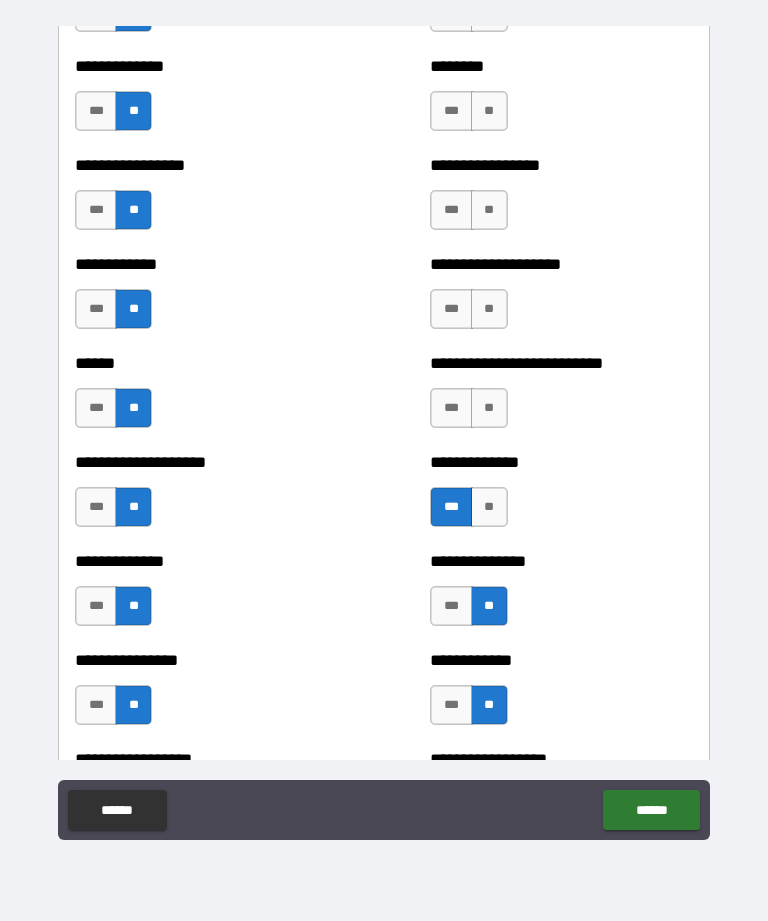 scroll, scrollTop: 3716, scrollLeft: 0, axis: vertical 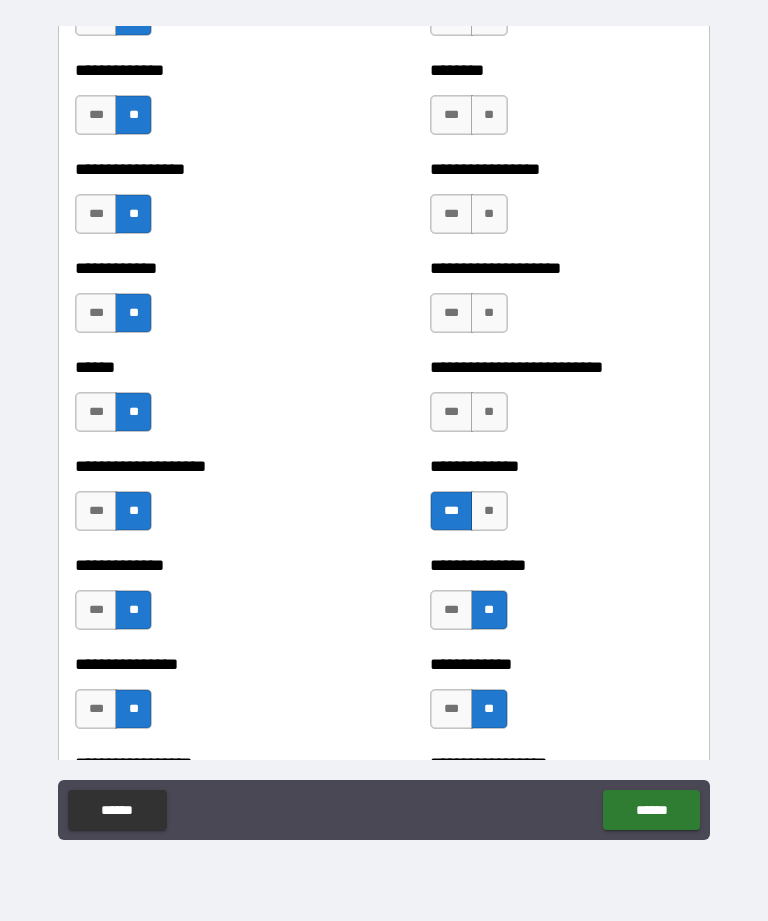 click on "**" at bounding box center [489, 412] 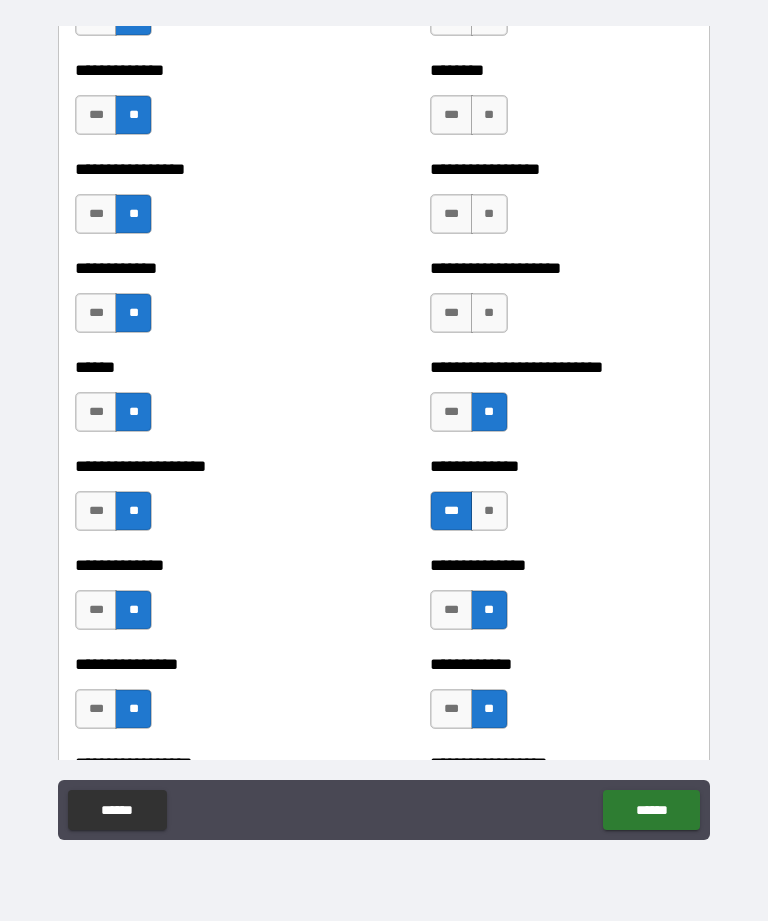 click on "**" at bounding box center (489, 313) 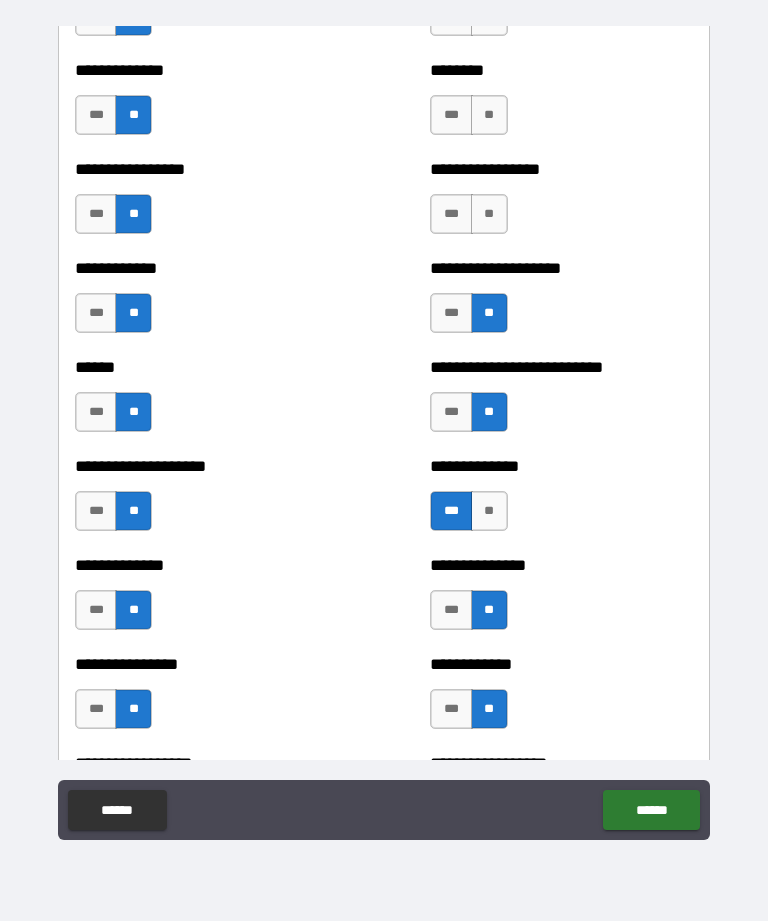click on "**" at bounding box center [489, 214] 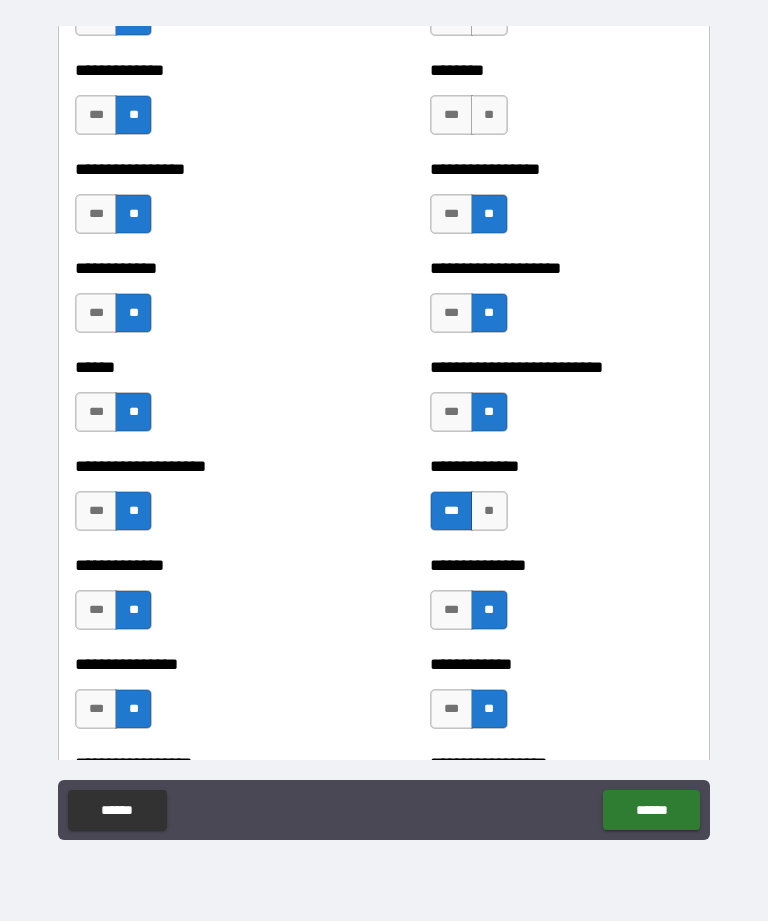 click on "**" at bounding box center (489, 115) 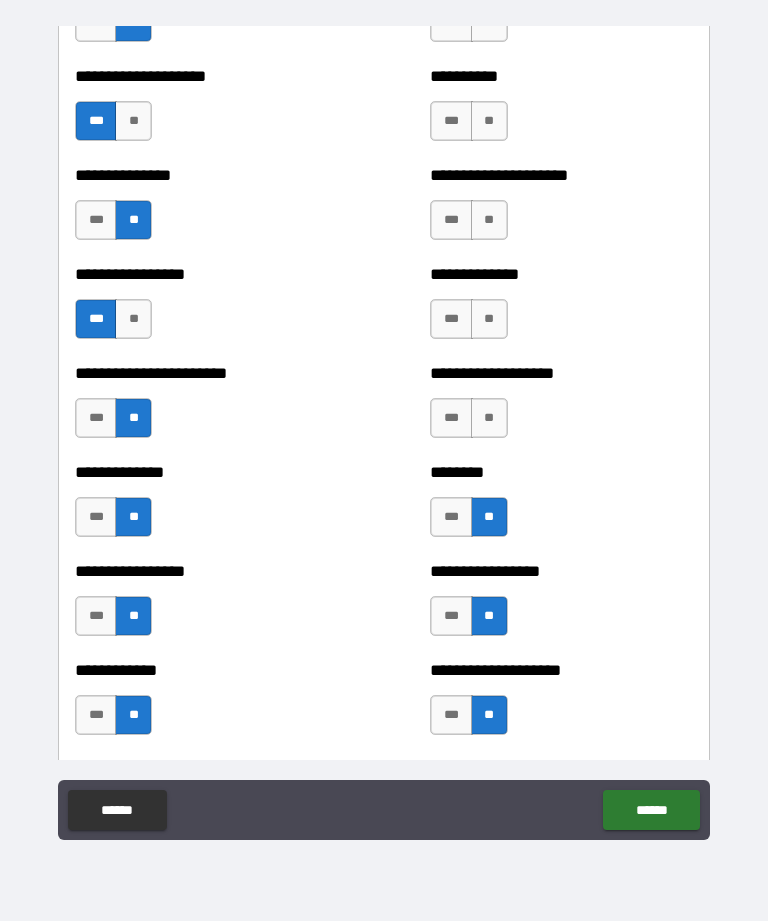 scroll, scrollTop: 3309, scrollLeft: 0, axis: vertical 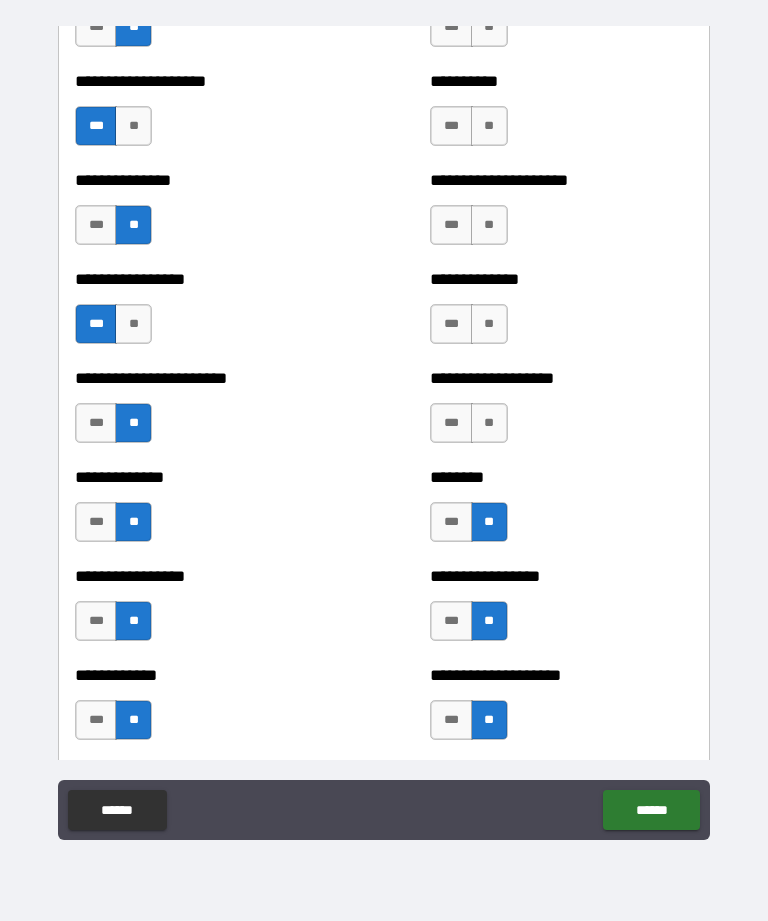click on "**" at bounding box center (489, 423) 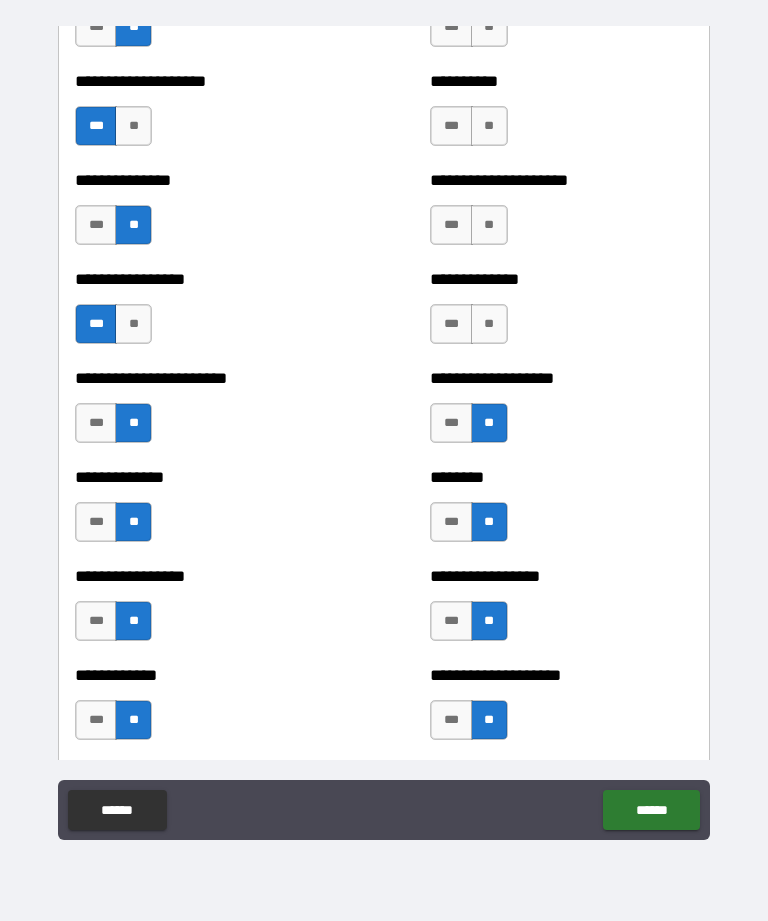 click on "**" at bounding box center [489, 324] 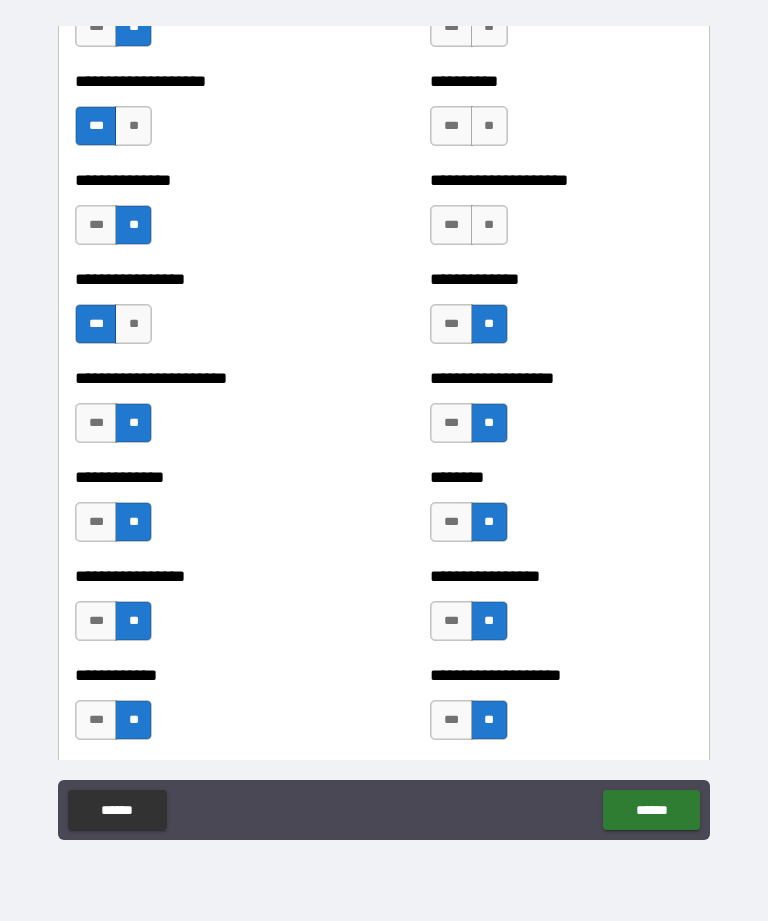 click on "**" at bounding box center (489, 225) 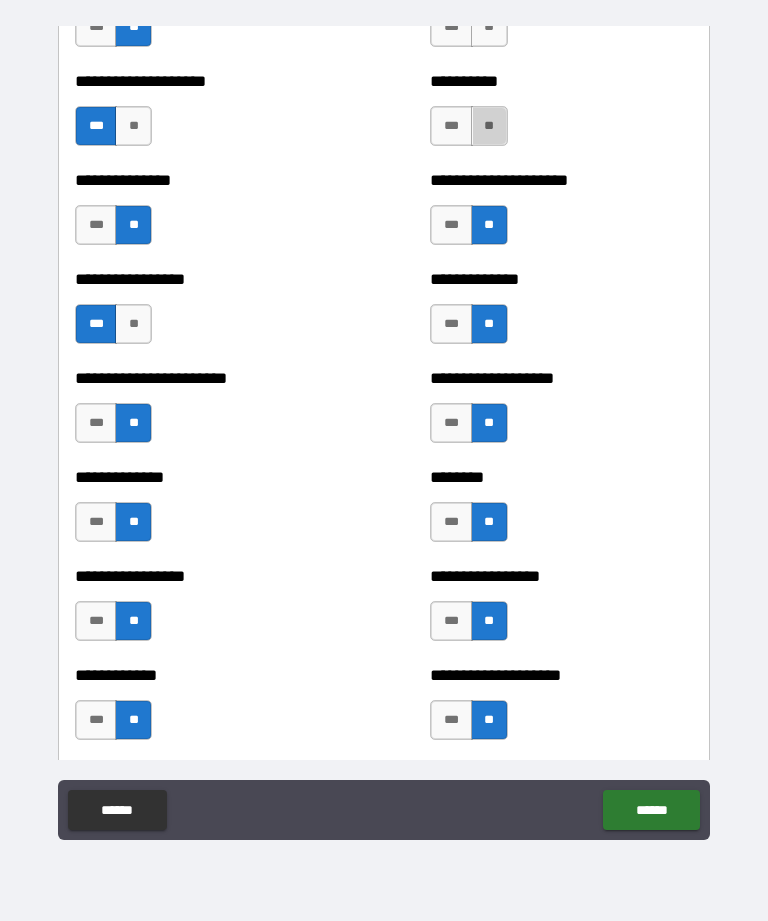 click on "**" at bounding box center (489, 126) 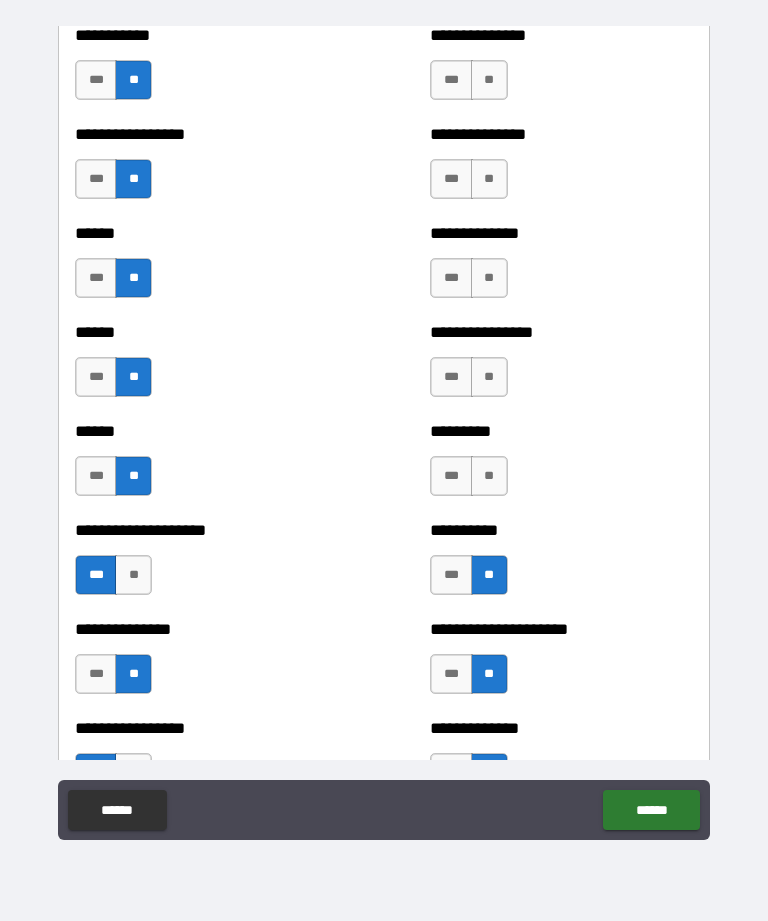 scroll, scrollTop: 2860, scrollLeft: 0, axis: vertical 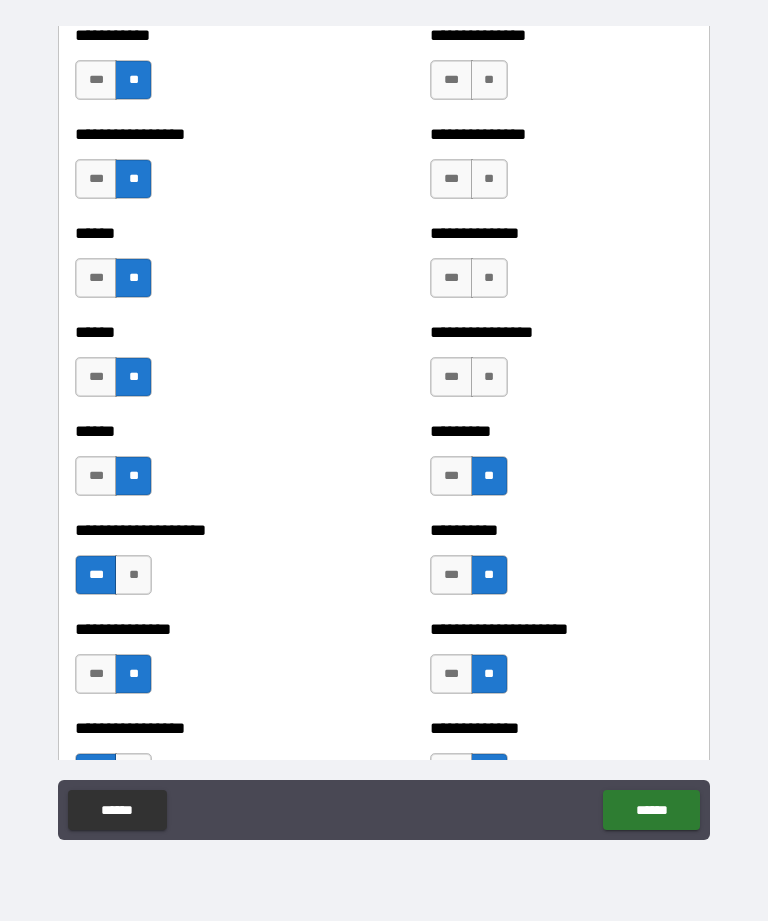 click on "**" at bounding box center (489, 377) 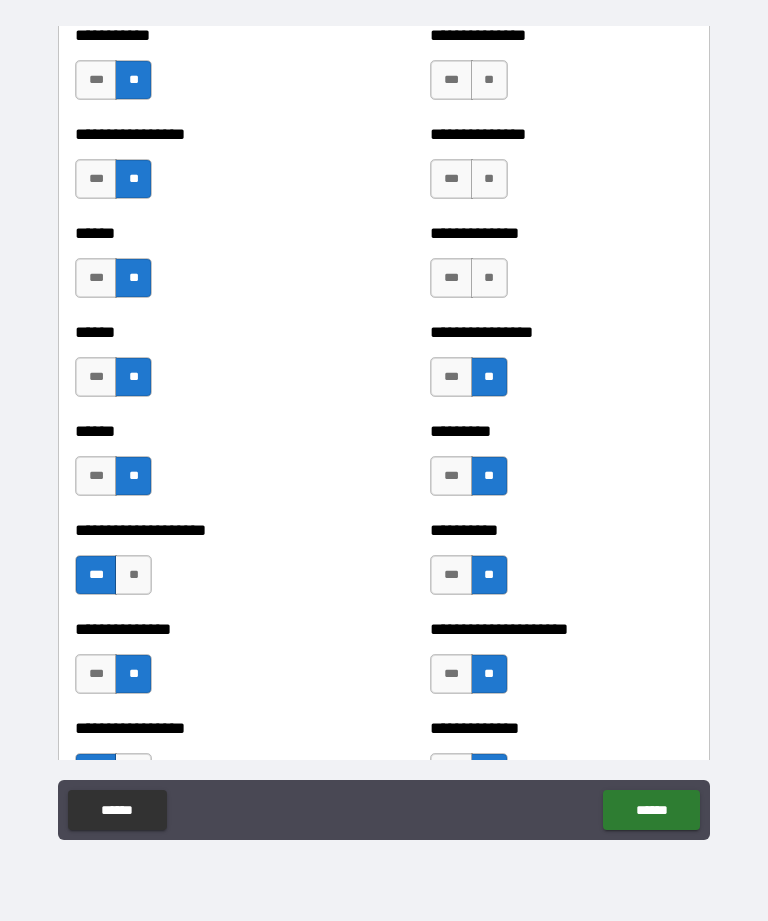 click on "**" at bounding box center (489, 278) 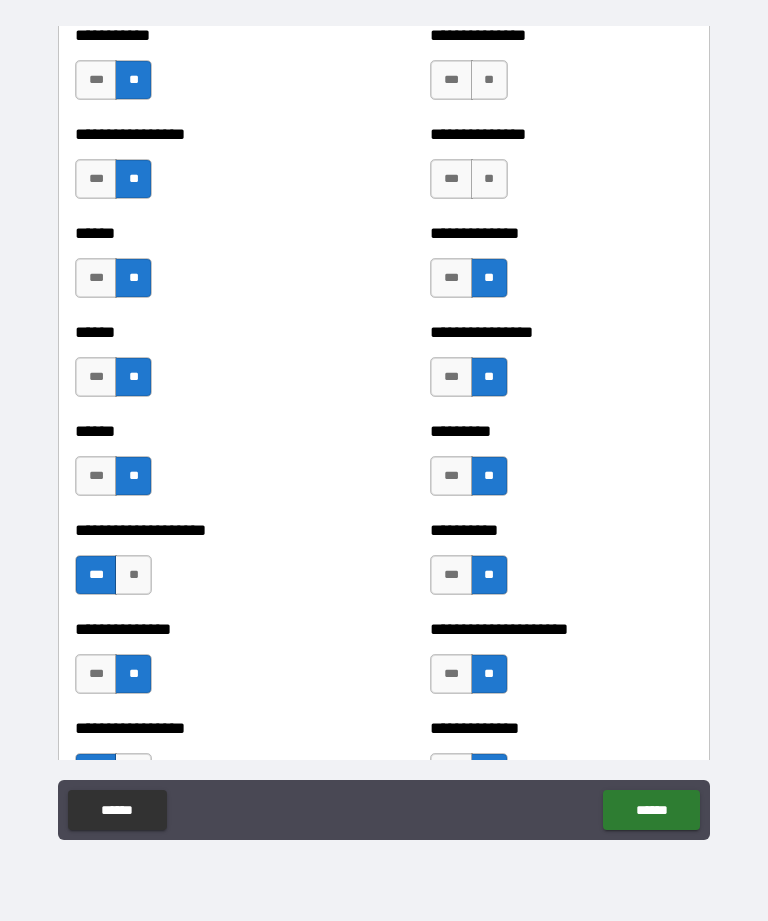 click on "**" at bounding box center [489, 179] 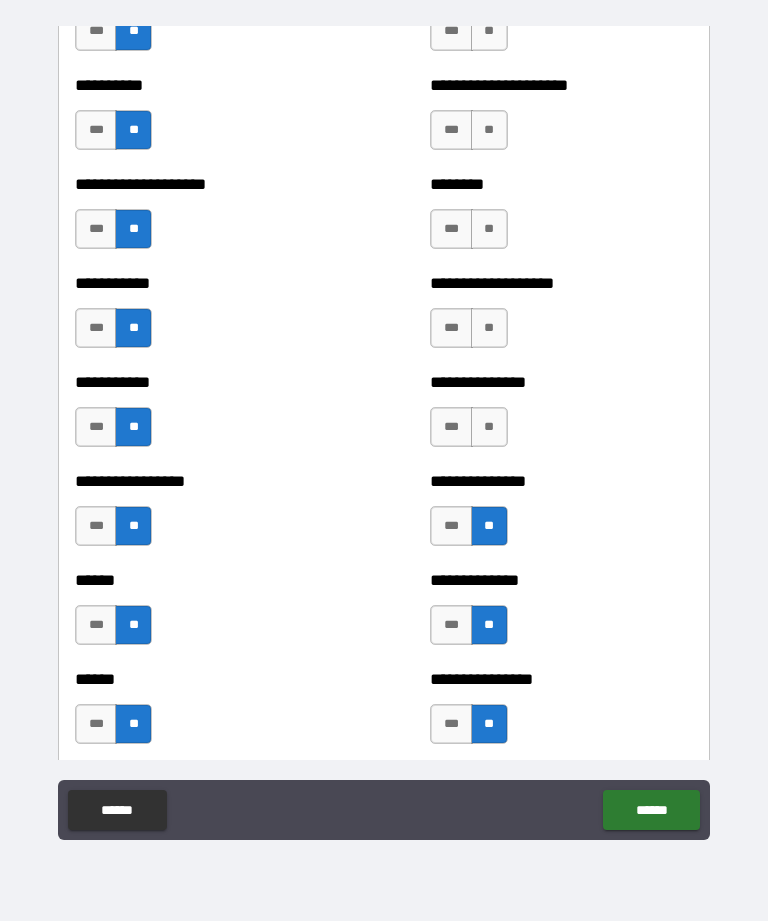 scroll, scrollTop: 2514, scrollLeft: 0, axis: vertical 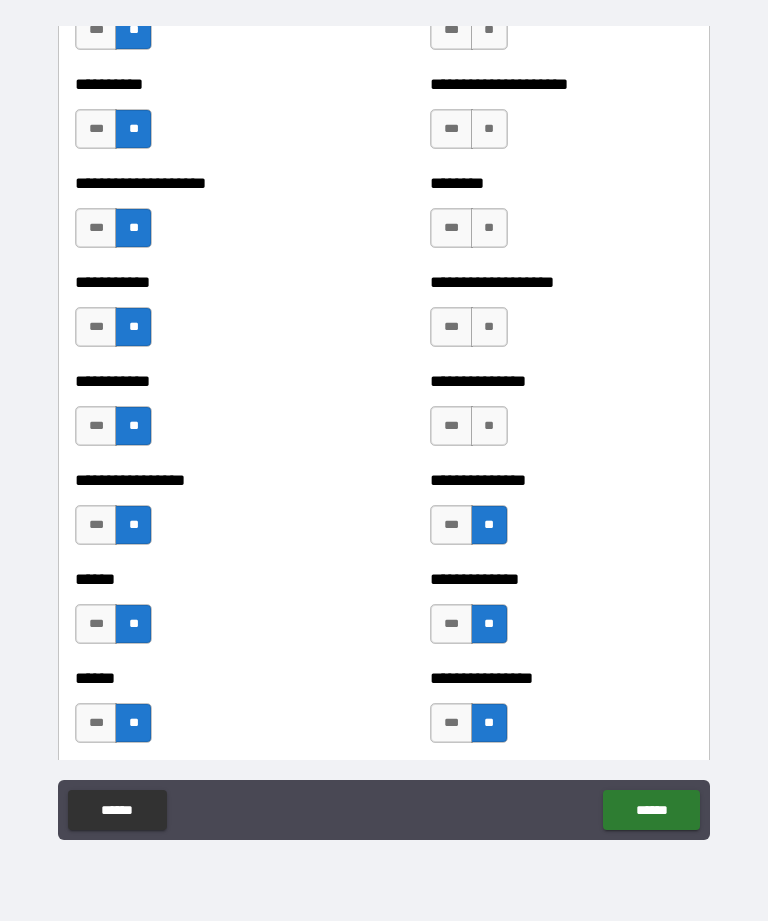 click on "**" at bounding box center (489, 426) 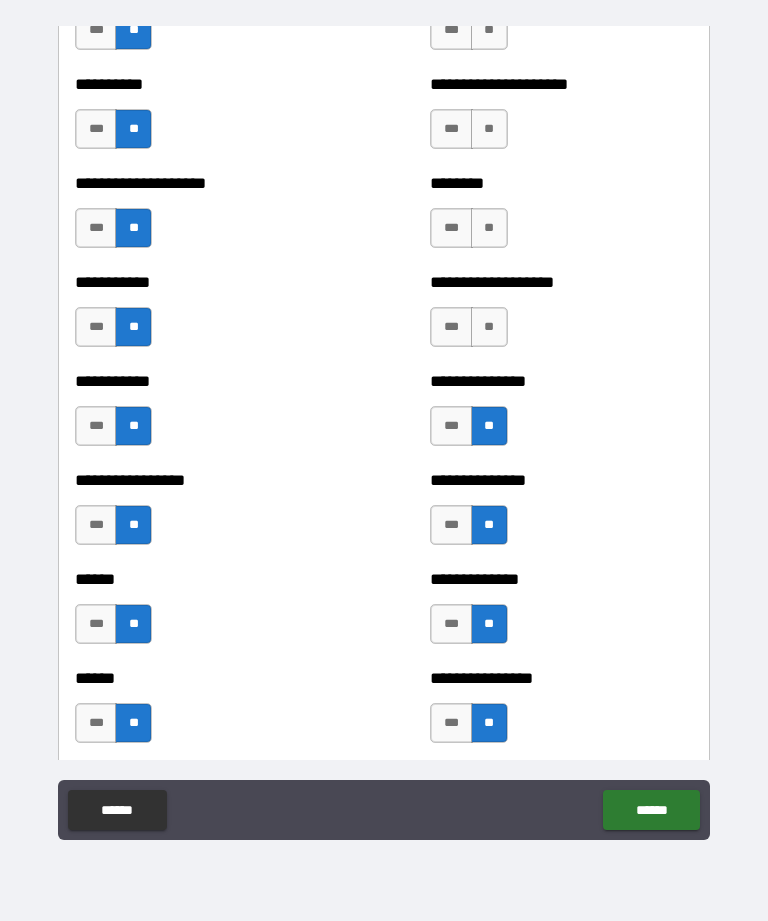 click on "**" at bounding box center (489, 327) 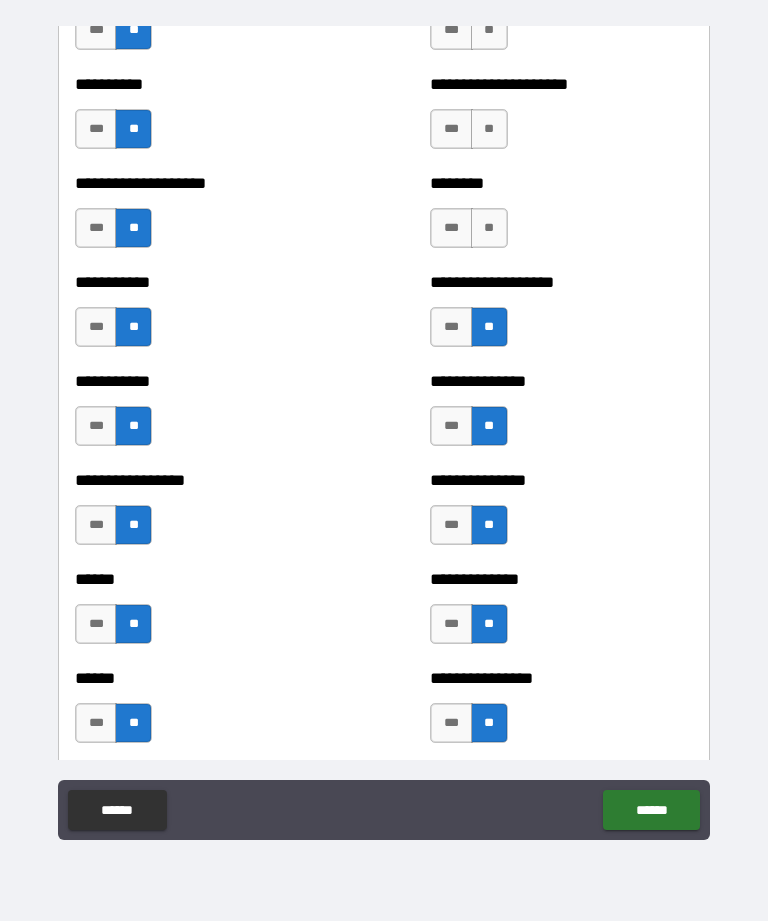 click on "**" at bounding box center [489, 228] 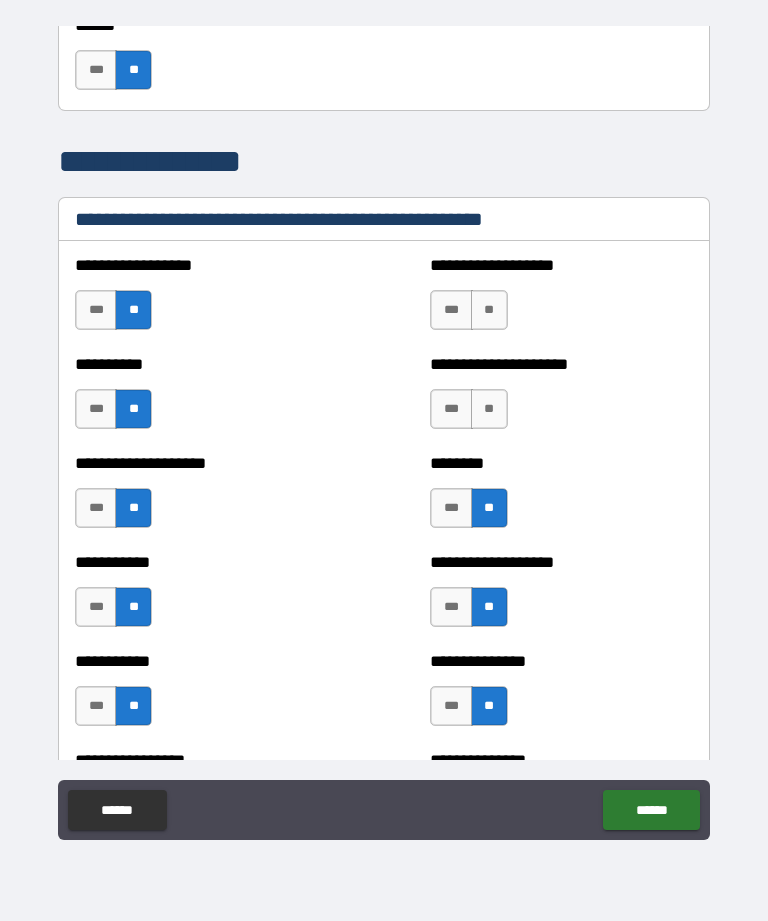 scroll, scrollTop: 2181, scrollLeft: 0, axis: vertical 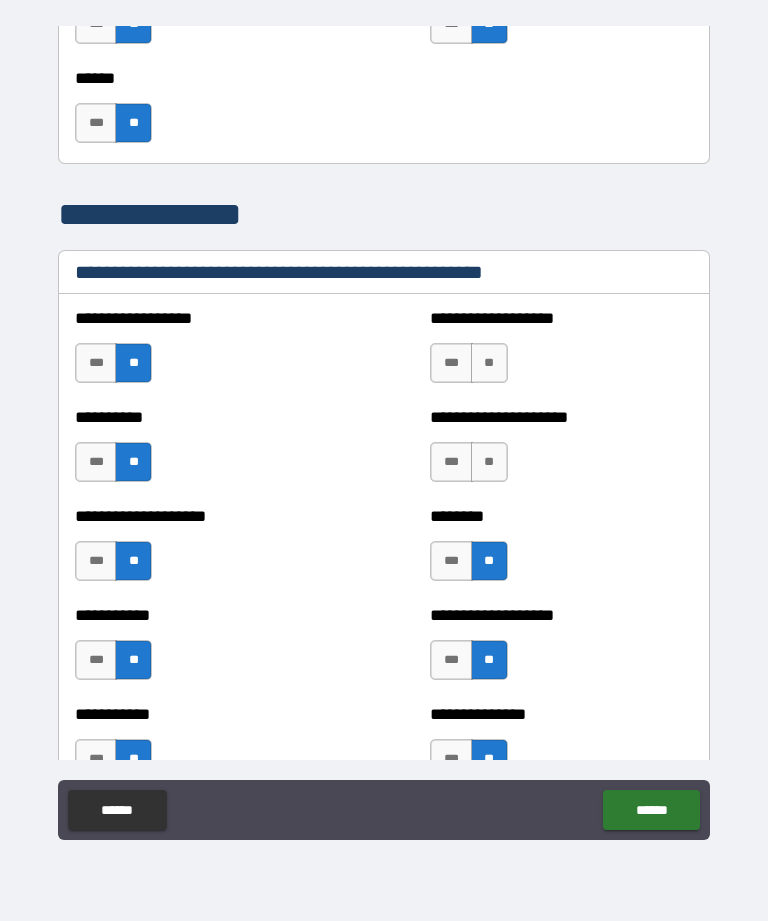 click on "**" at bounding box center [489, 462] 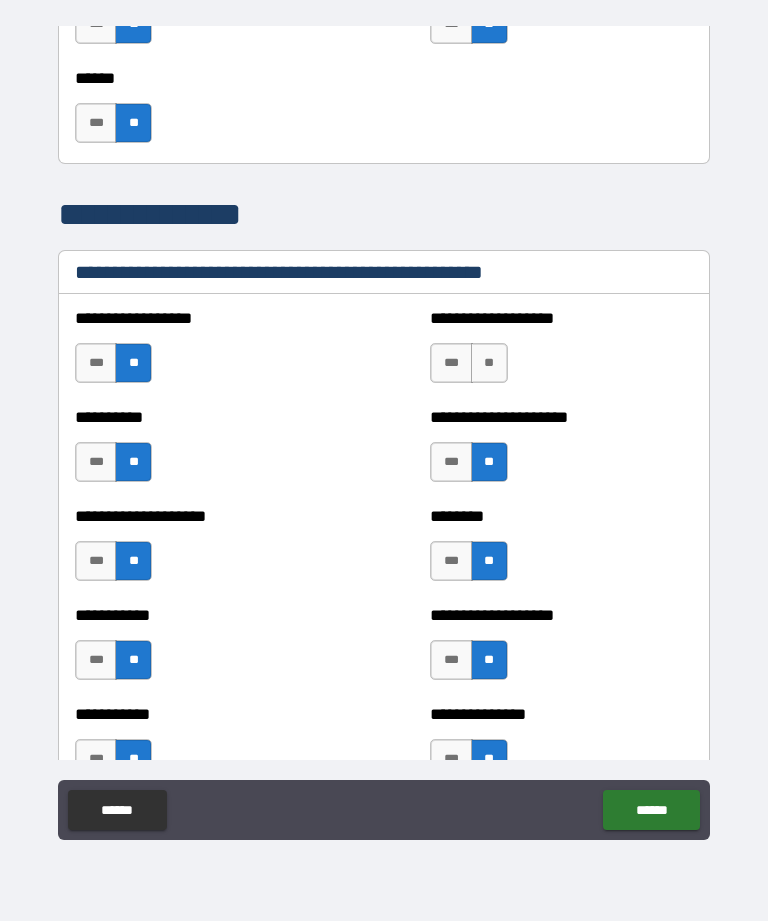 click on "**" at bounding box center [489, 363] 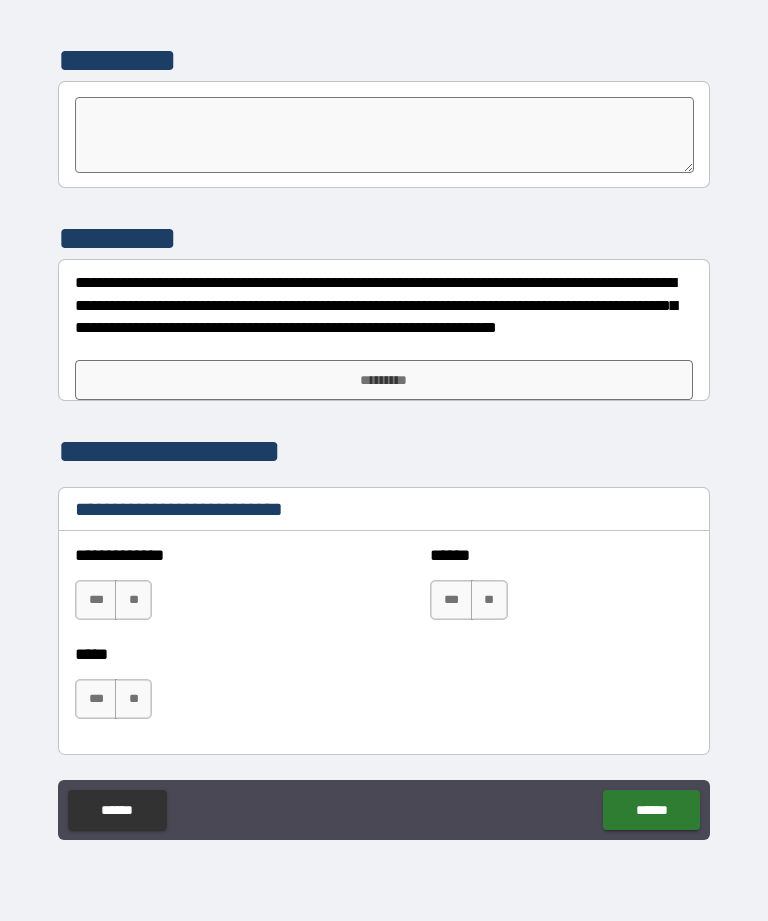 scroll, scrollTop: 6436, scrollLeft: 0, axis: vertical 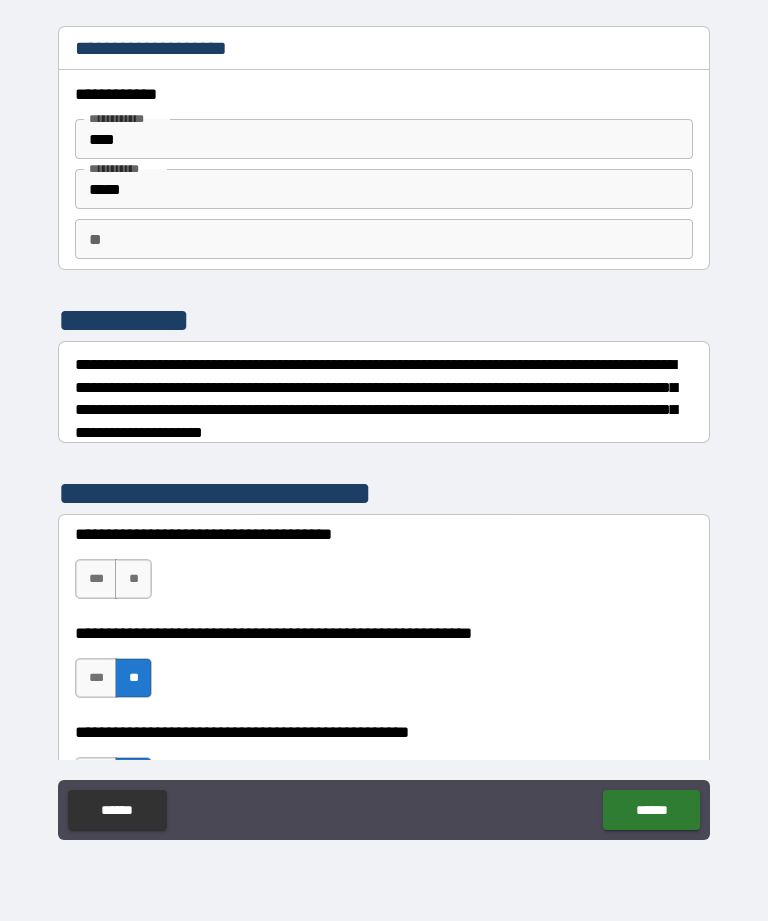 click on "***" at bounding box center [96, 579] 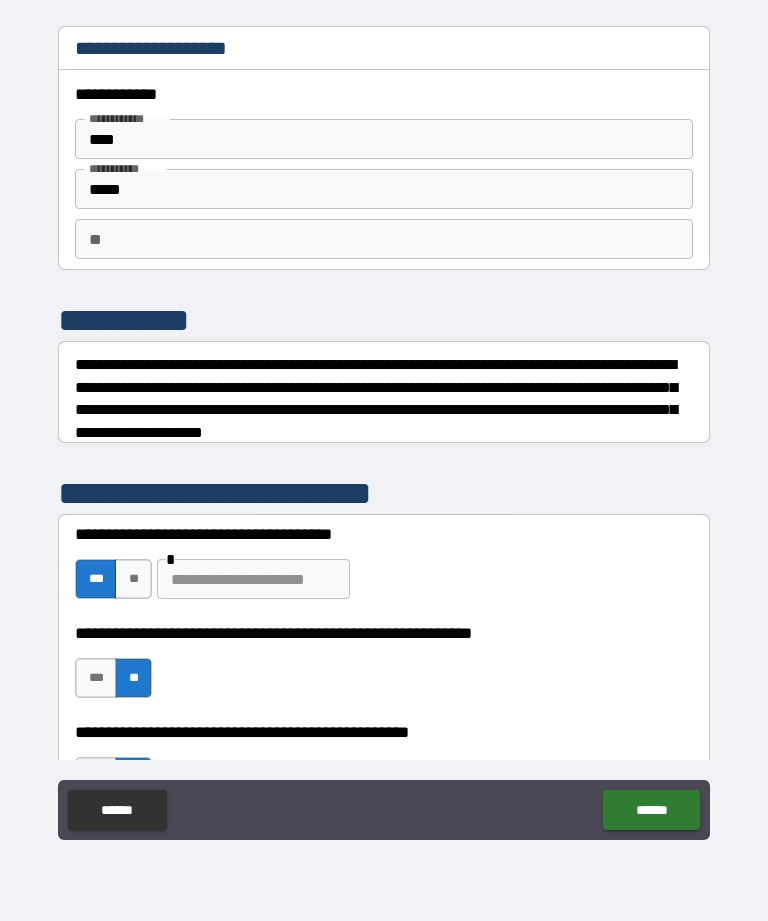 click at bounding box center (253, 579) 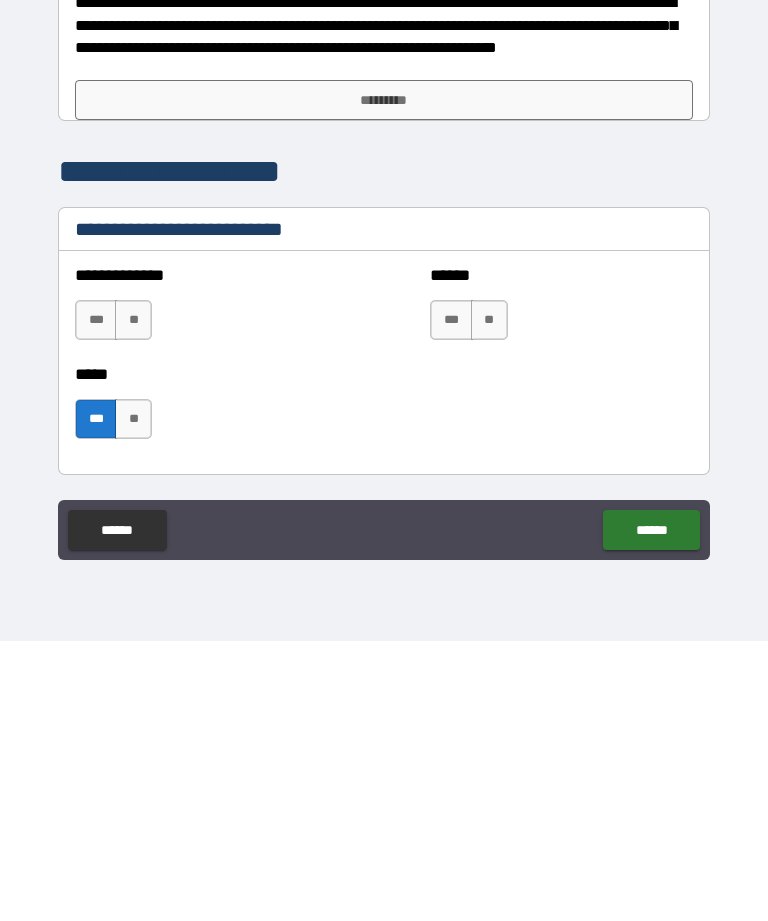 scroll, scrollTop: 6436, scrollLeft: 0, axis: vertical 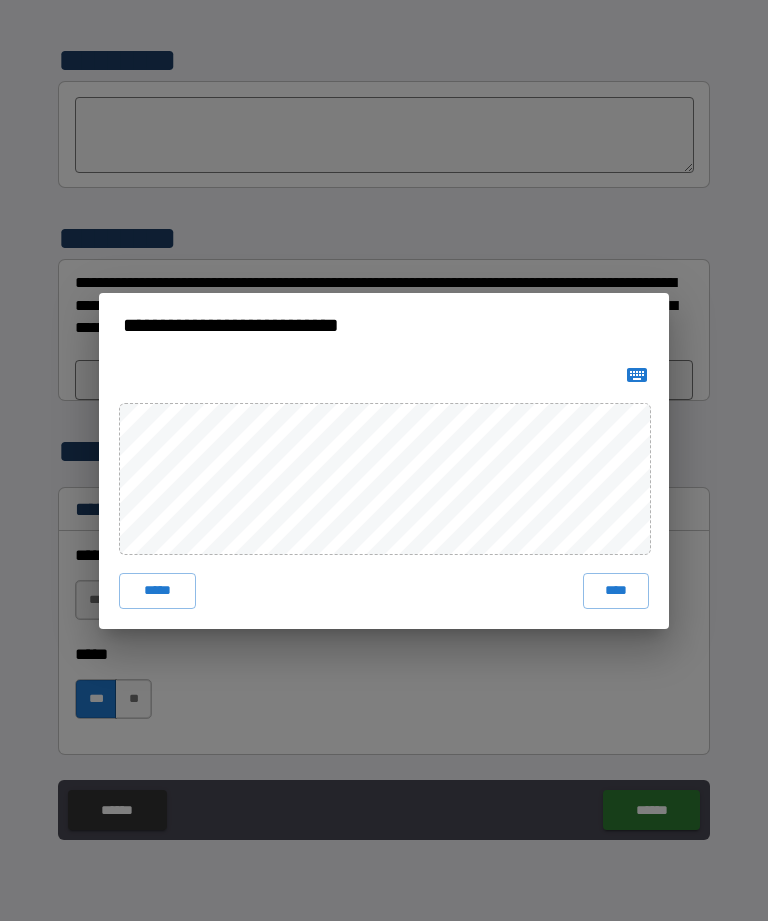 click on "****" at bounding box center [616, 591] 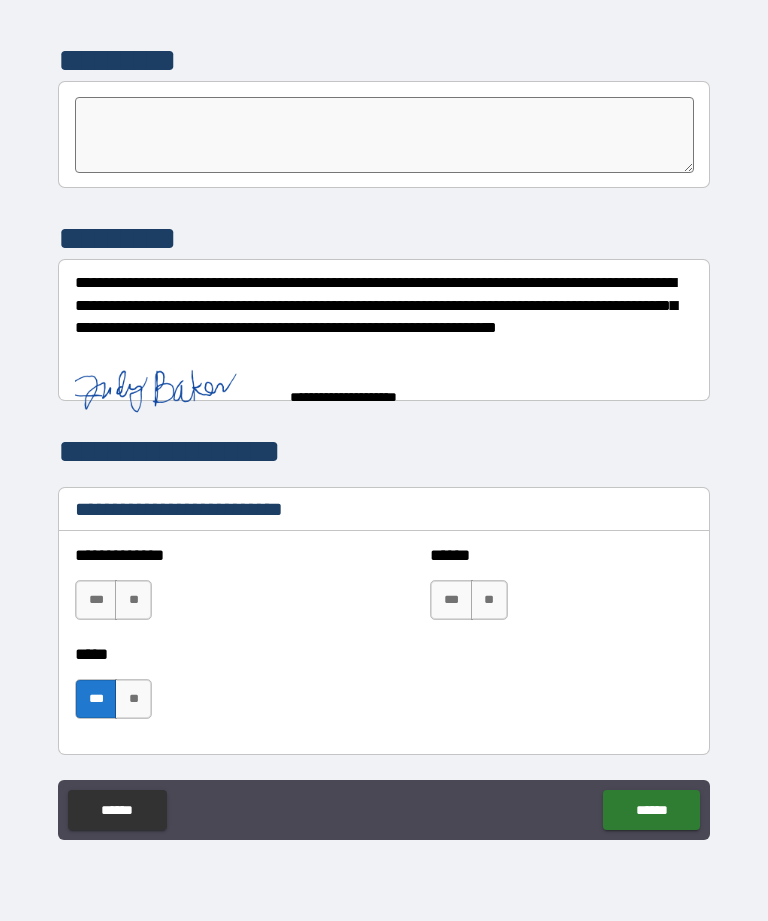 scroll, scrollTop: 6426, scrollLeft: 0, axis: vertical 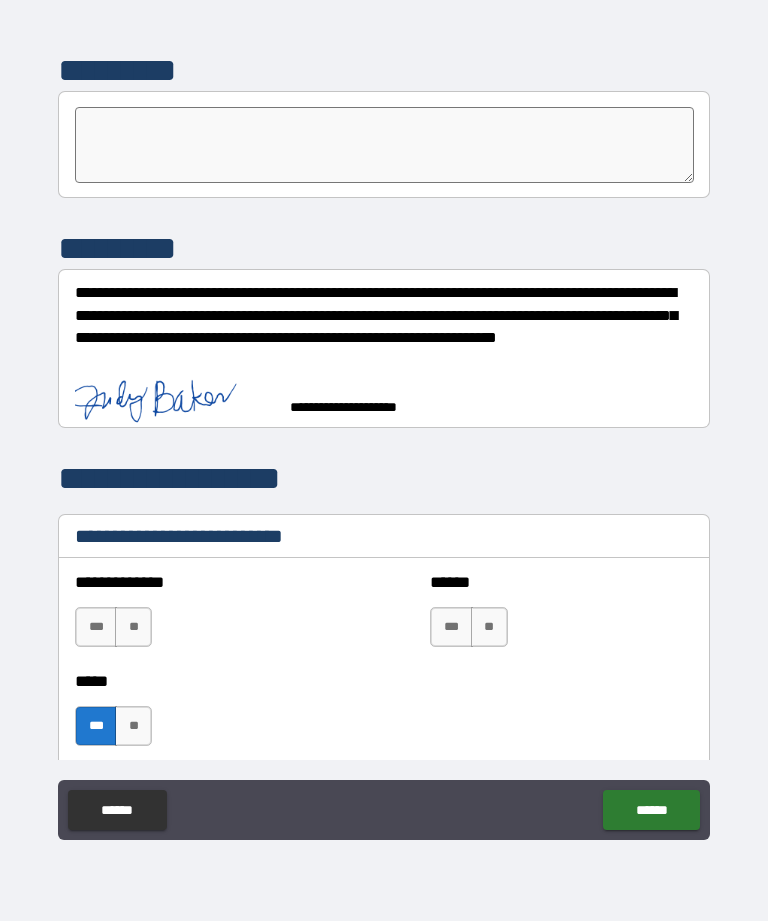 click on "******" at bounding box center [651, 810] 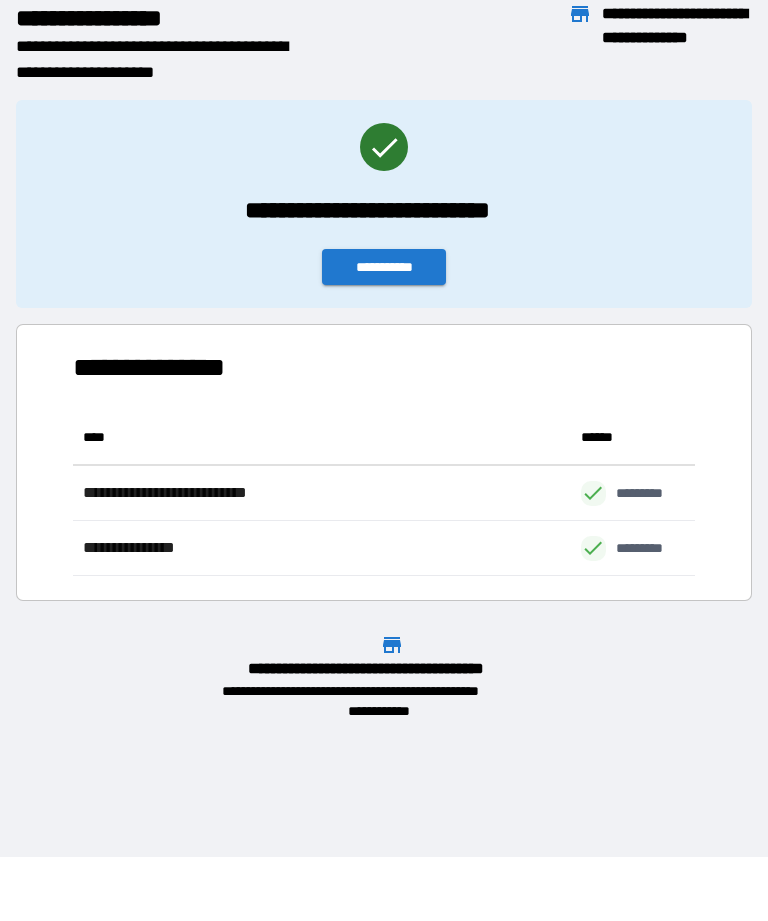 scroll, scrollTop: 1, scrollLeft: 1, axis: both 